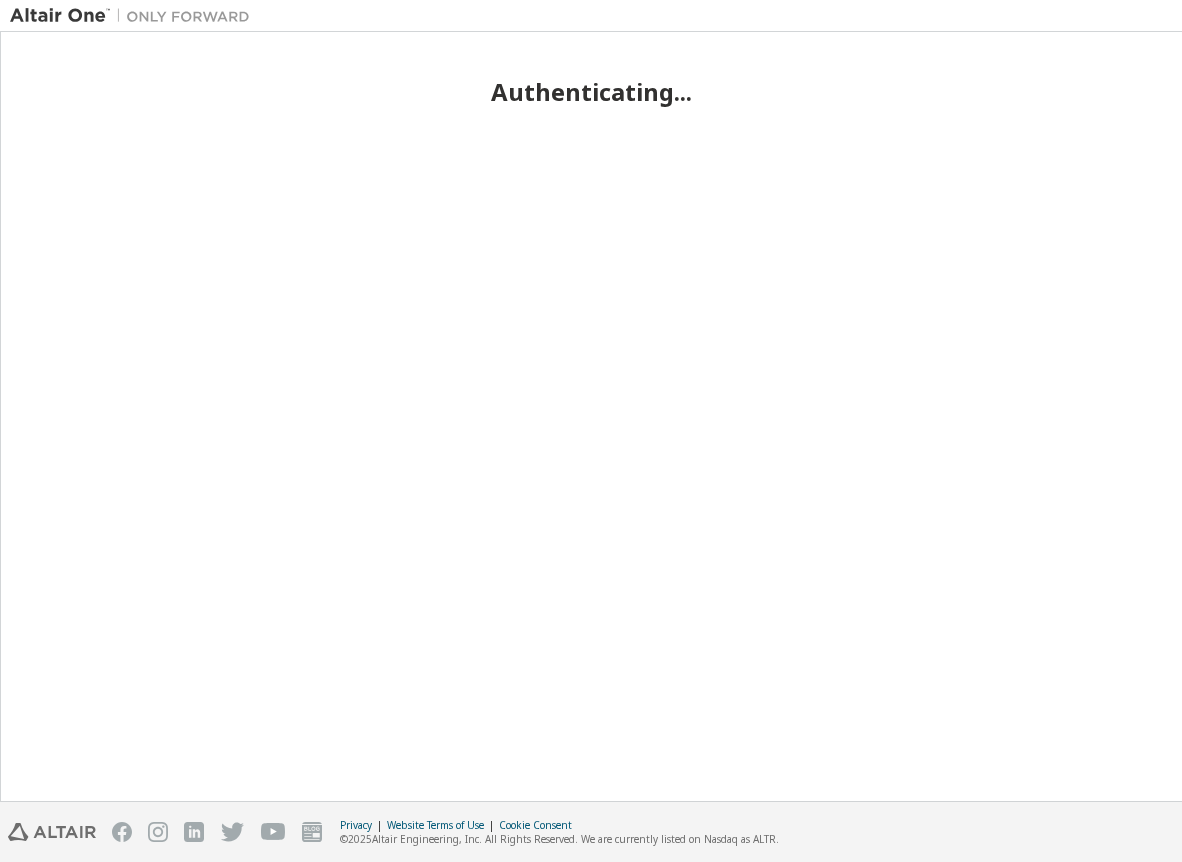 scroll, scrollTop: 0, scrollLeft: 0, axis: both 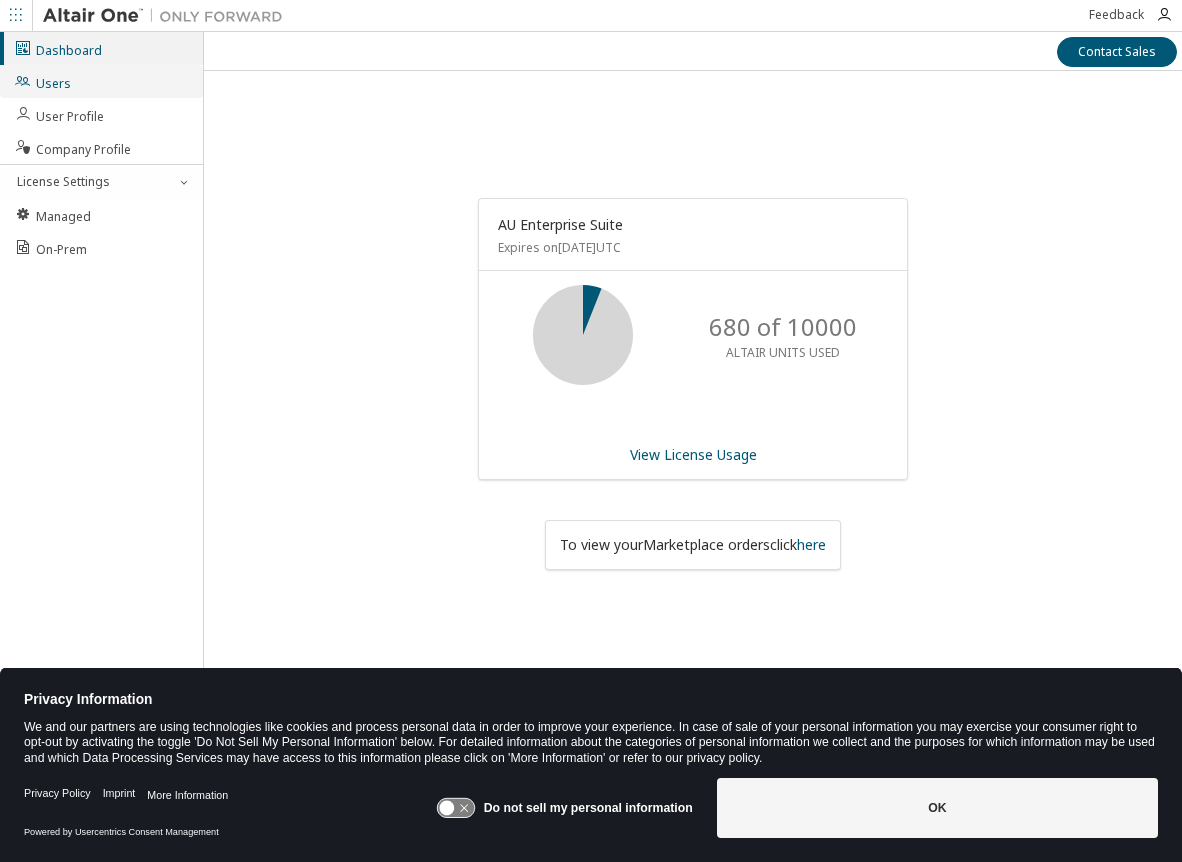 click on "Users" at bounding box center (42, 81) 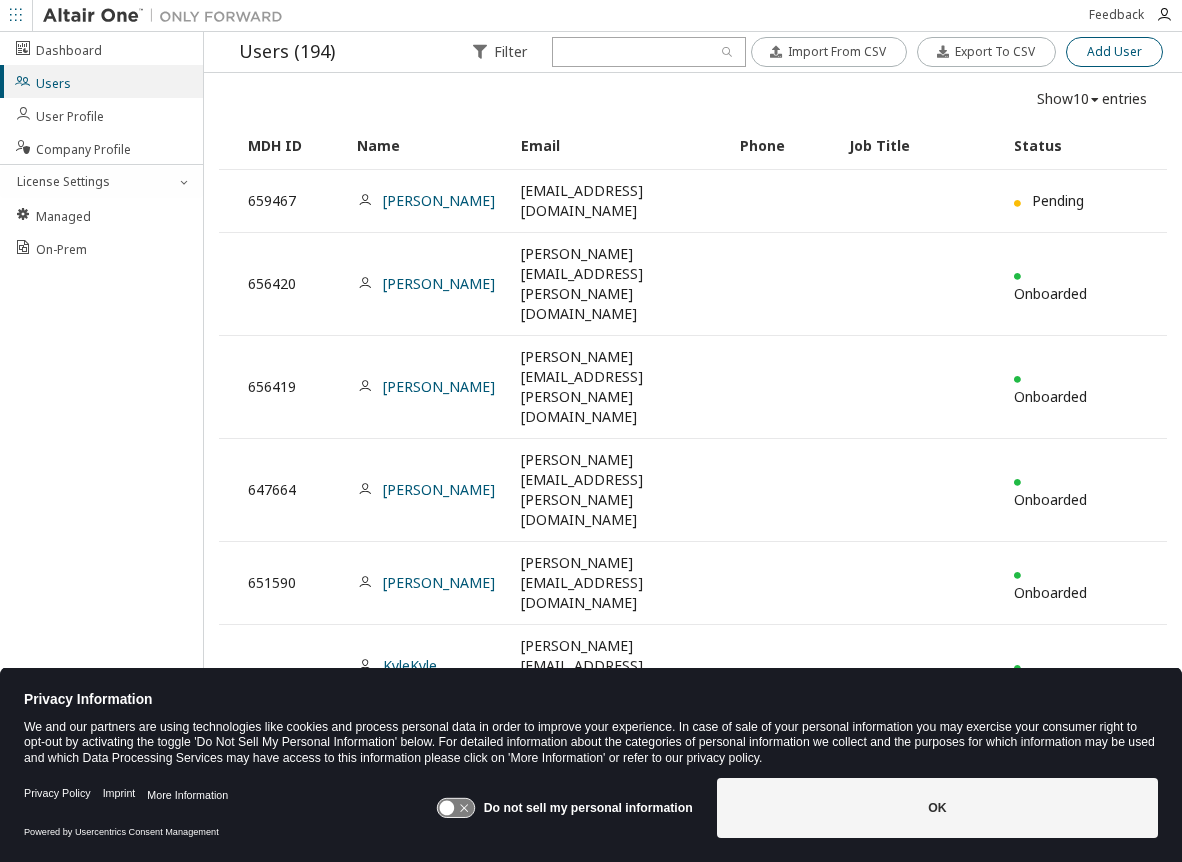 click on "Add User" at bounding box center (1114, 52) 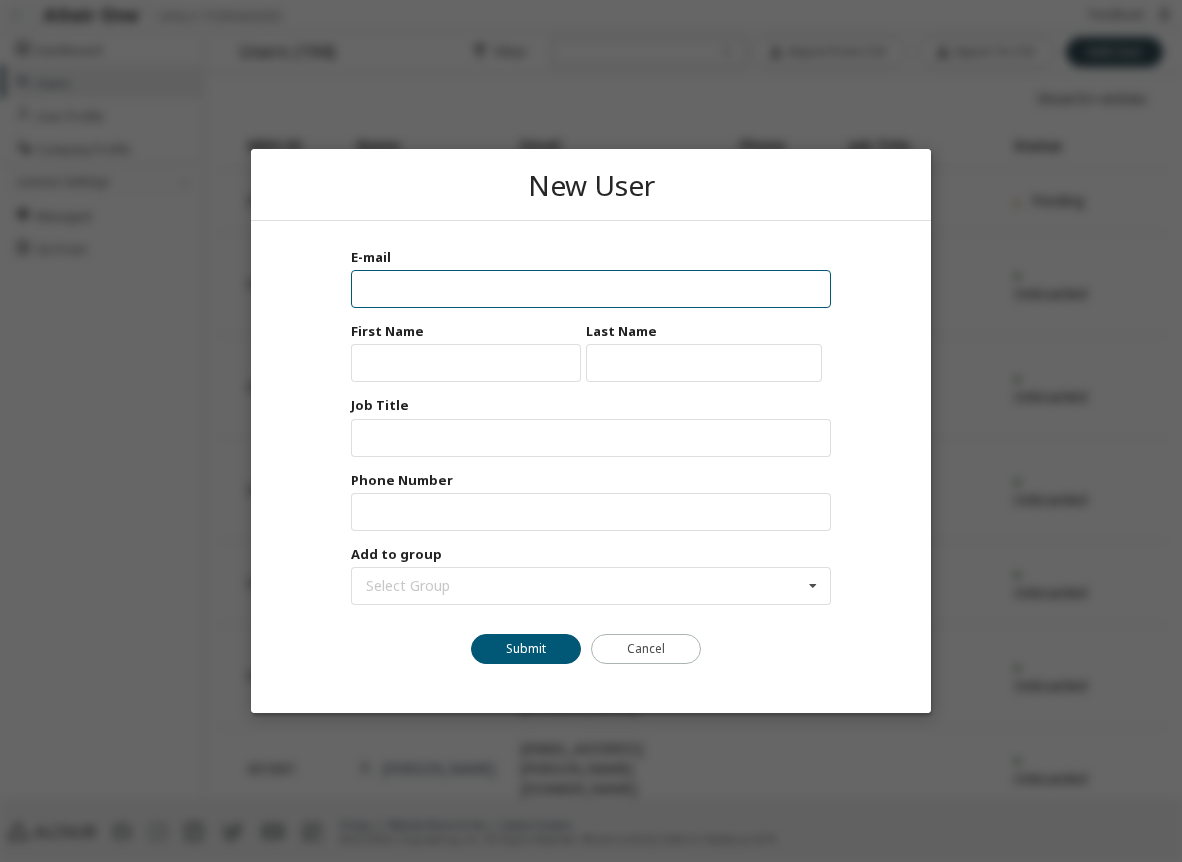 click at bounding box center [591, 289] 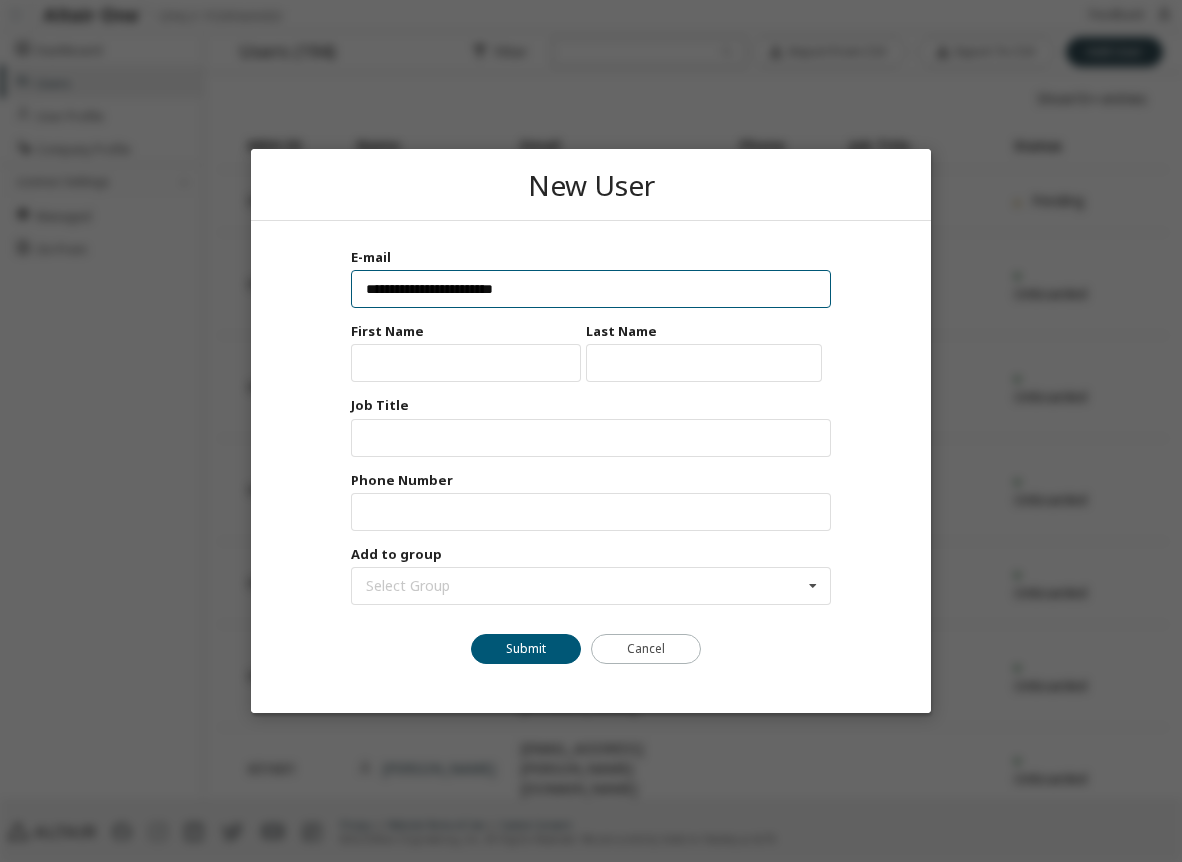 type on "**********" 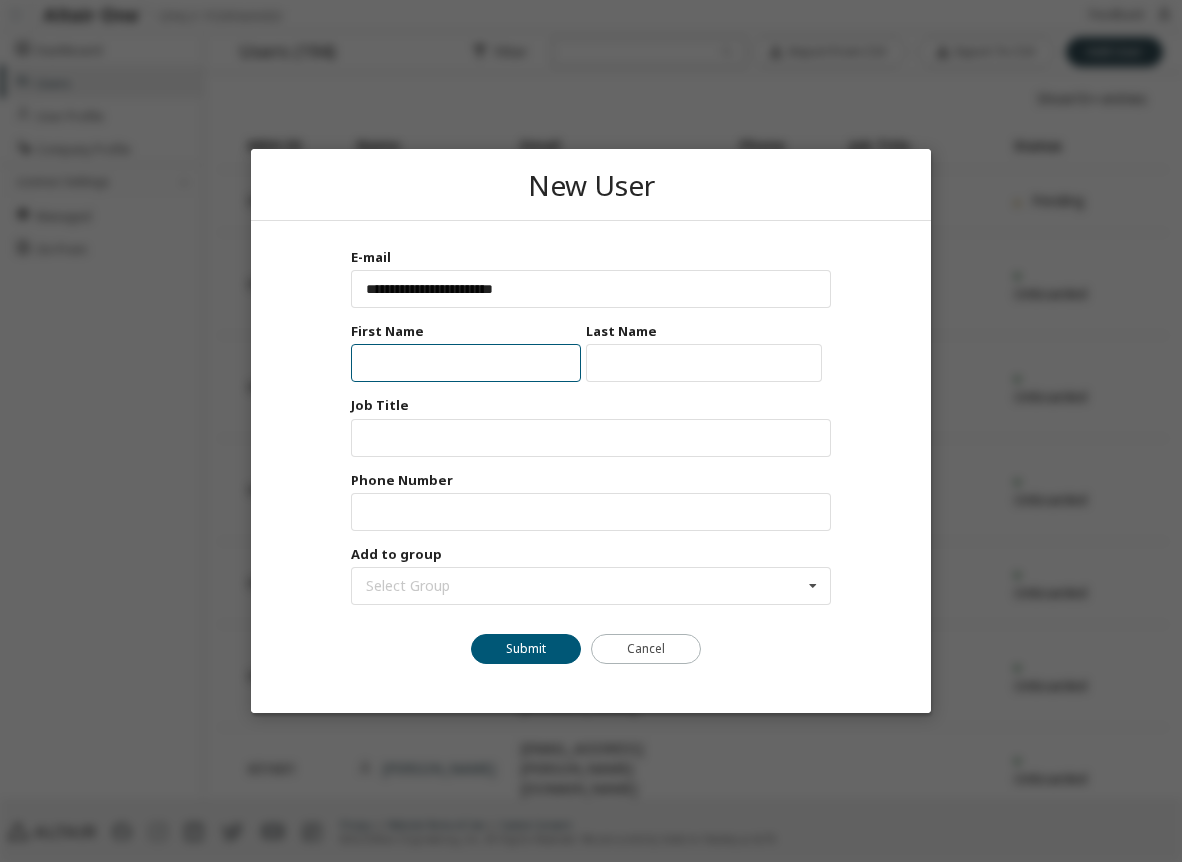 click at bounding box center (466, 363) 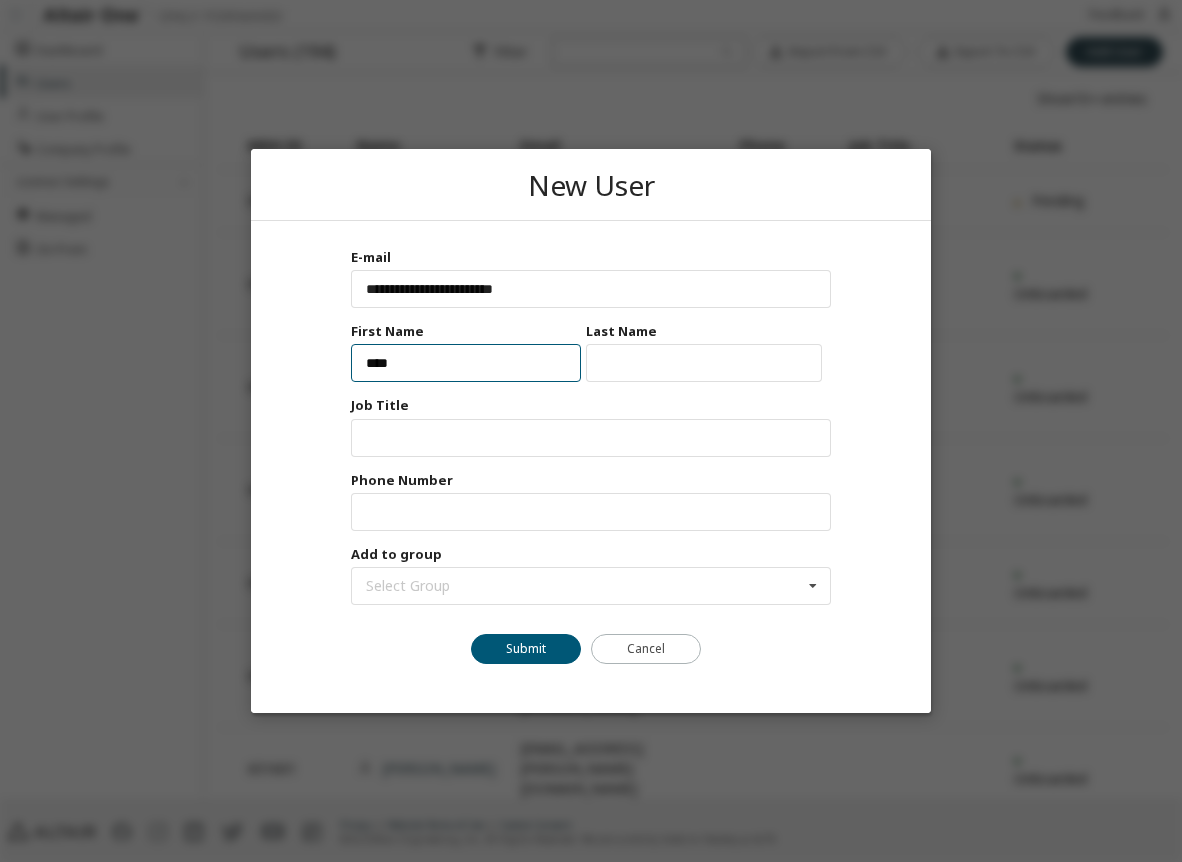 type on "****" 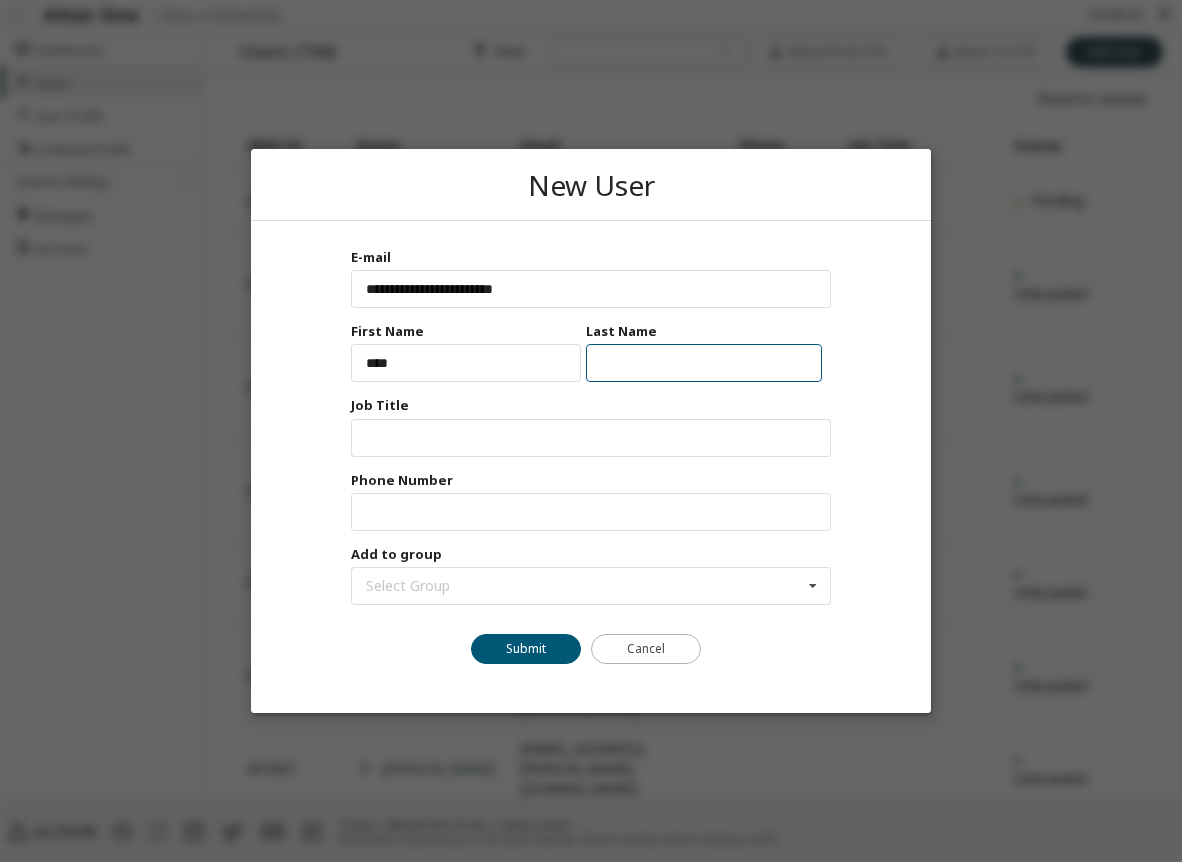 click at bounding box center (704, 363) 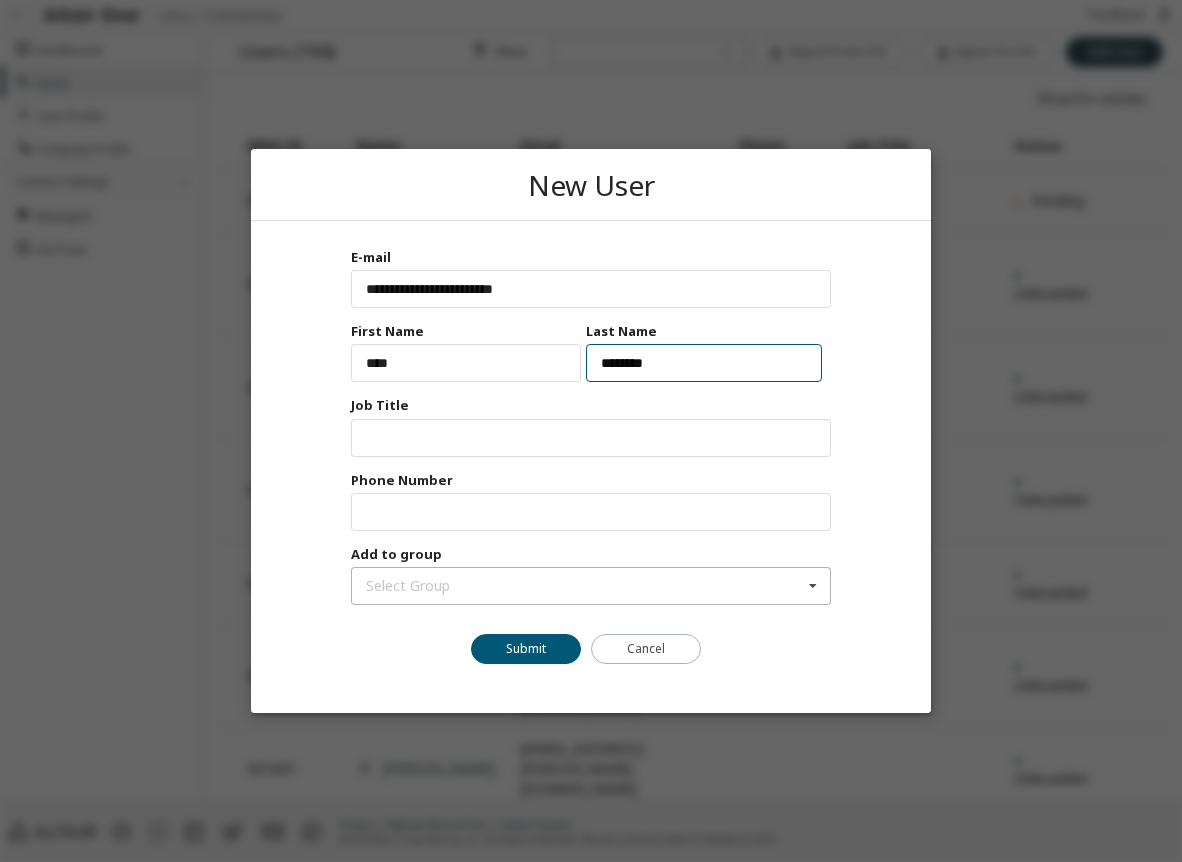 type on "********" 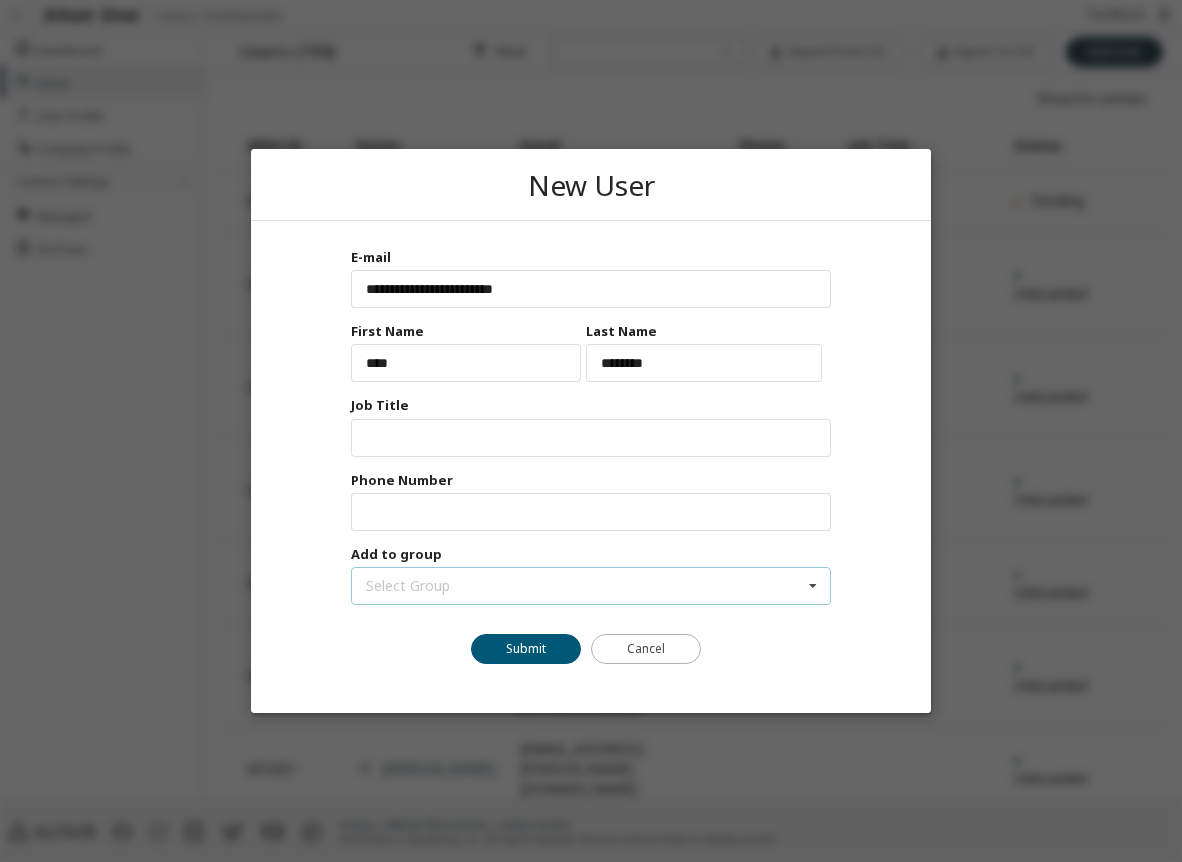 click at bounding box center (813, 586) 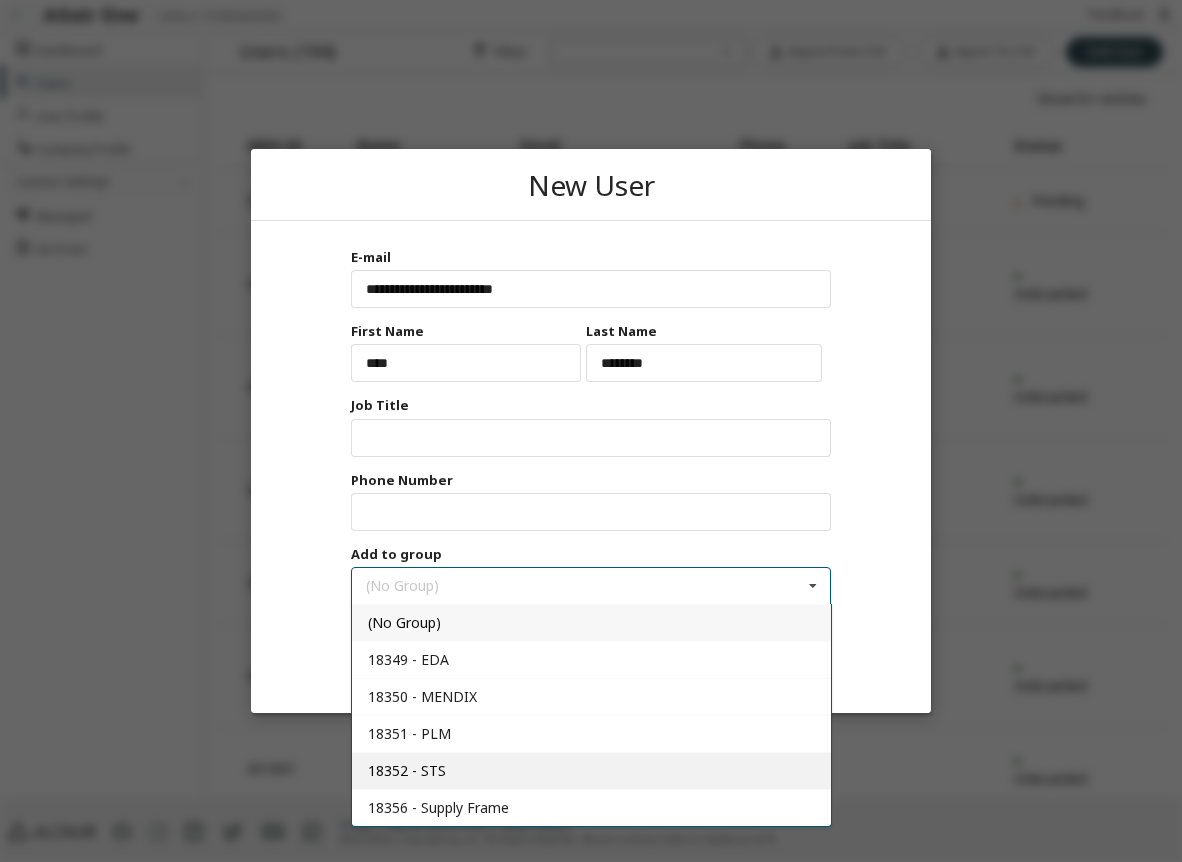 click on "18352 - STS" at bounding box center [407, 770] 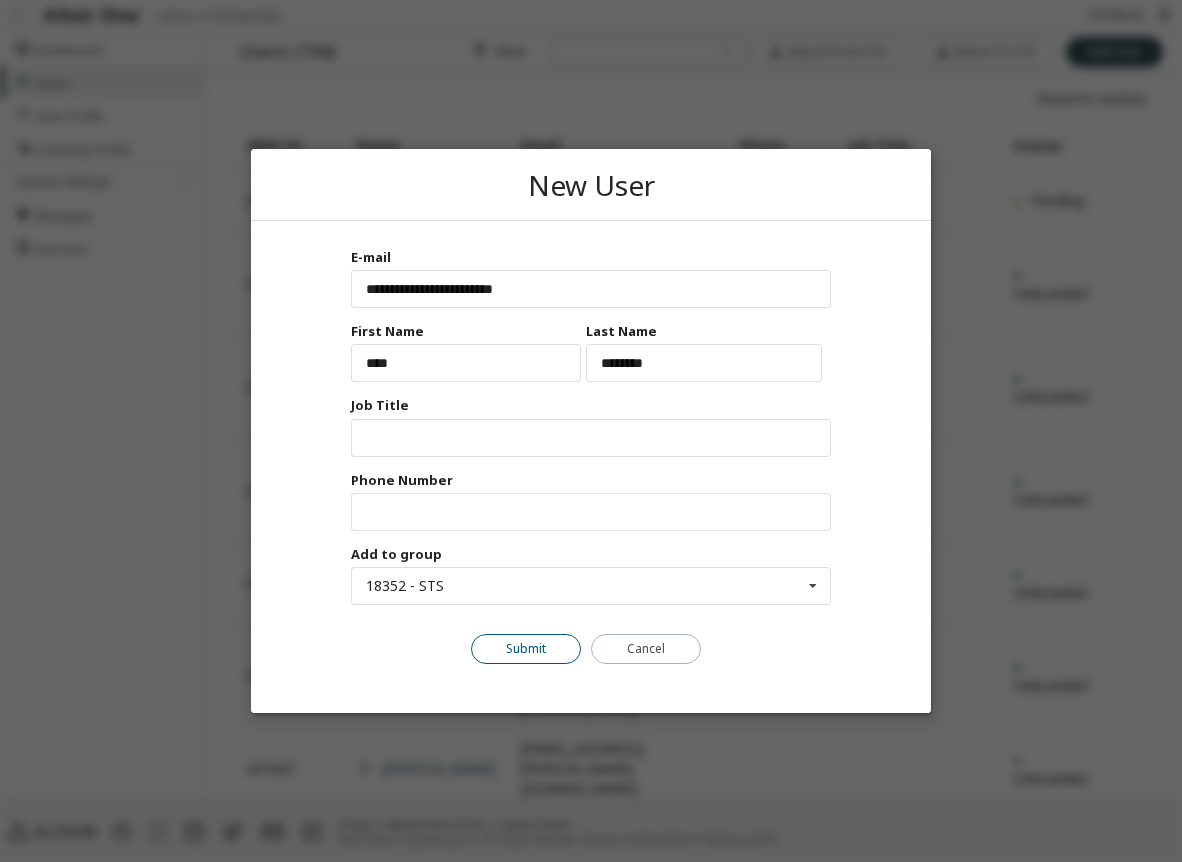 click on "Submit" at bounding box center (526, 649) 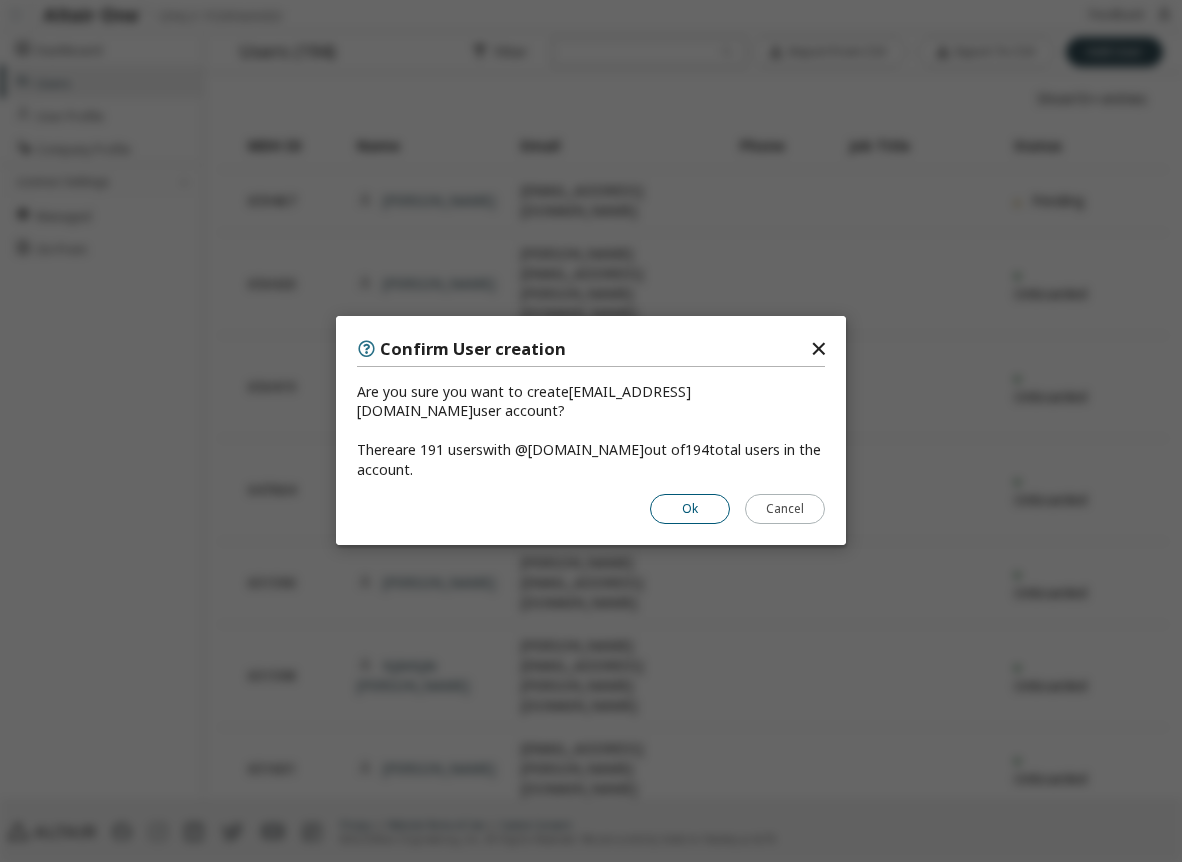 click on "Ok" at bounding box center (690, 510) 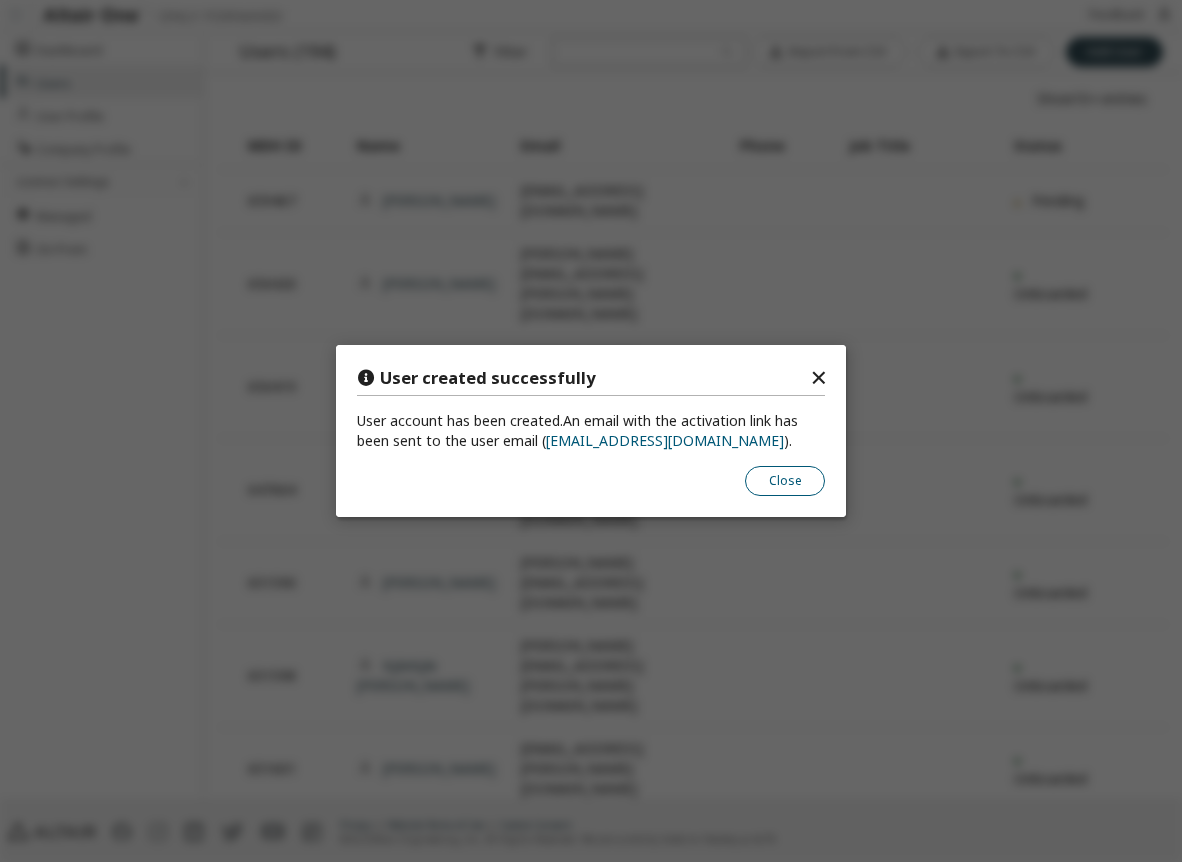 click on "Close" at bounding box center (785, 481) 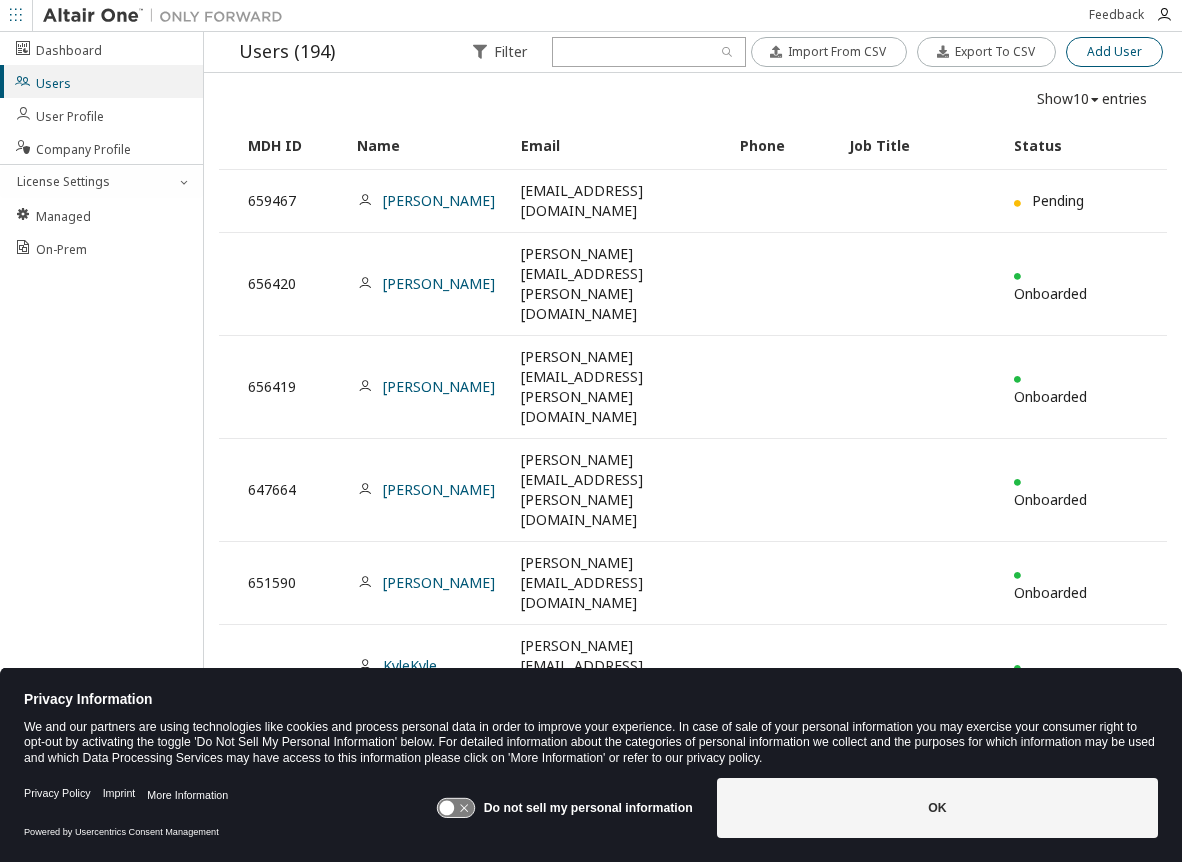 click on "Add User" at bounding box center [1114, 52] 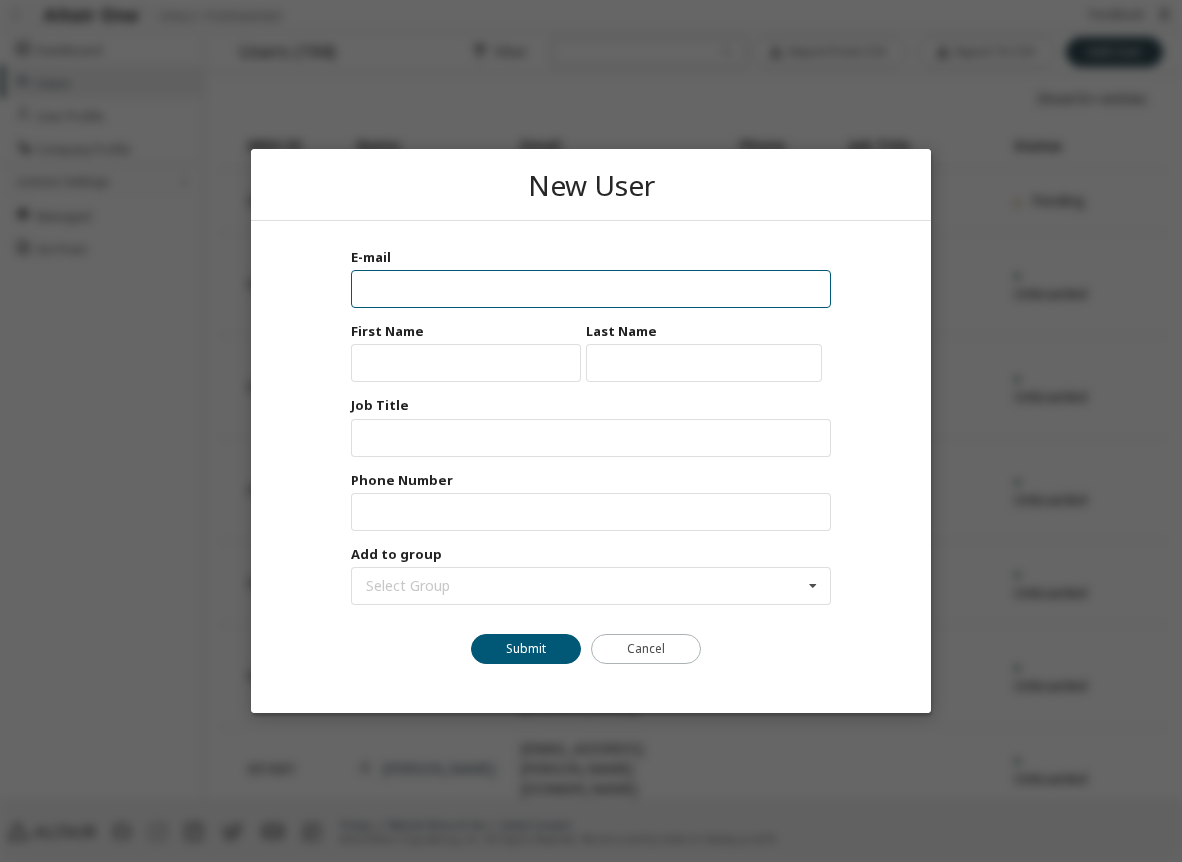 click at bounding box center (591, 289) 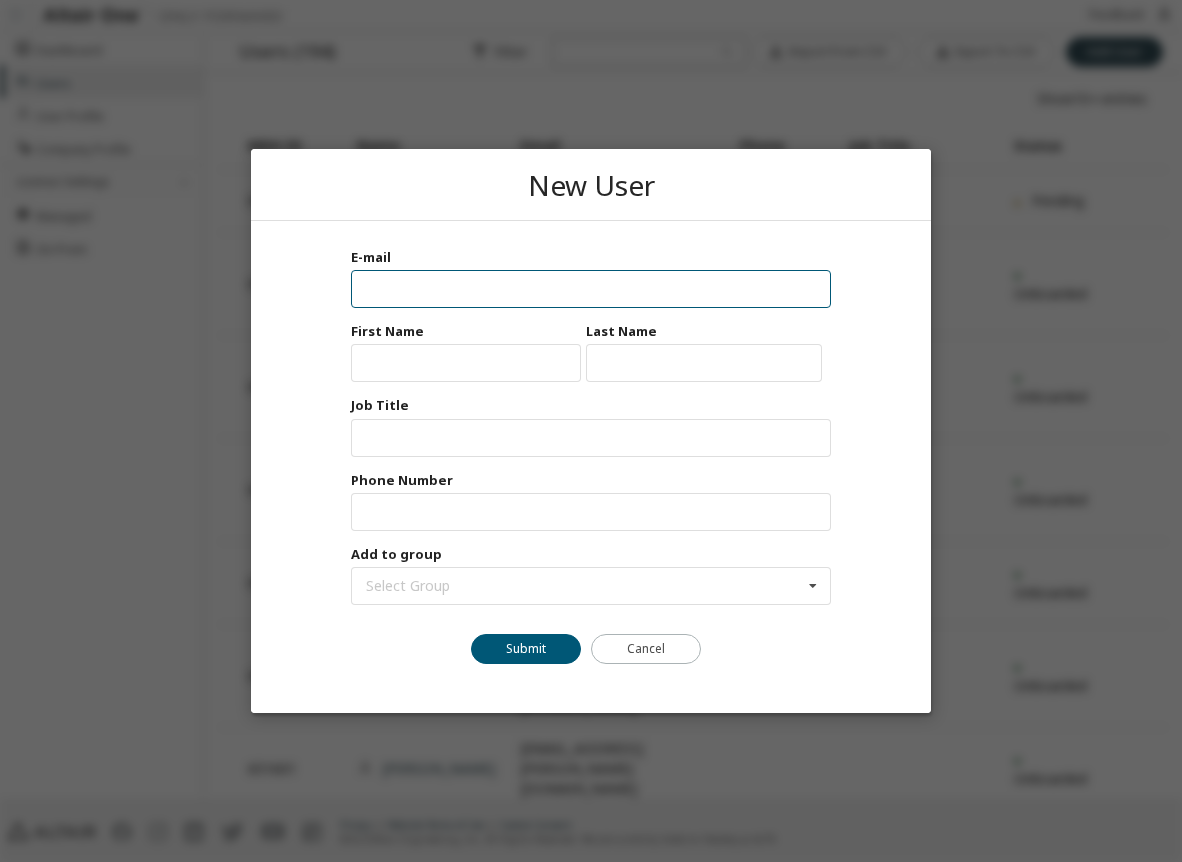 paste on "**********" 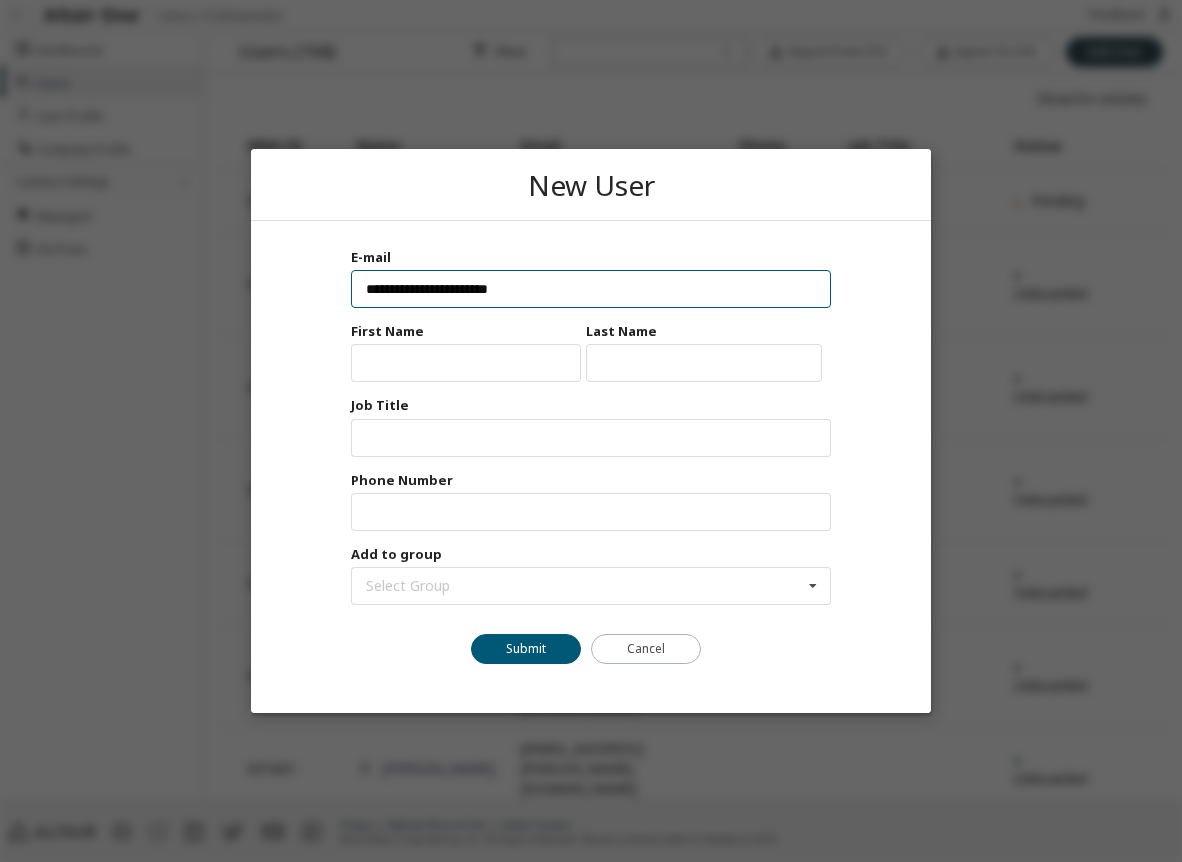 type on "**********" 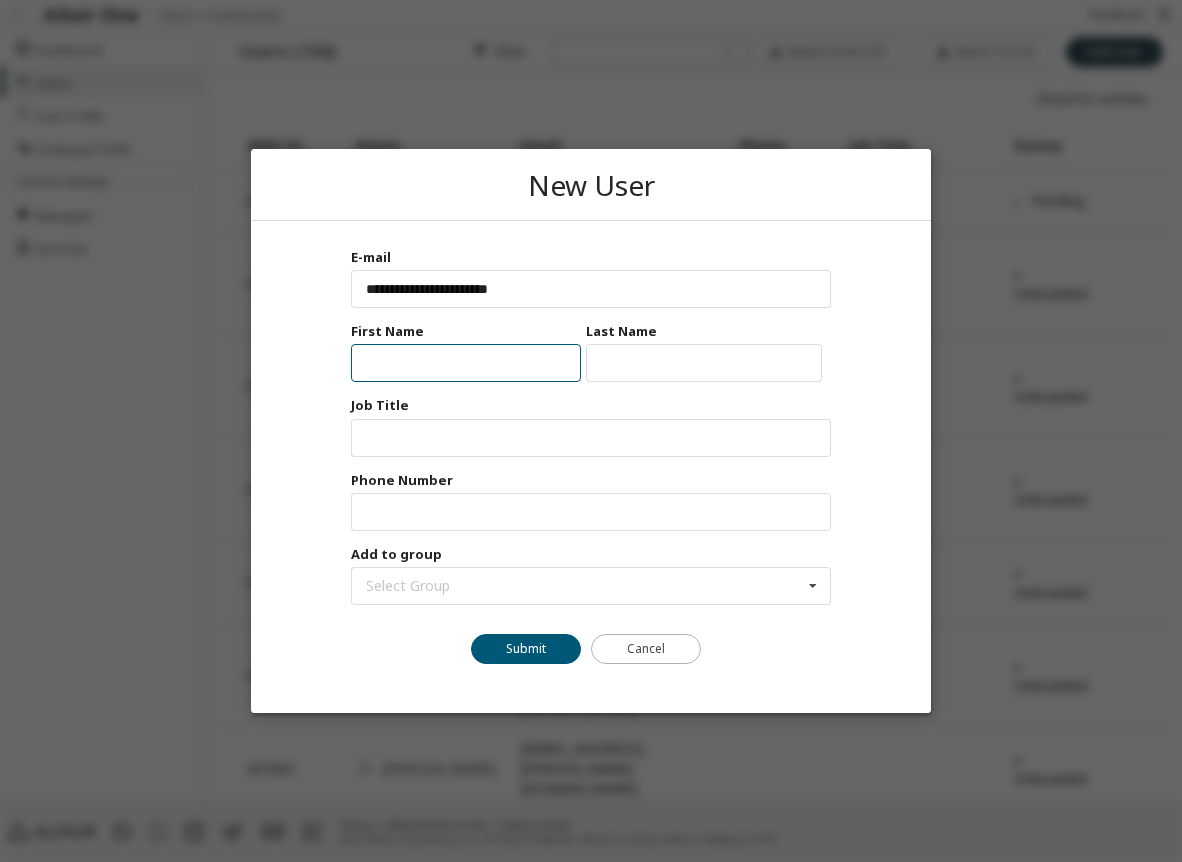 click at bounding box center [466, 363] 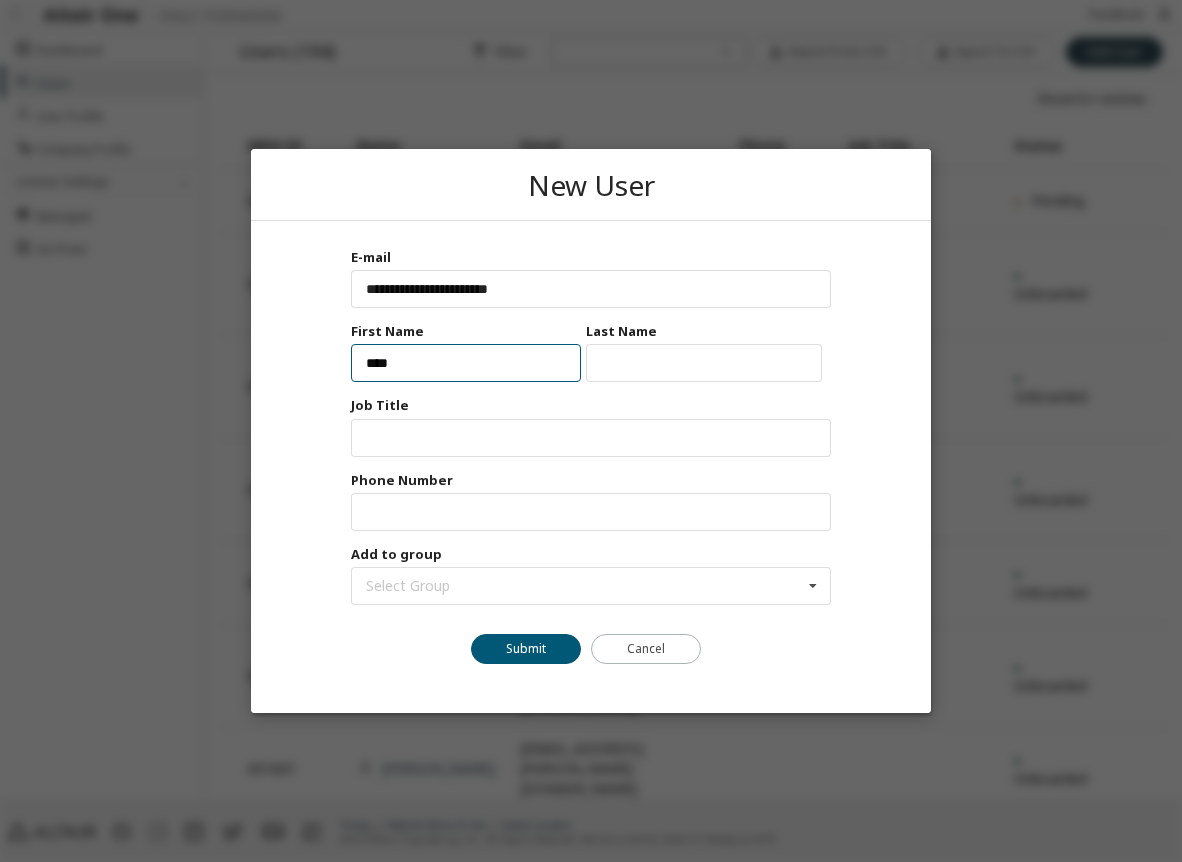 type on "****" 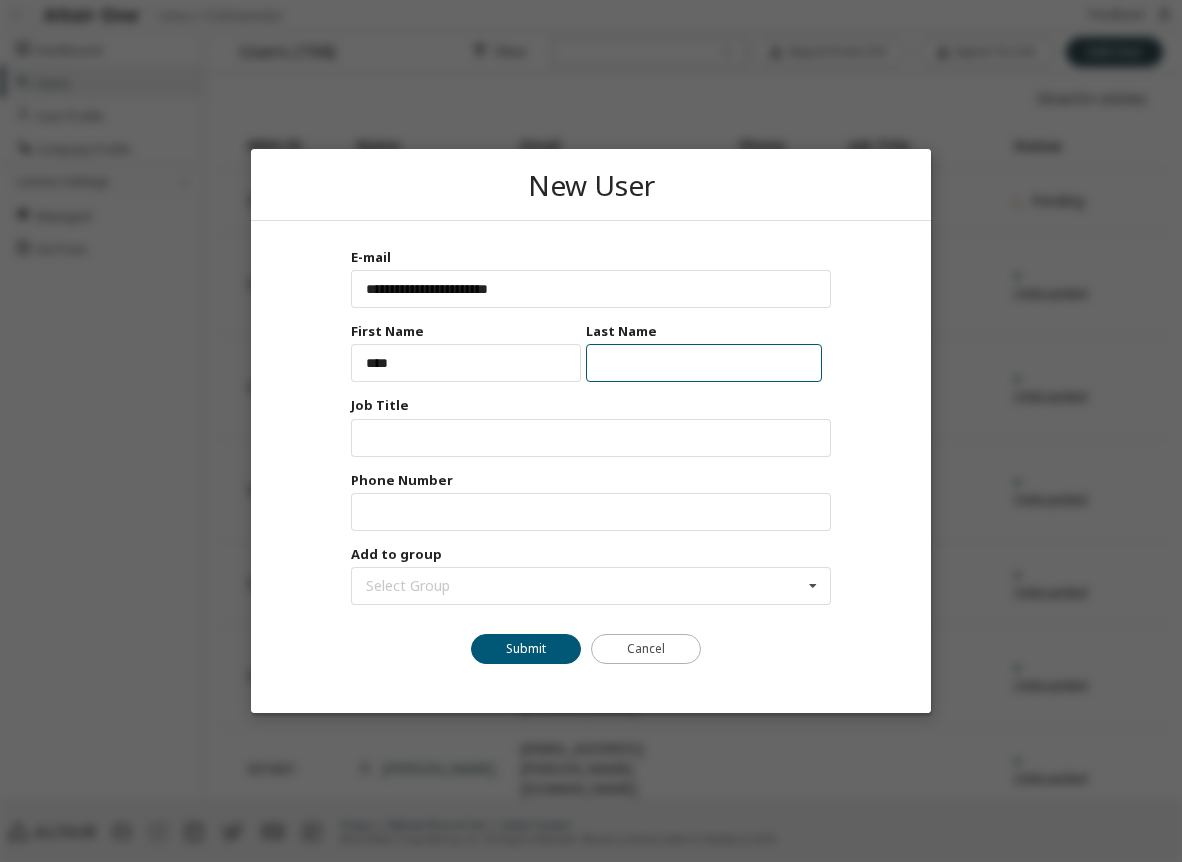 click at bounding box center [704, 363] 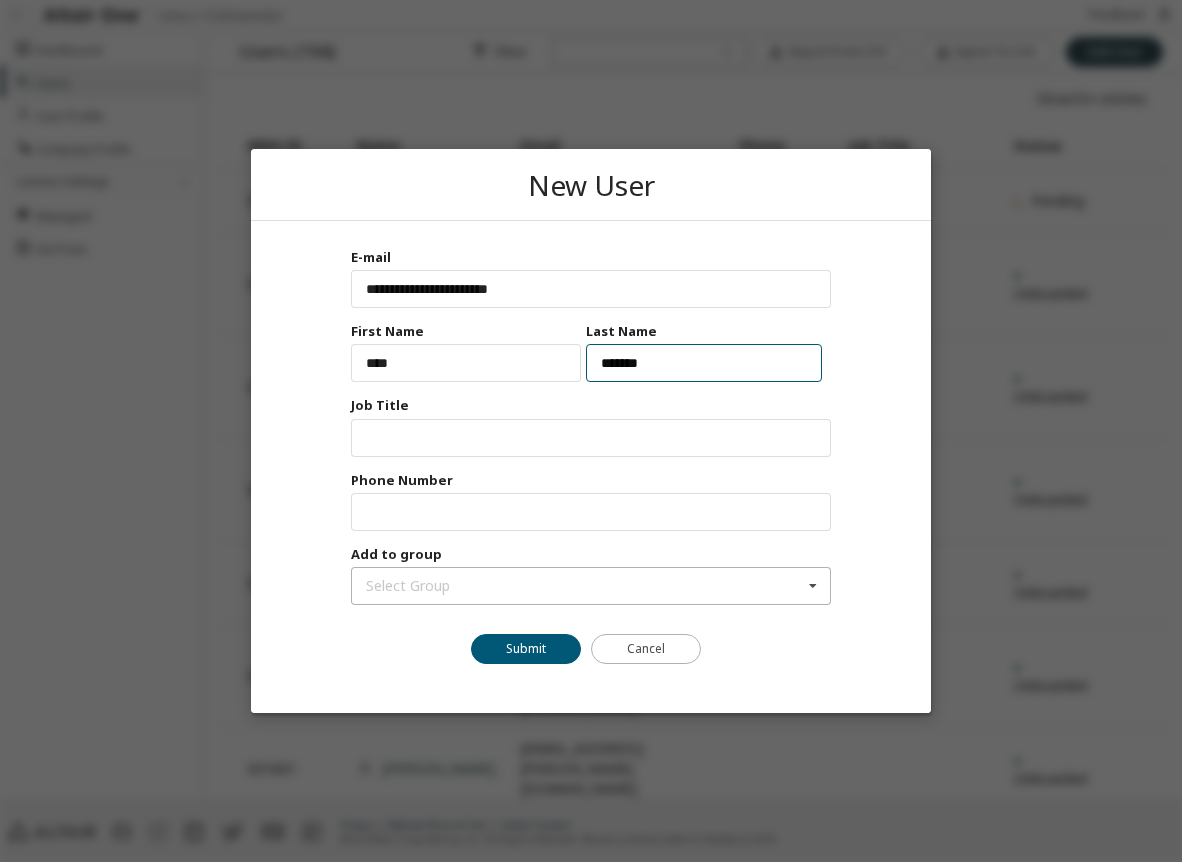 type on "*******" 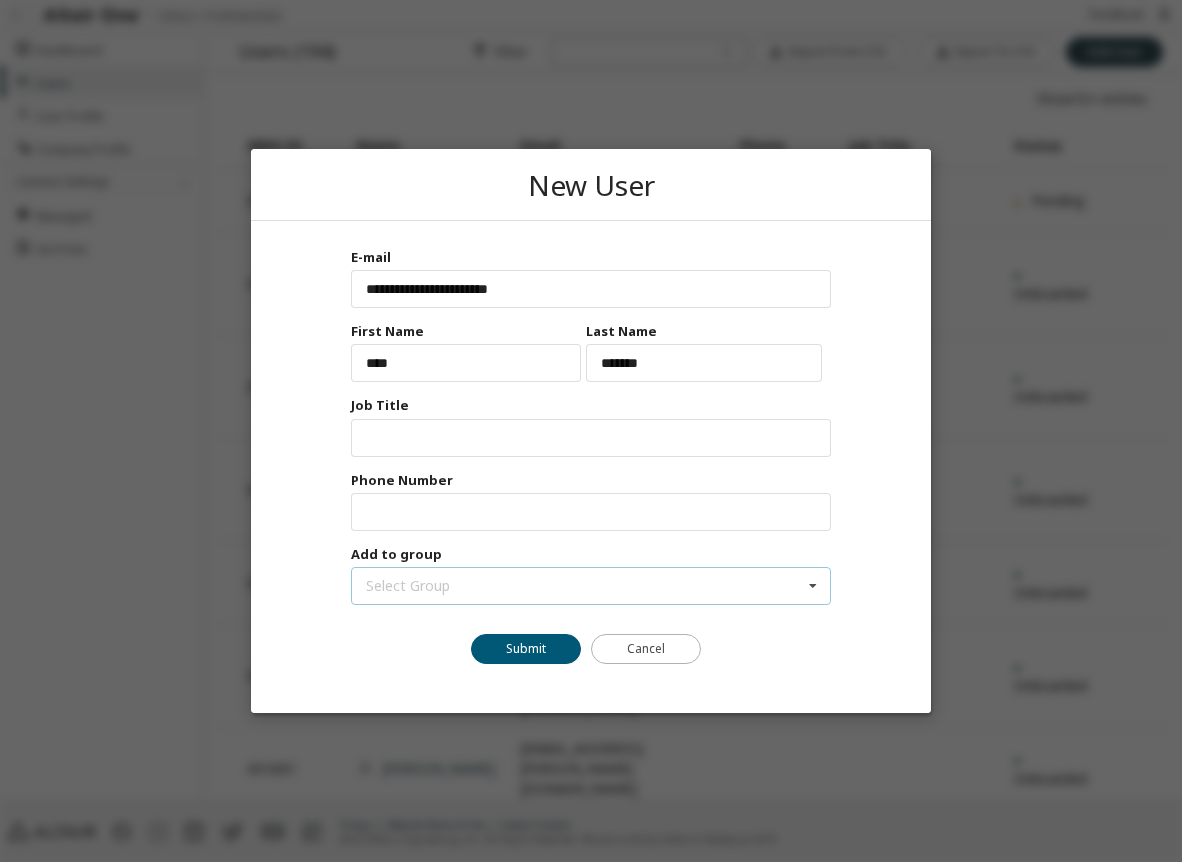click at bounding box center (813, 586) 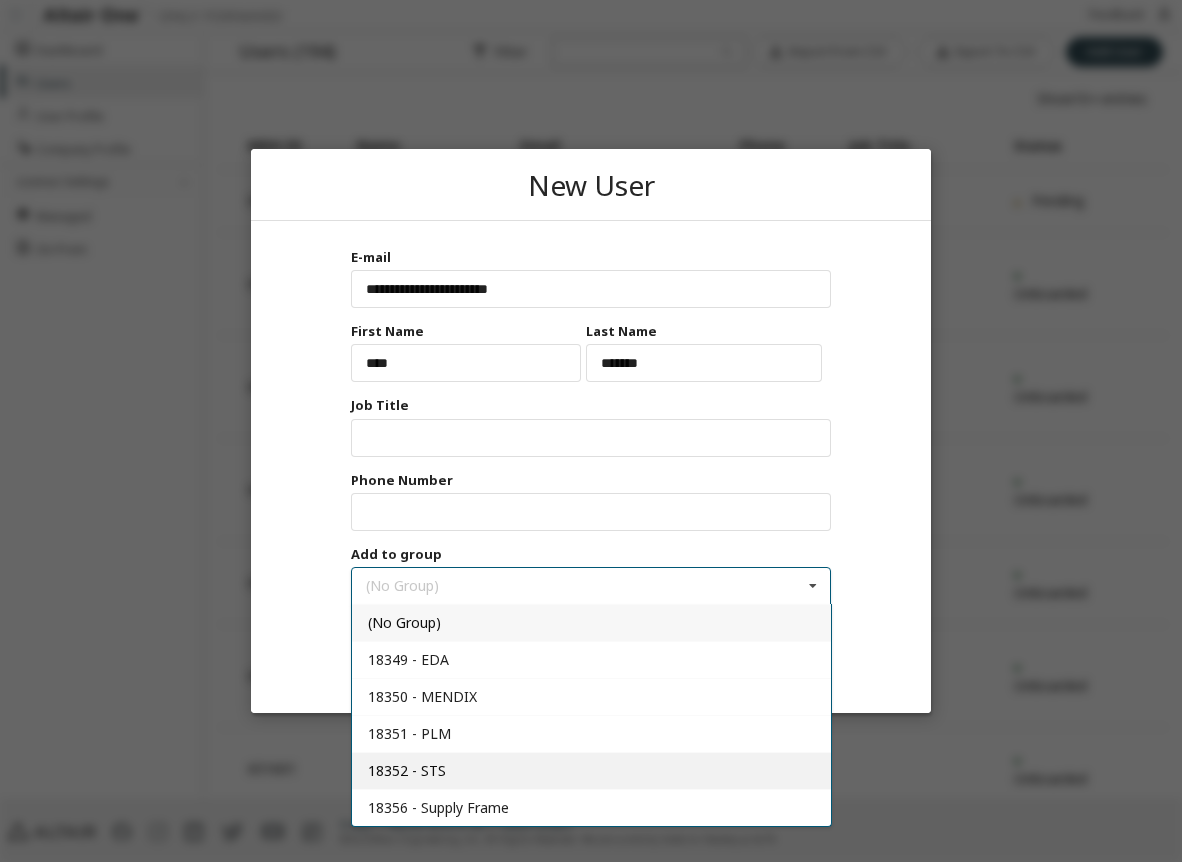 click on "18352 - STS" at bounding box center [407, 770] 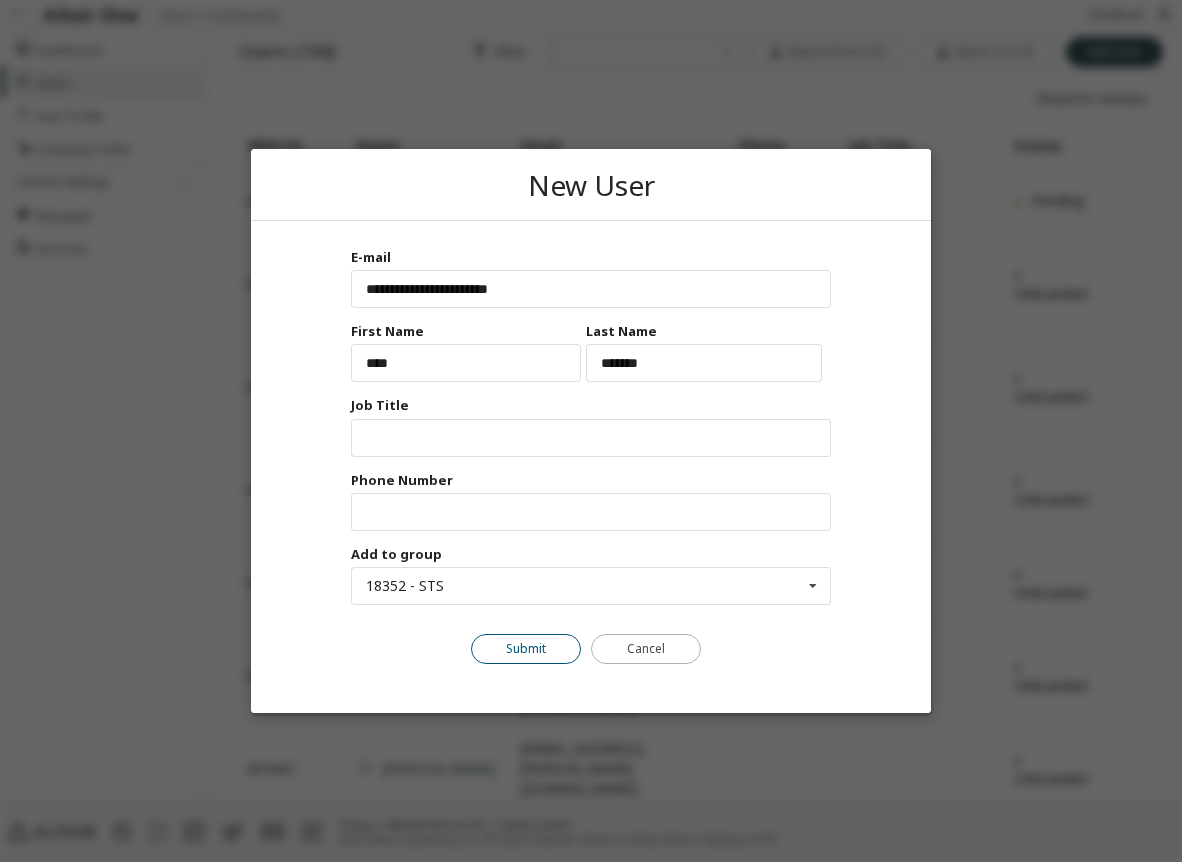 click on "Submit" at bounding box center (526, 649) 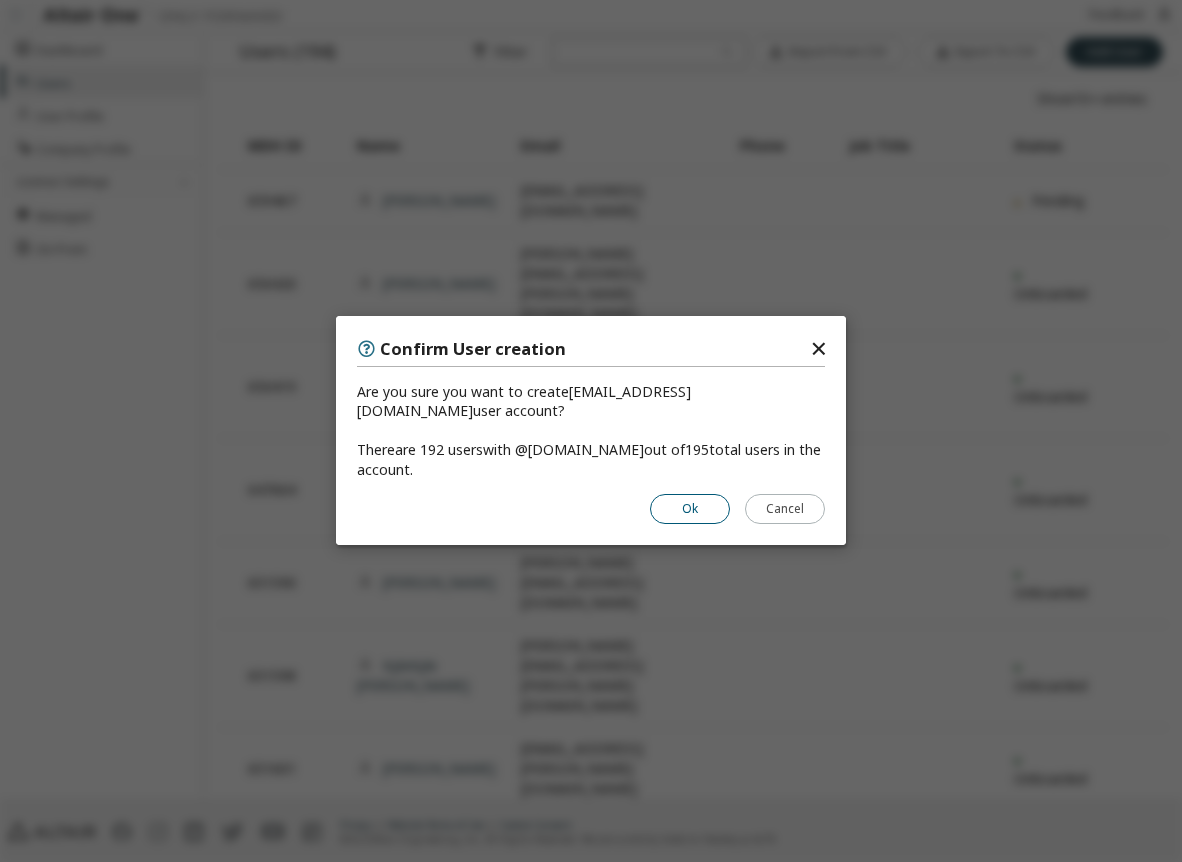 click on "Ok" at bounding box center (690, 510) 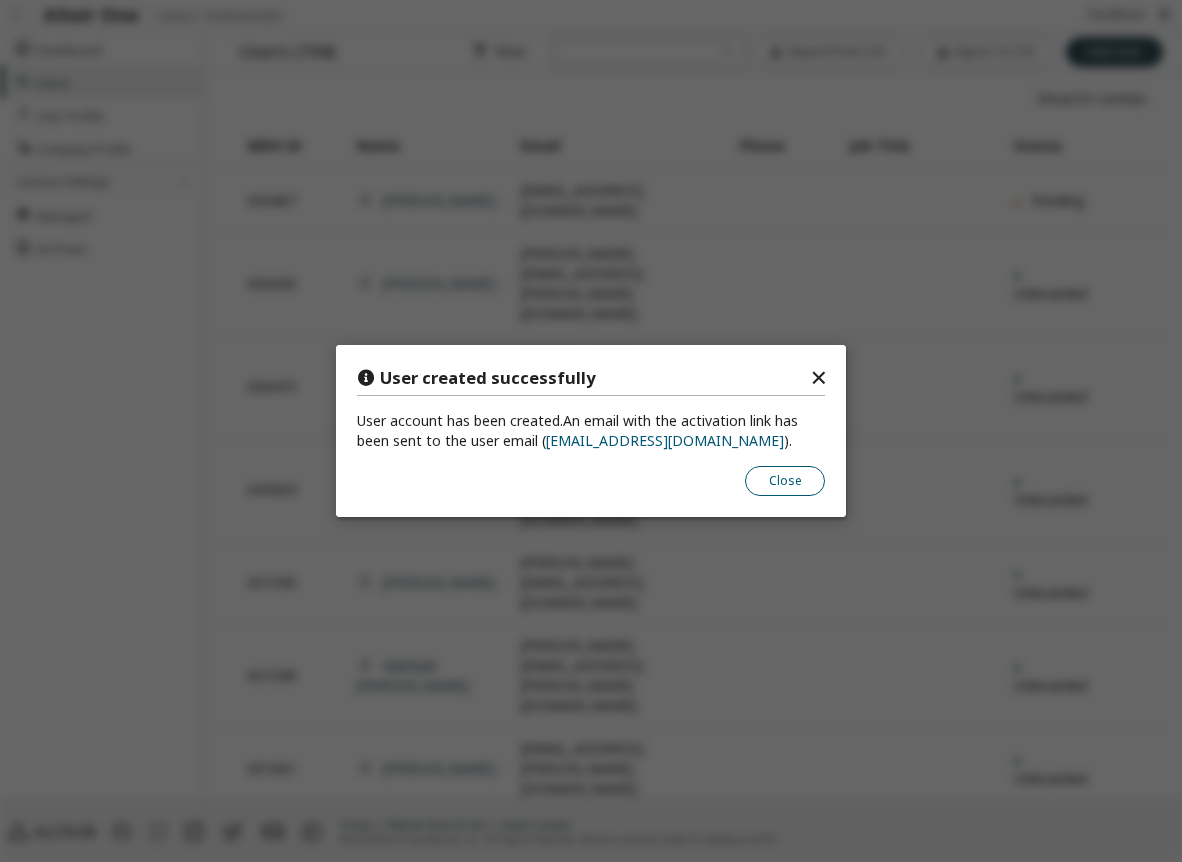 click on "Close" at bounding box center [785, 481] 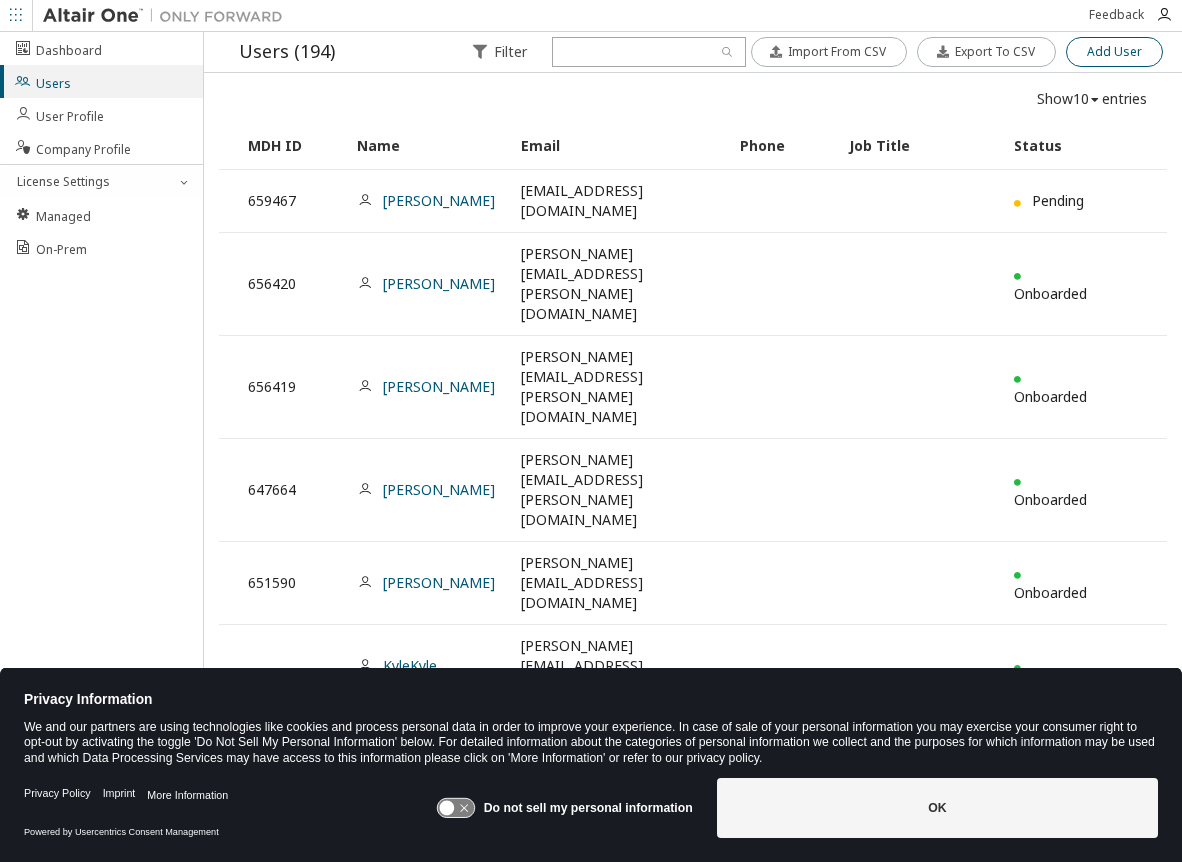 click on "Add User" at bounding box center (1114, 52) 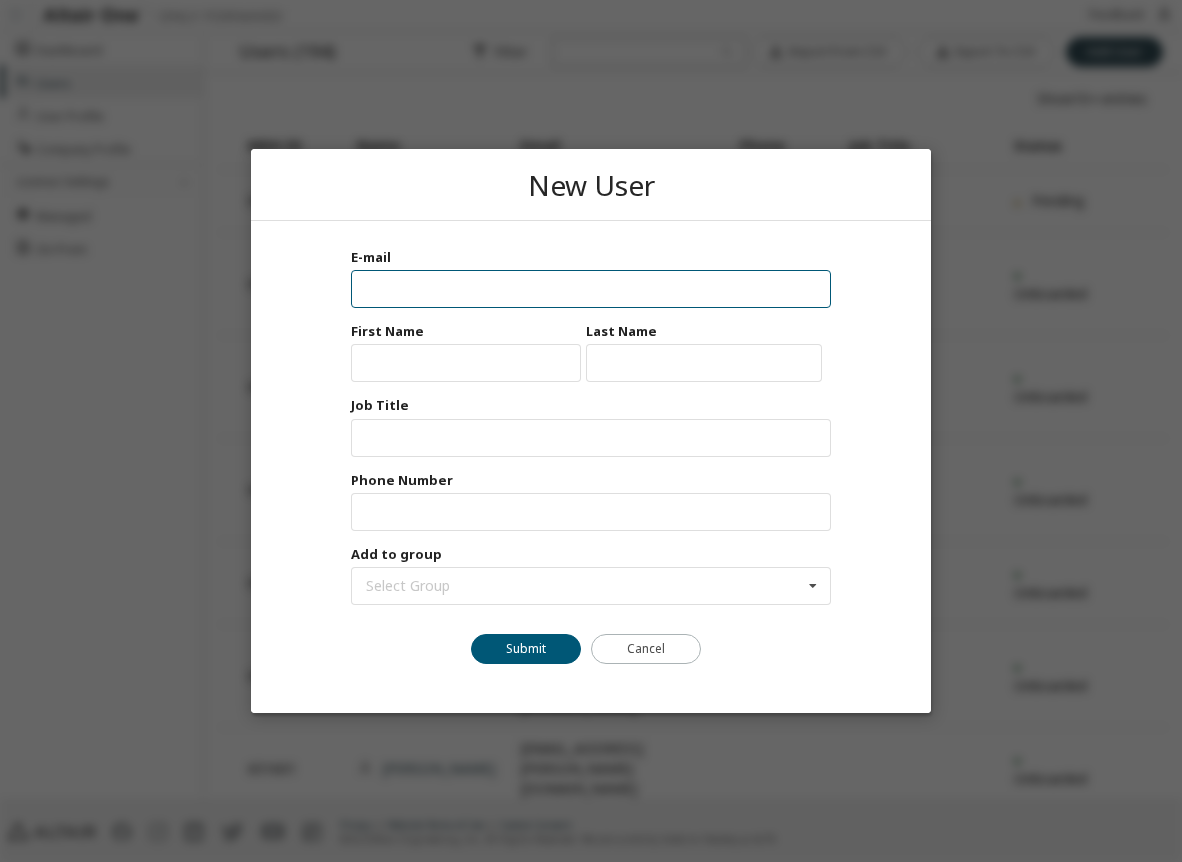 click at bounding box center [591, 289] 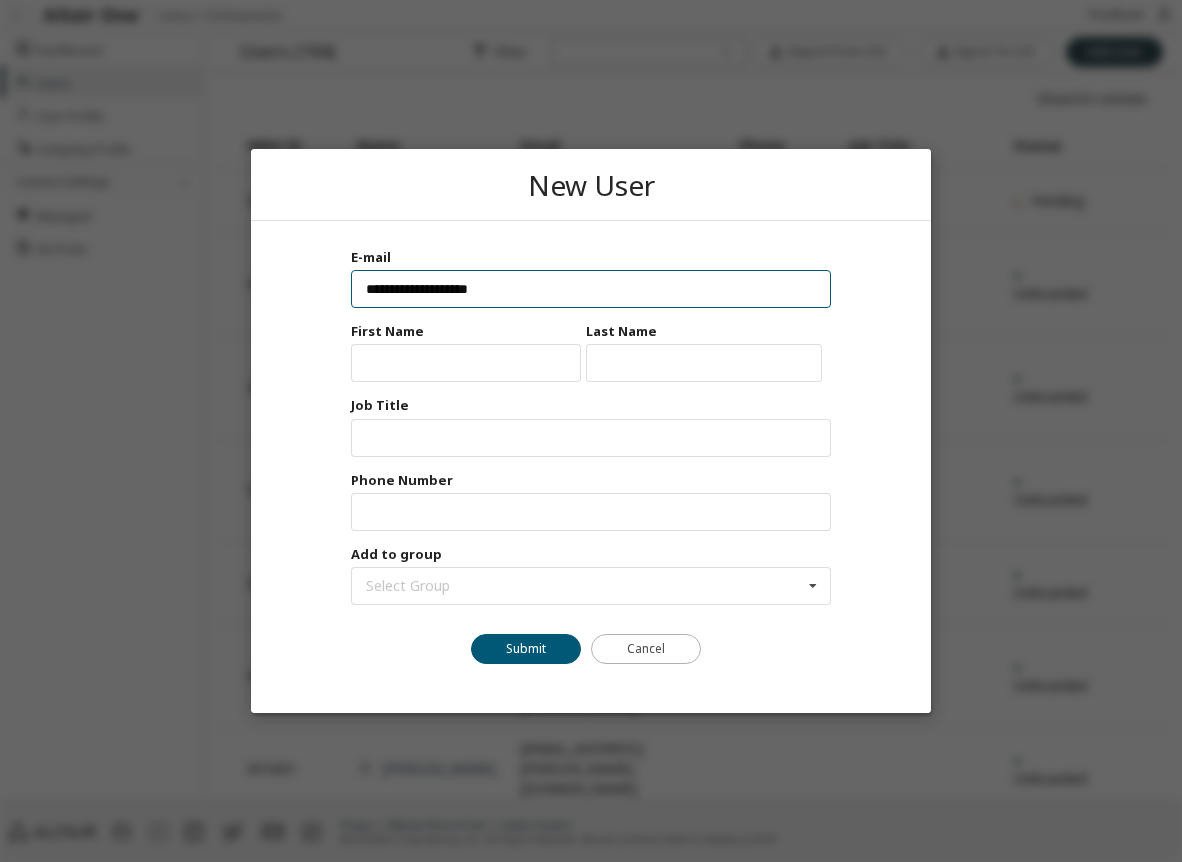 drag, startPoint x: 520, startPoint y: 290, endPoint x: 304, endPoint y: 279, distance: 216.2799 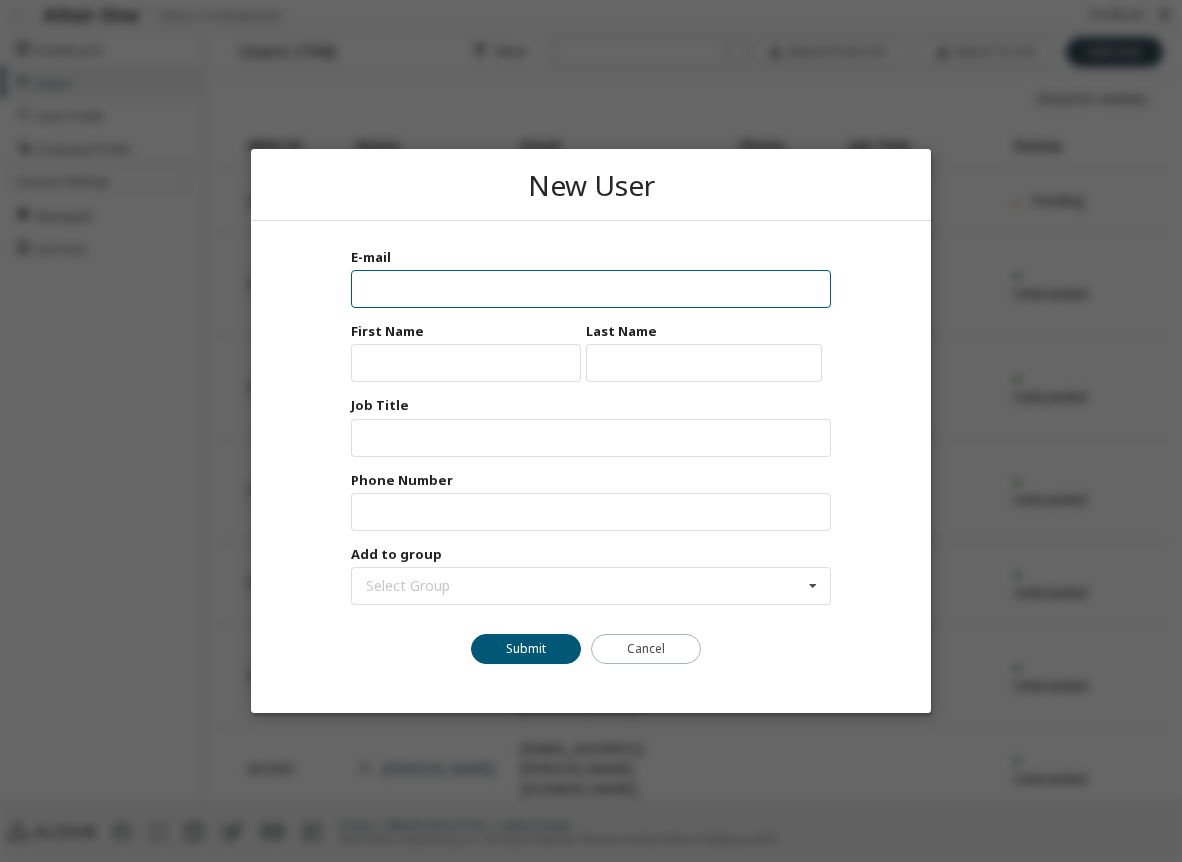click at bounding box center [591, 289] 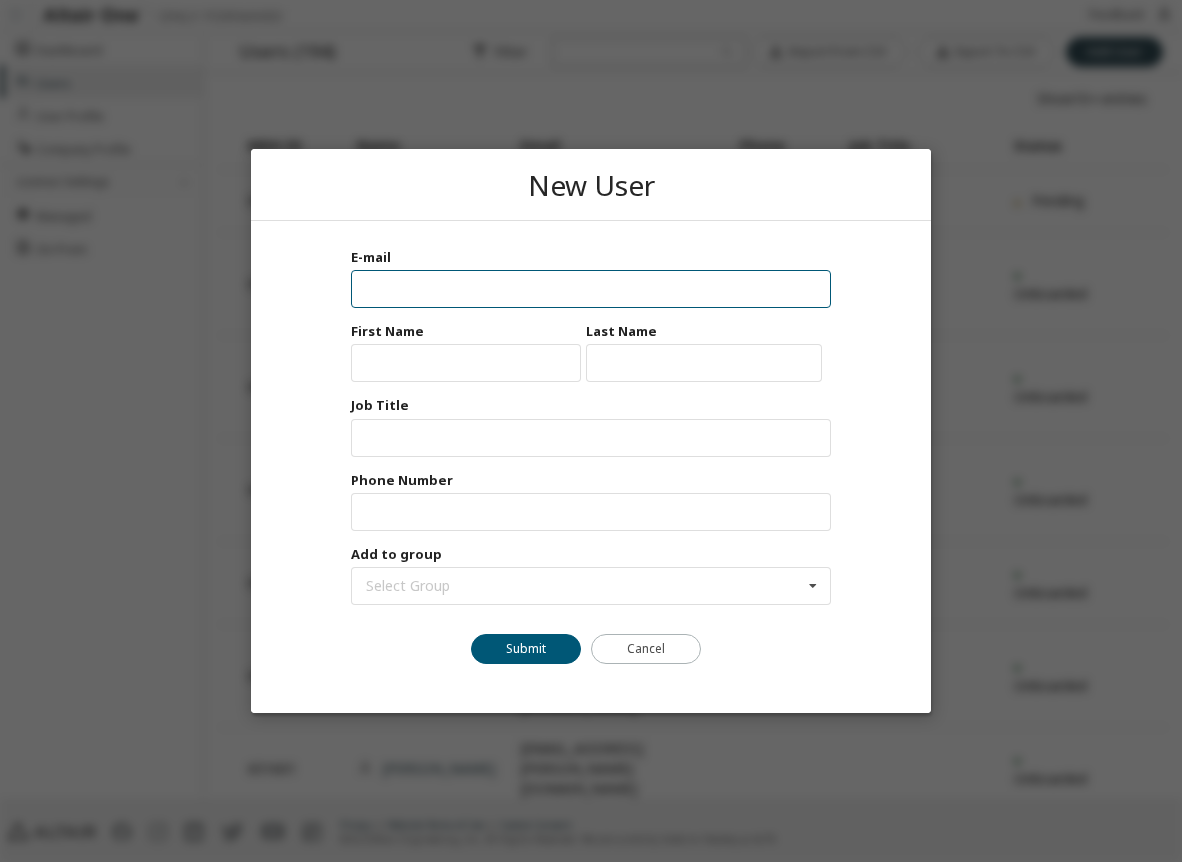 paste on "**********" 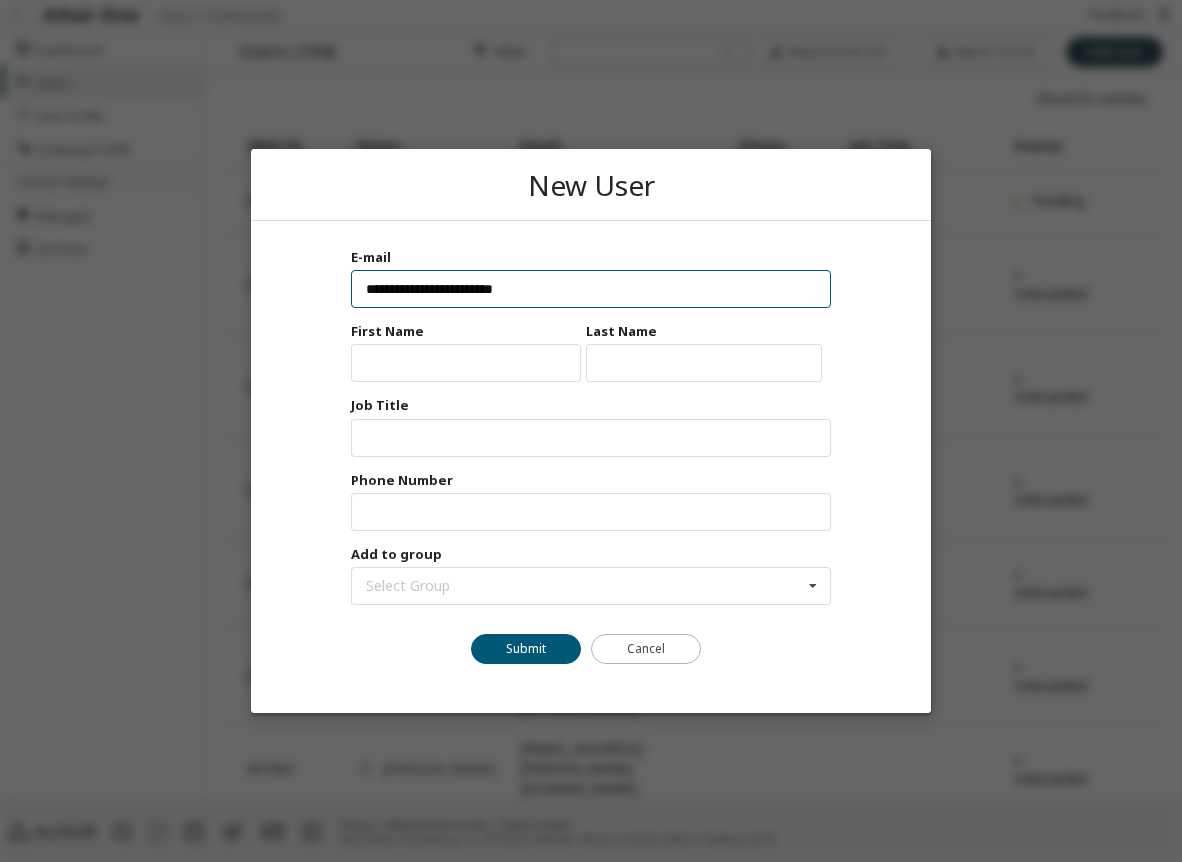 type on "**********" 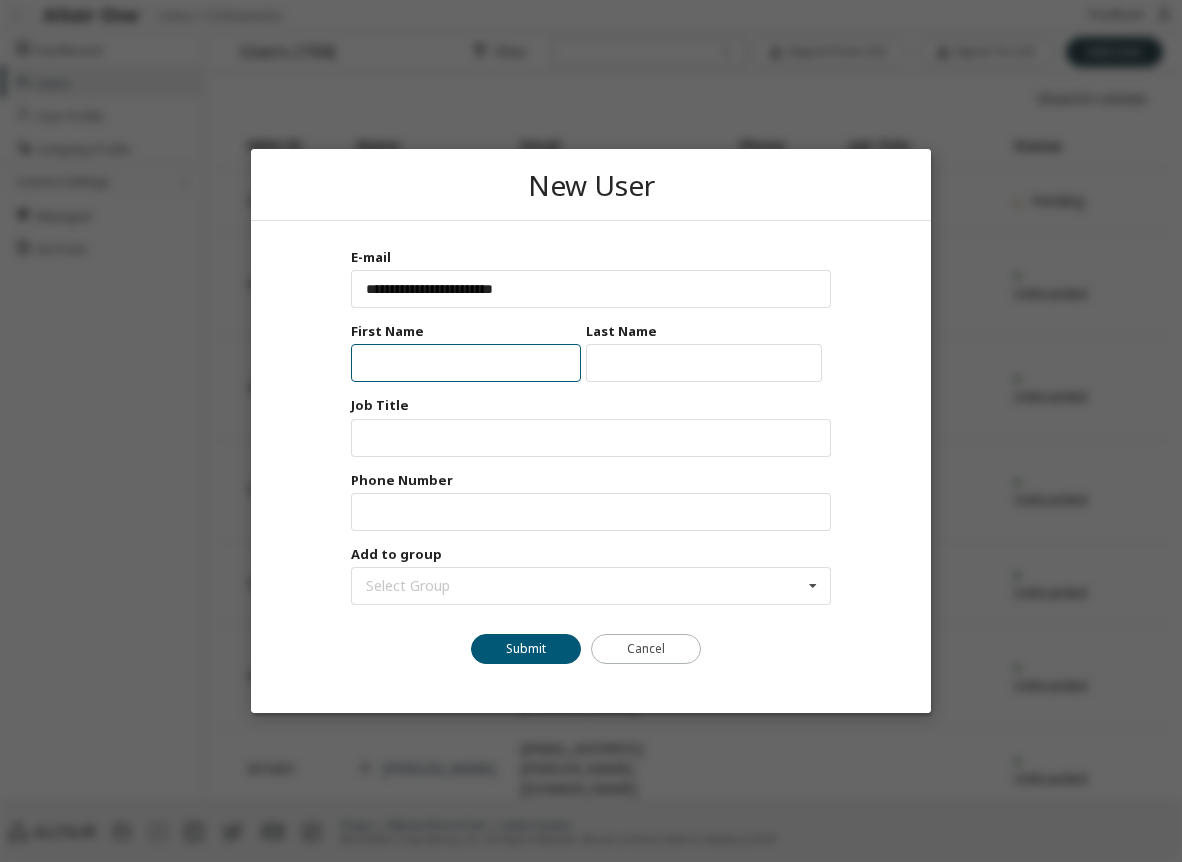 click at bounding box center [466, 363] 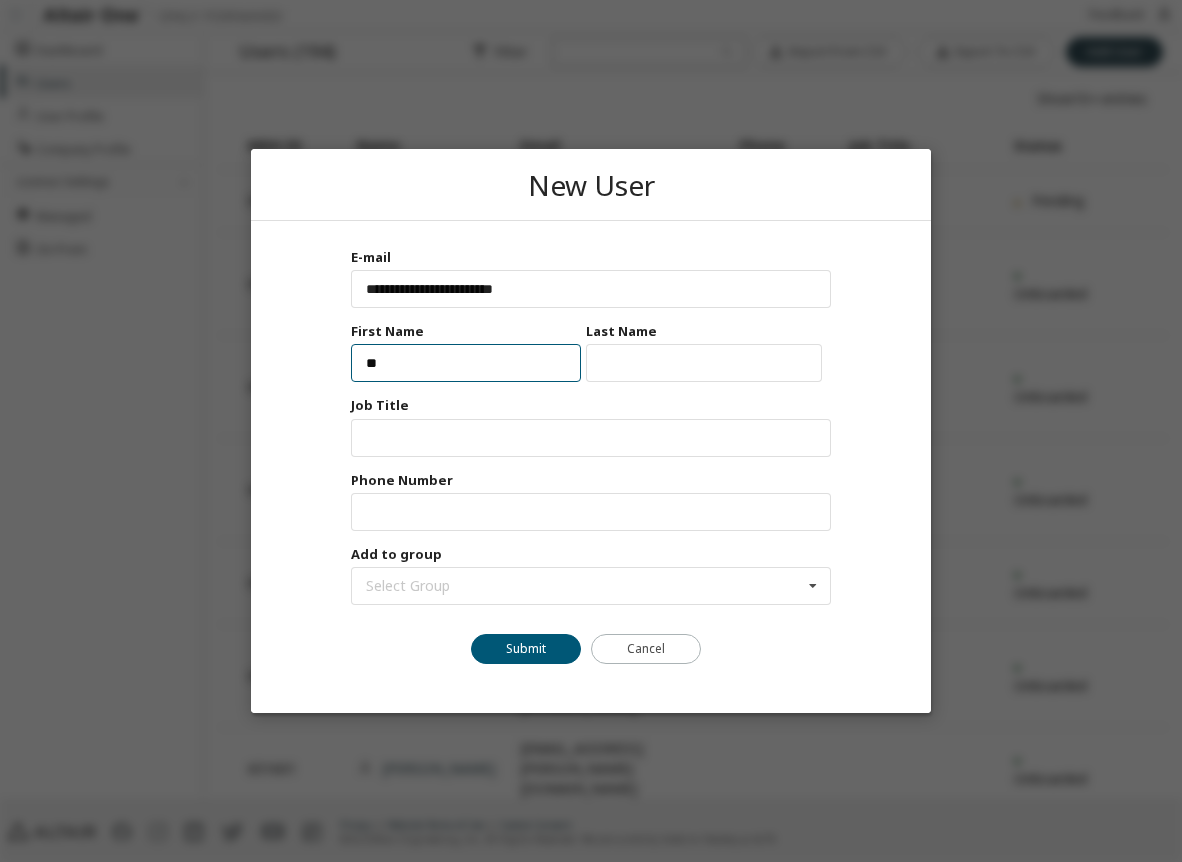 type on "*" 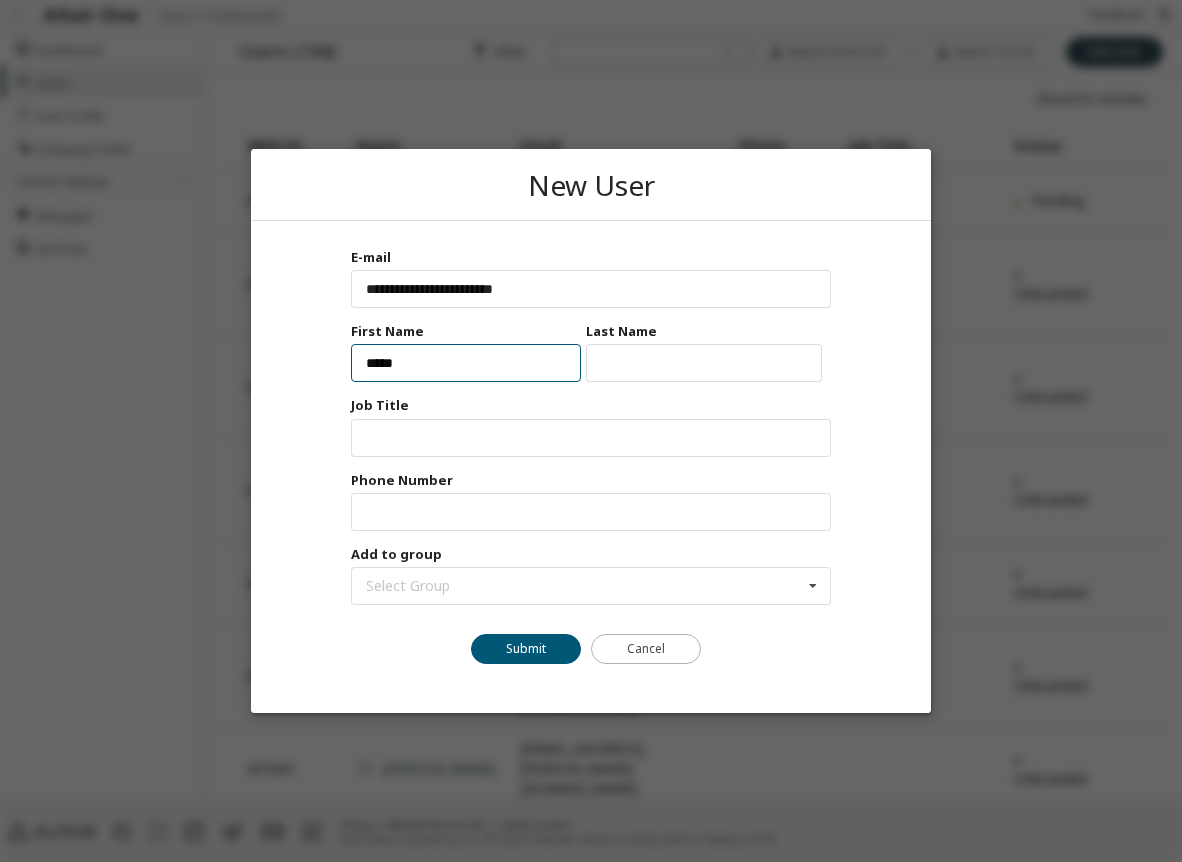 type on "*****" 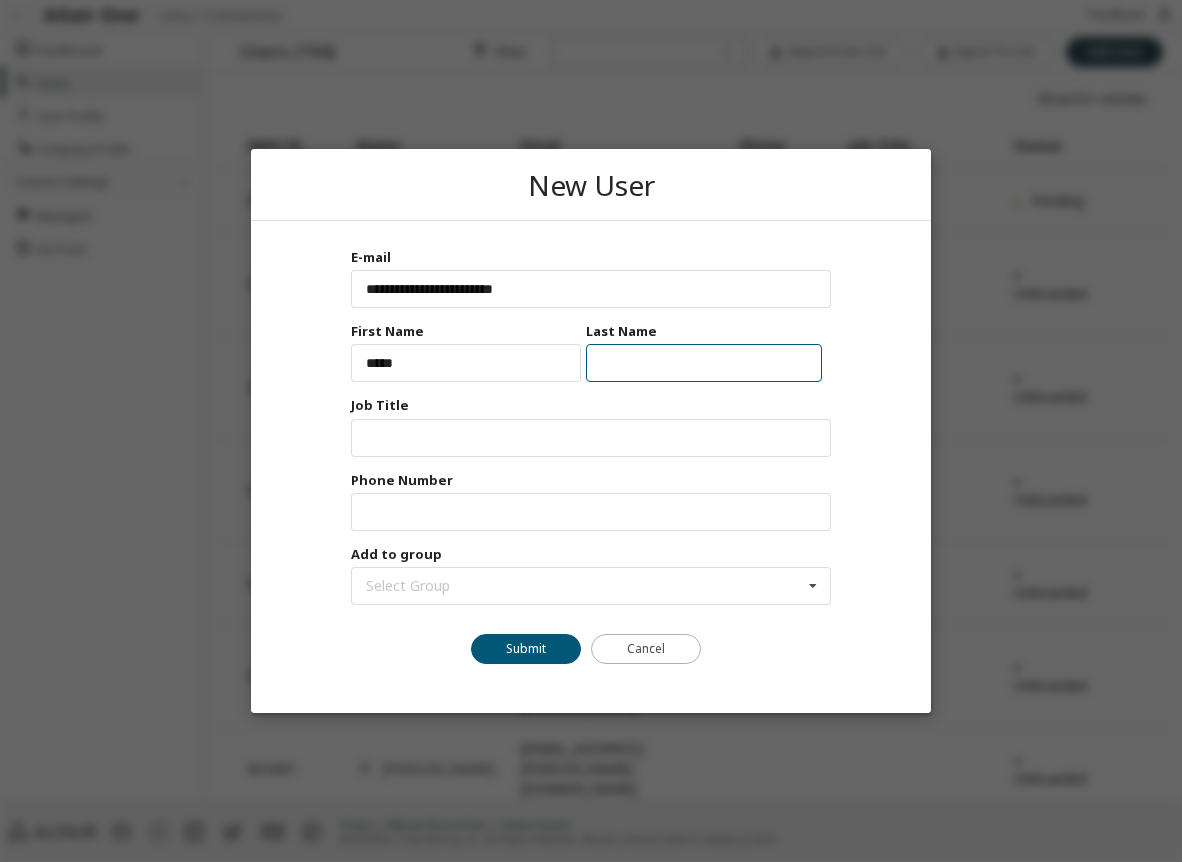 click at bounding box center [704, 363] 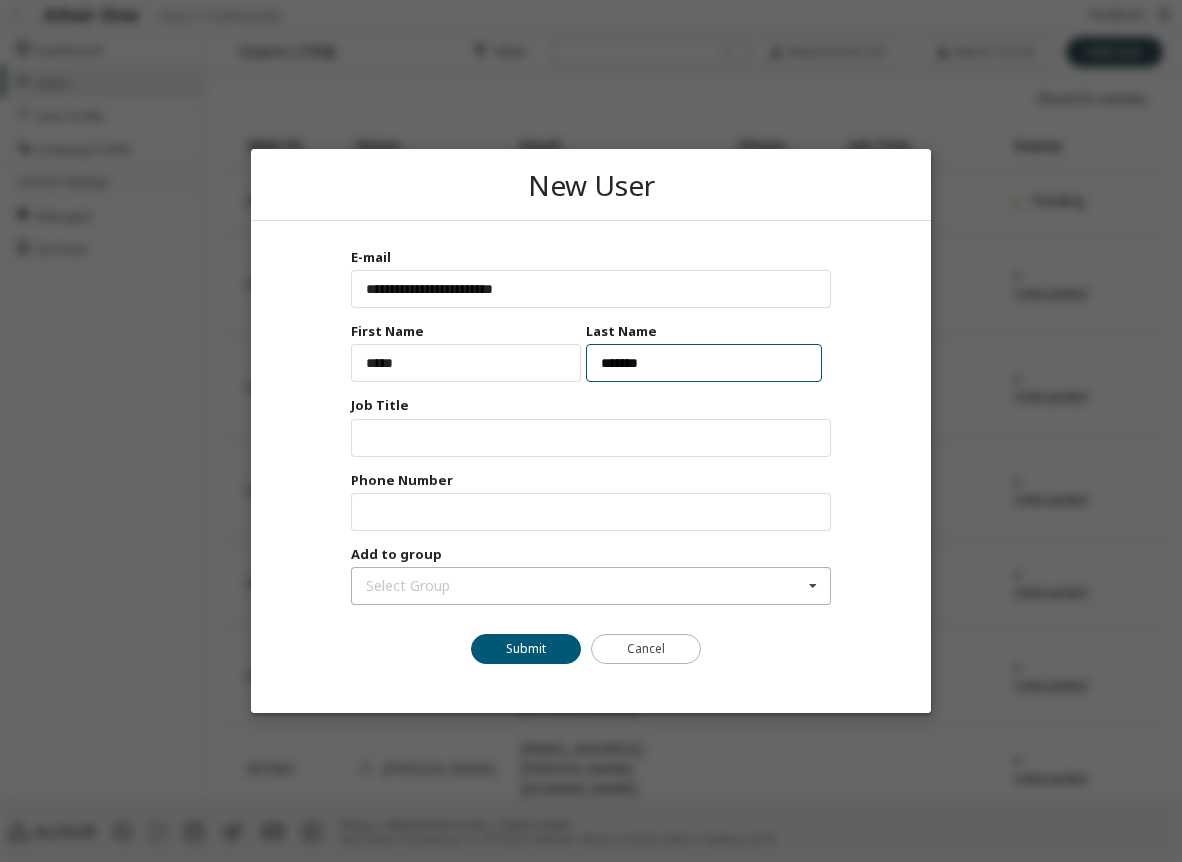 type on "*******" 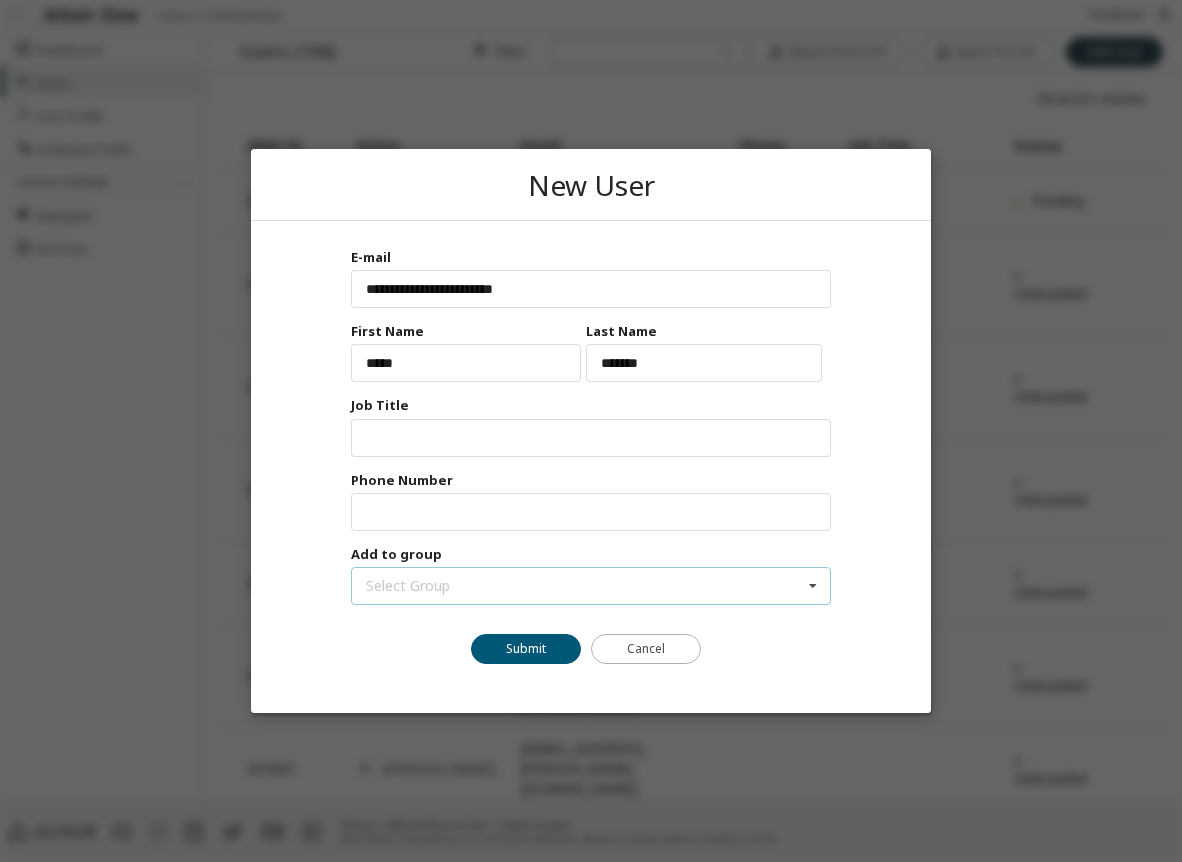 click on "Select Group (No Group) 18349 - EDA  18350 - MENDIX  18351 - PLM  18352 - STS  18356 - Supply Frame" at bounding box center [591, 586] 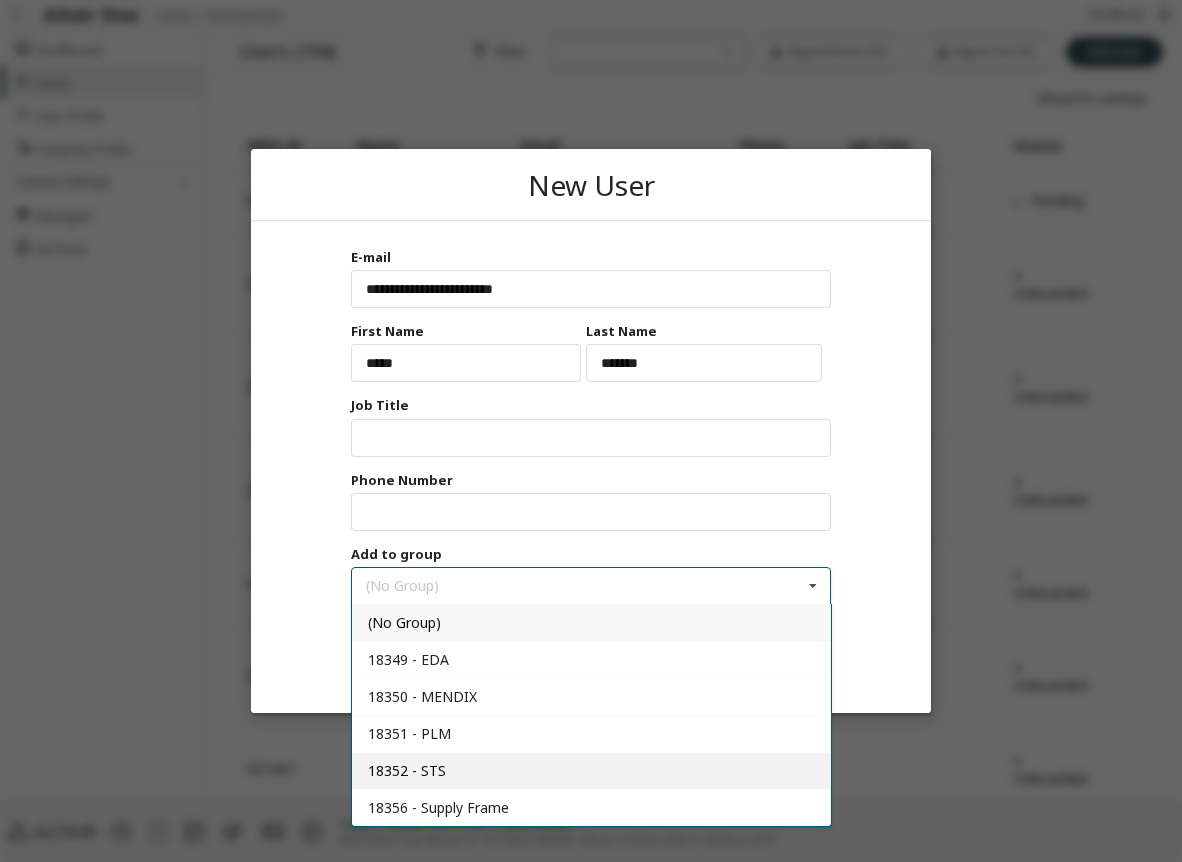click on "18352 - STS" at bounding box center (407, 770) 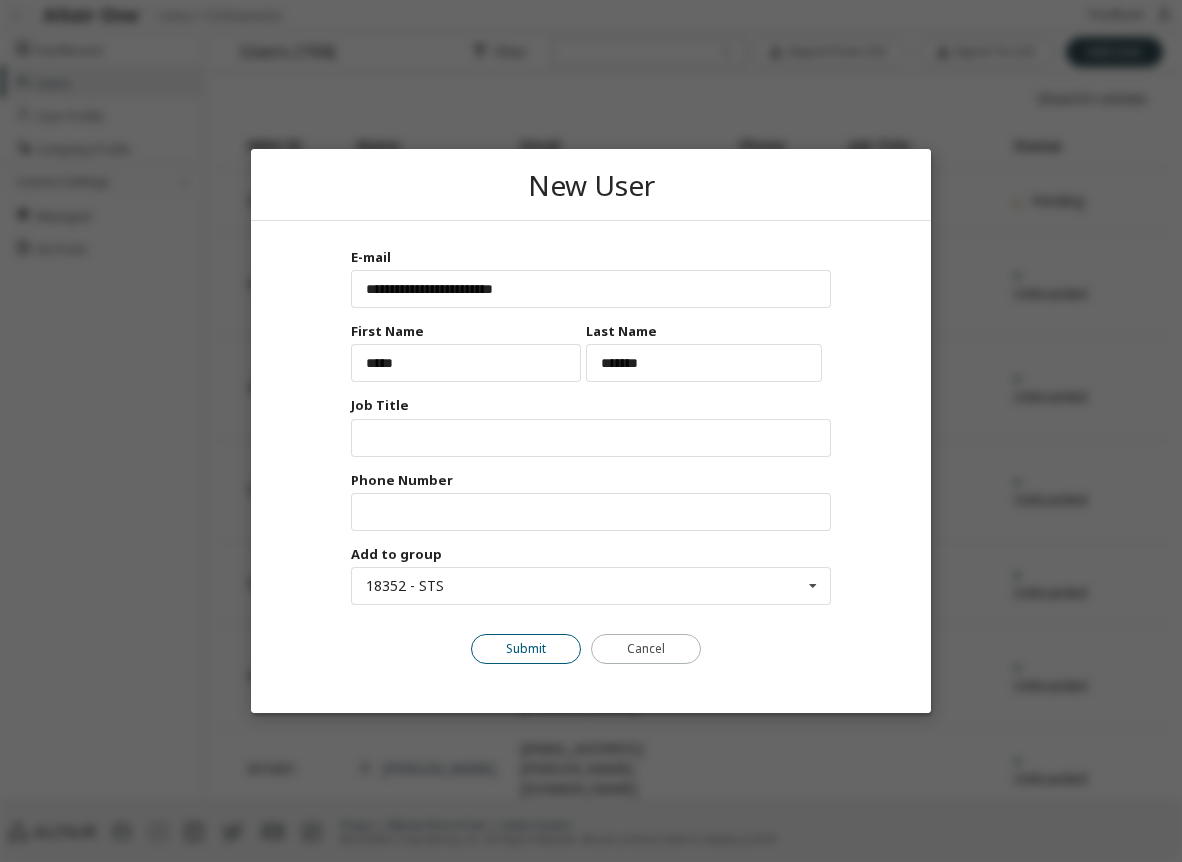 click on "Submit" at bounding box center (526, 649) 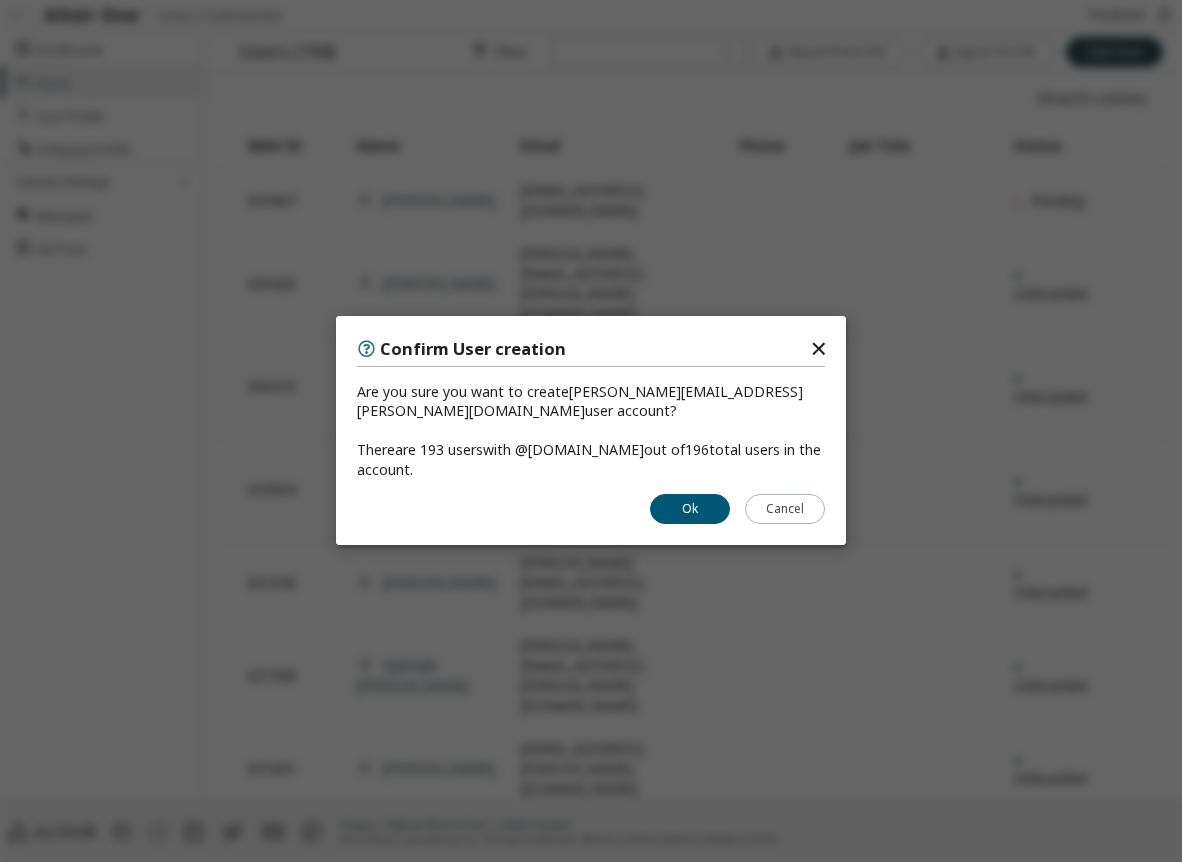 click on "Ok" at bounding box center (690, 510) 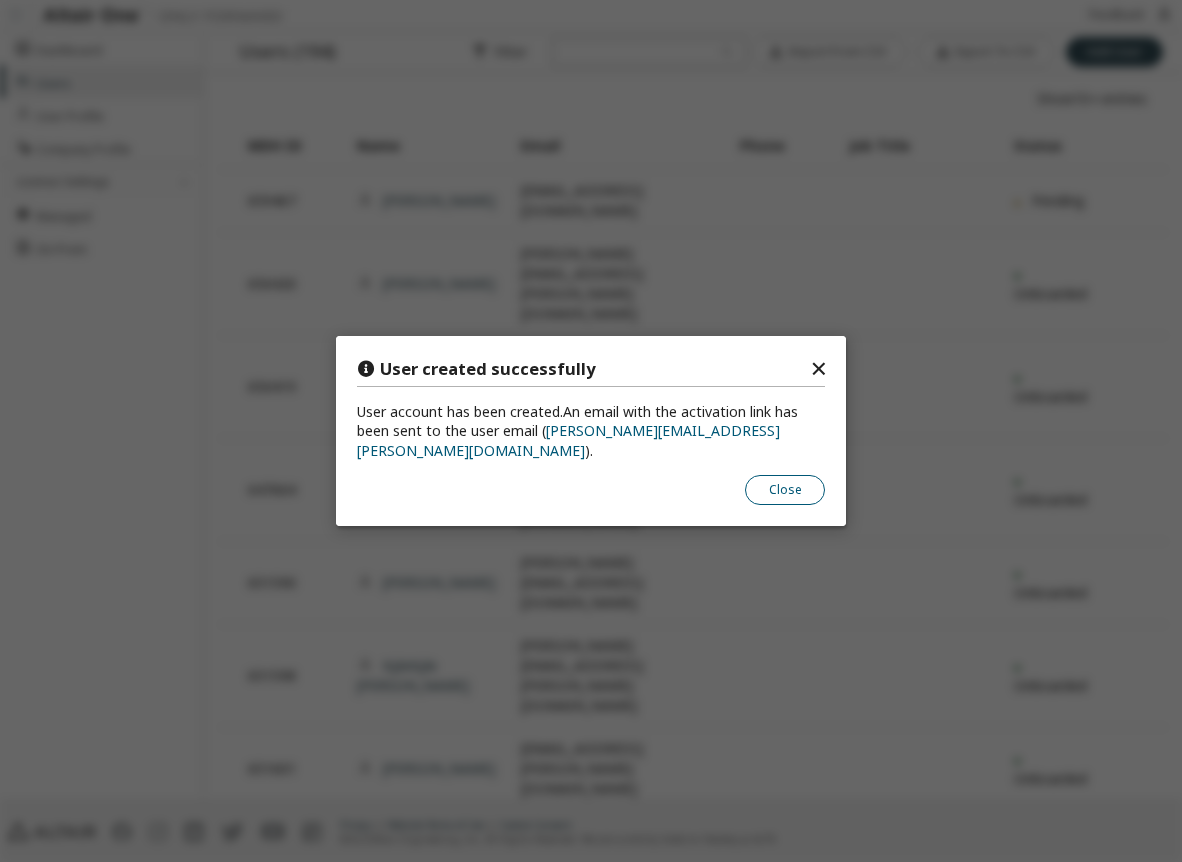 click on "Close" at bounding box center [785, 490] 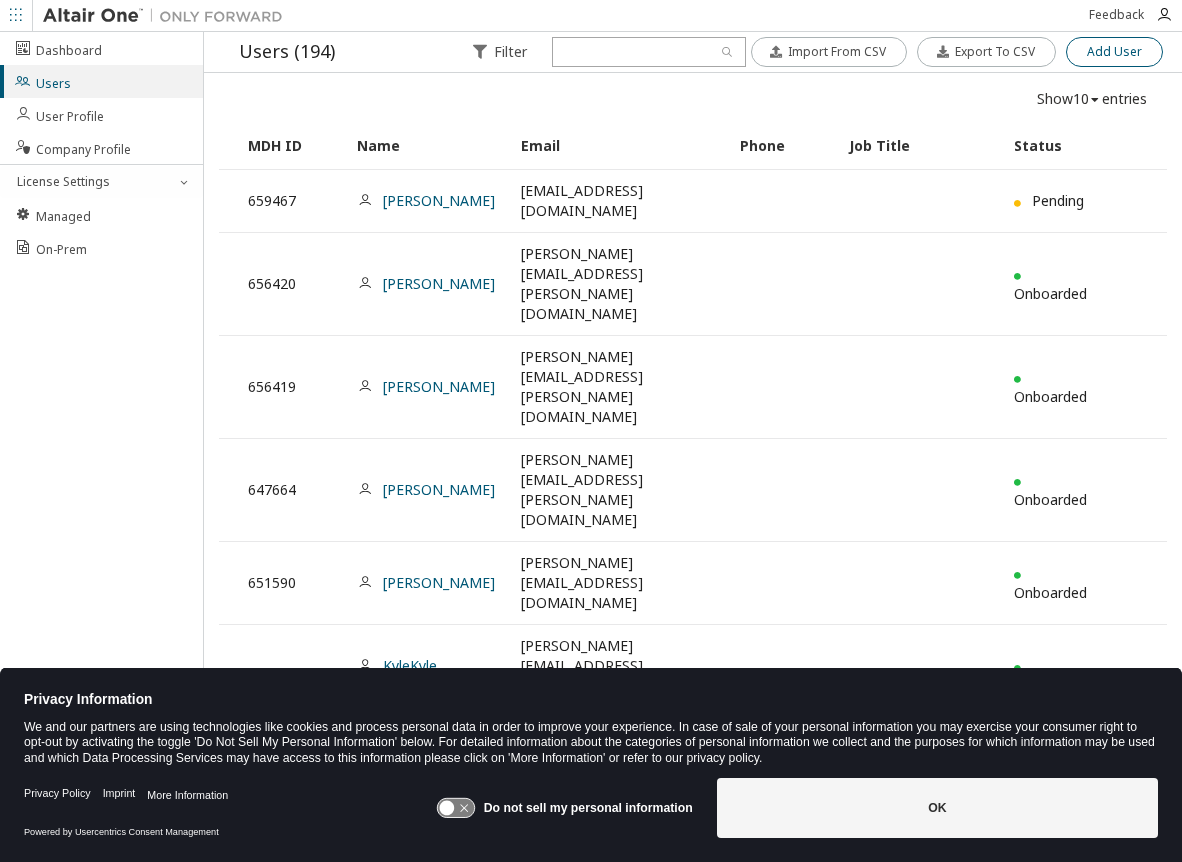 click on "Add User" at bounding box center (1114, 52) 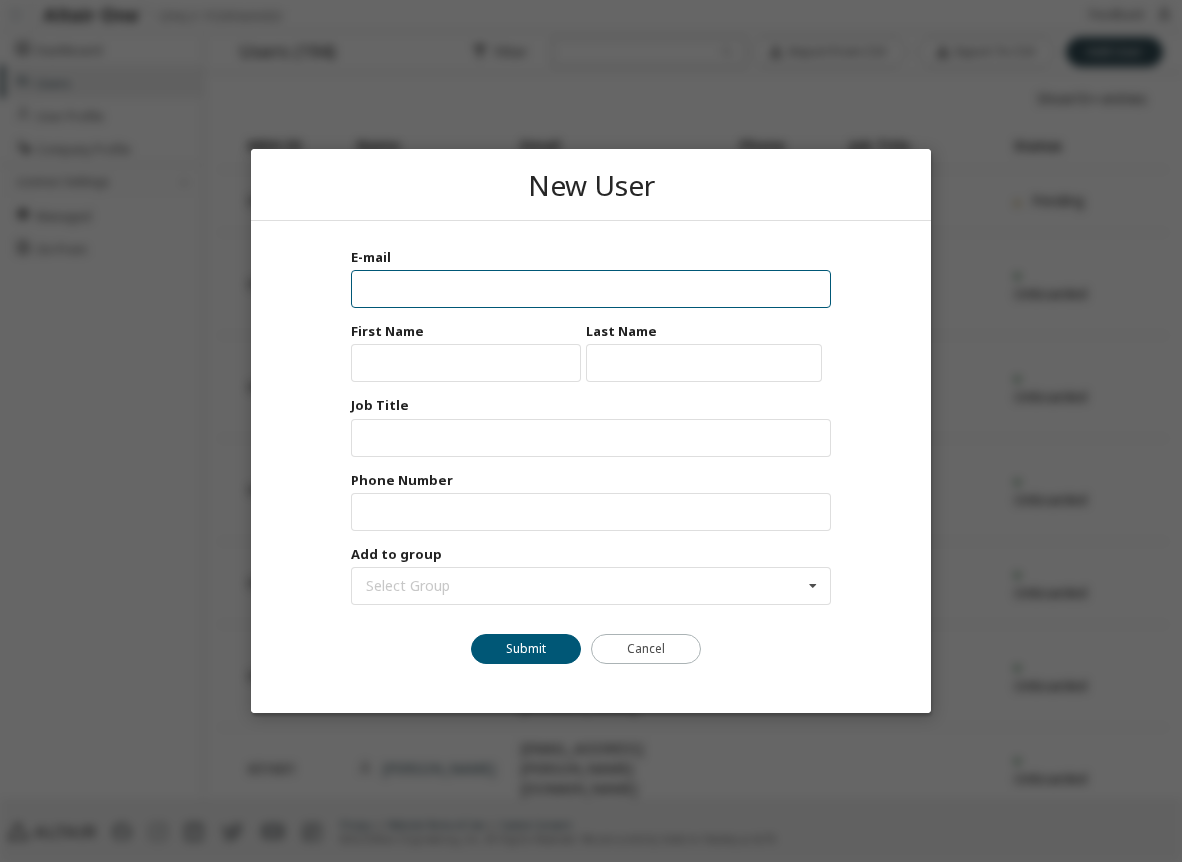 click at bounding box center [591, 289] 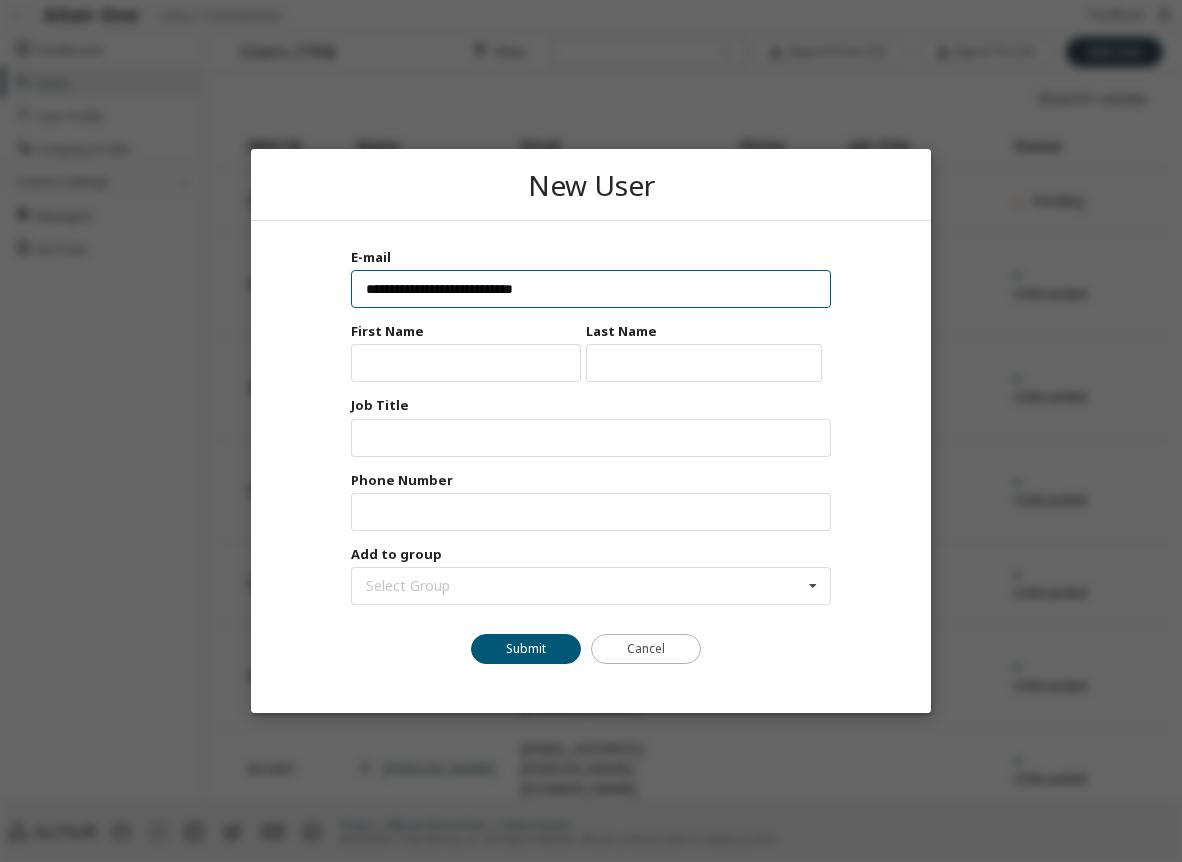 type on "**********" 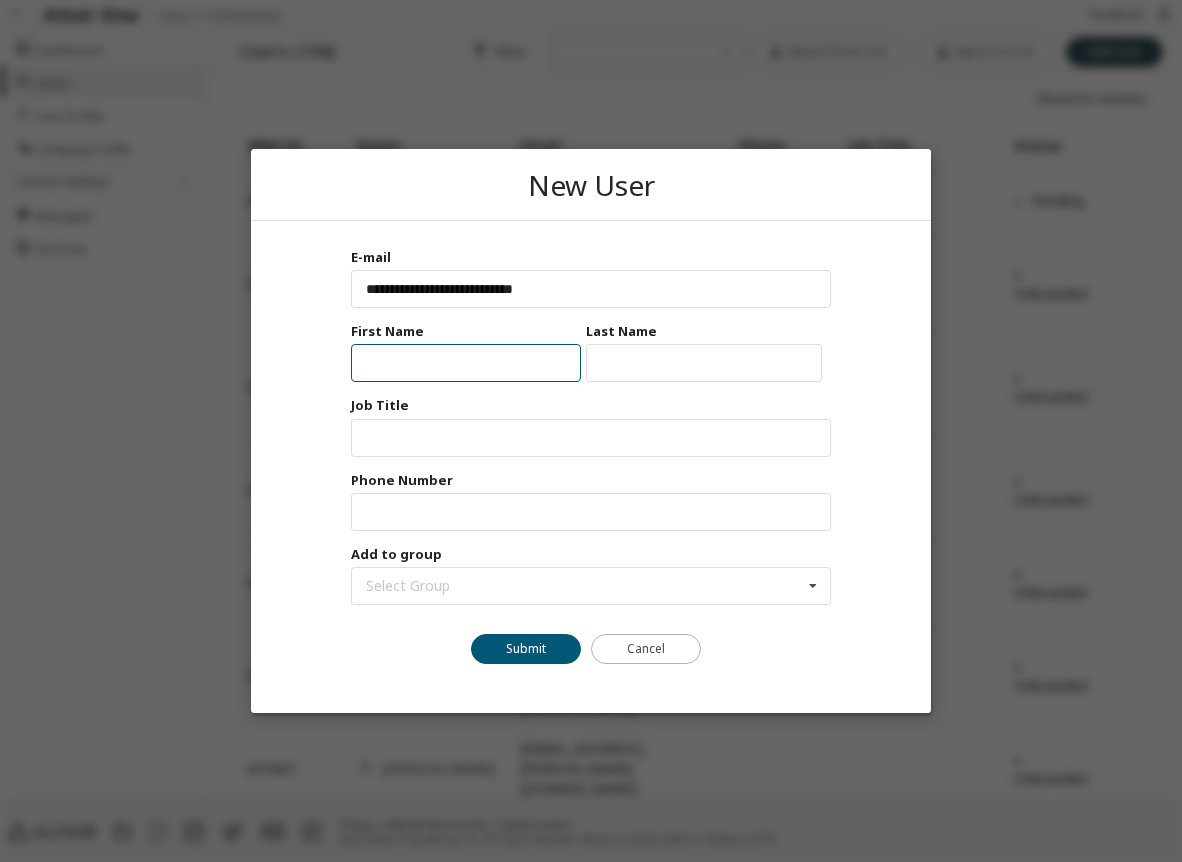 click at bounding box center [466, 363] 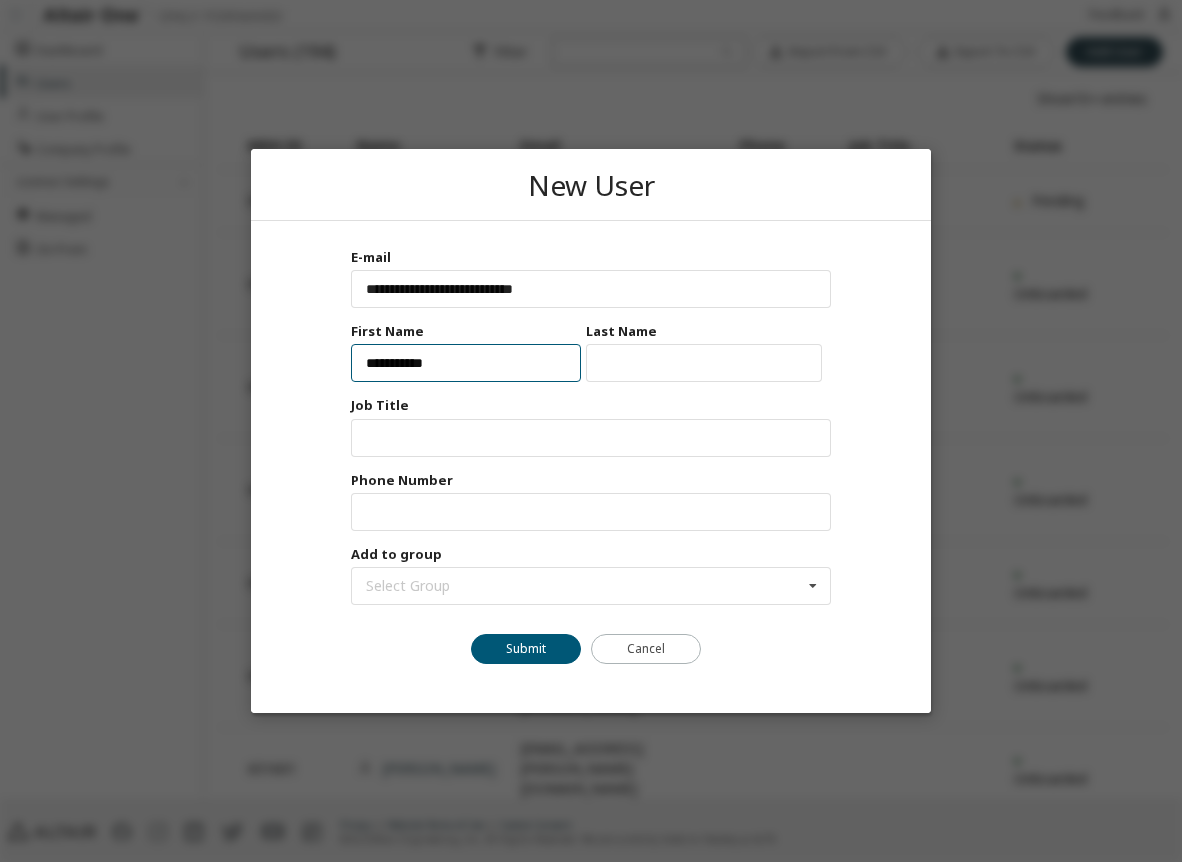 type on "**********" 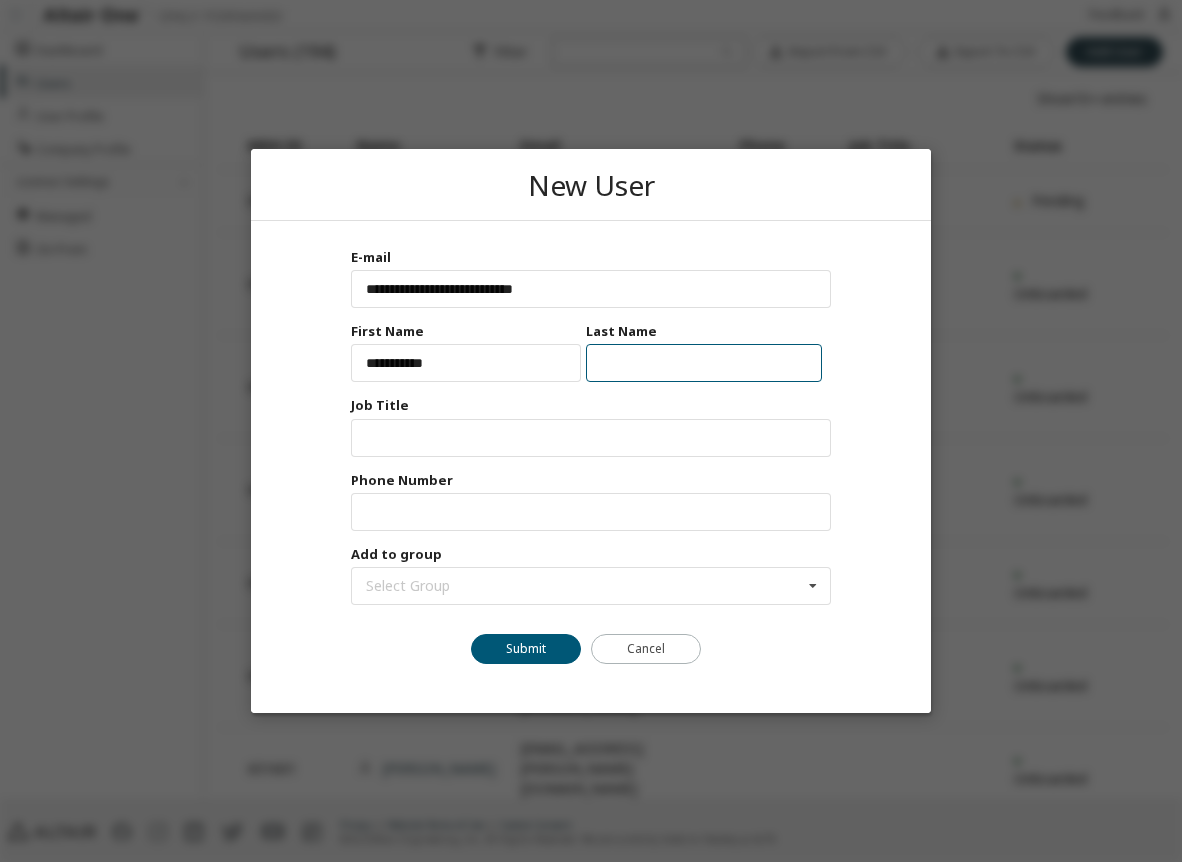 click at bounding box center (704, 363) 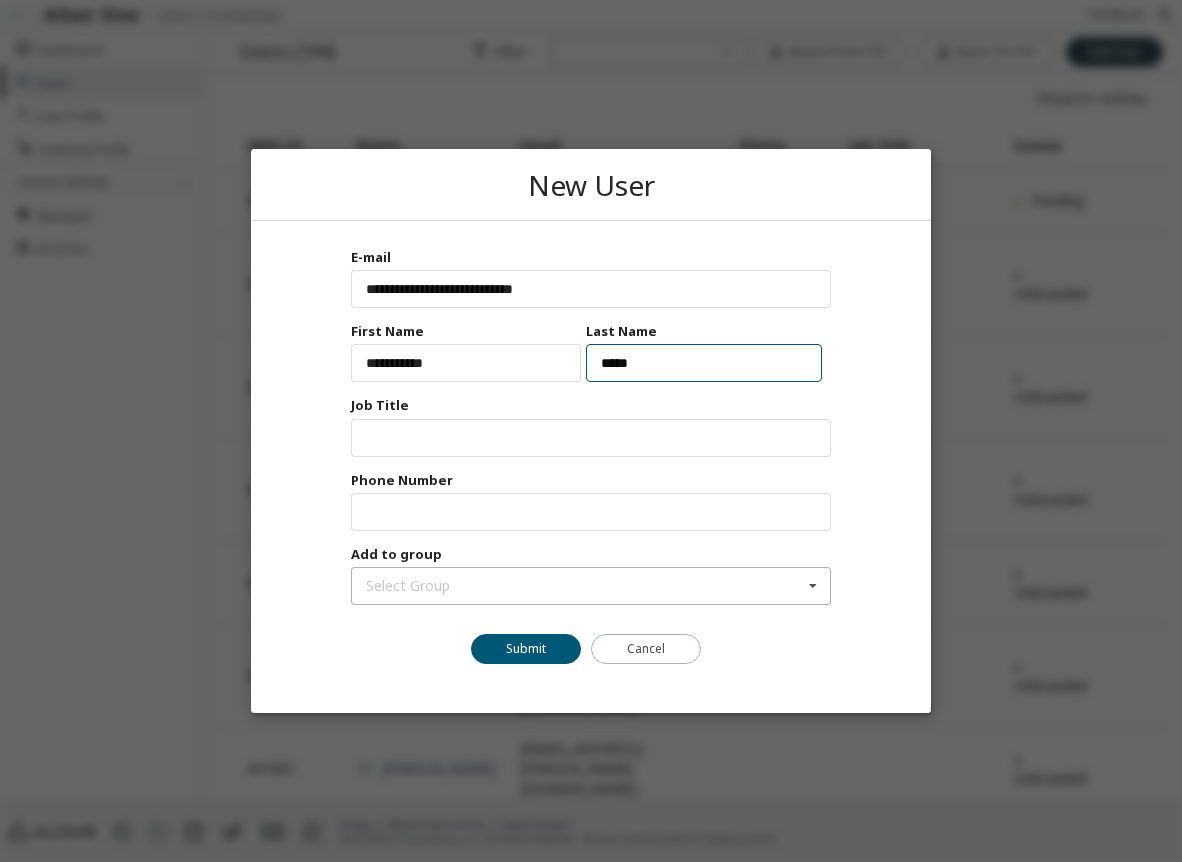 type on "*****" 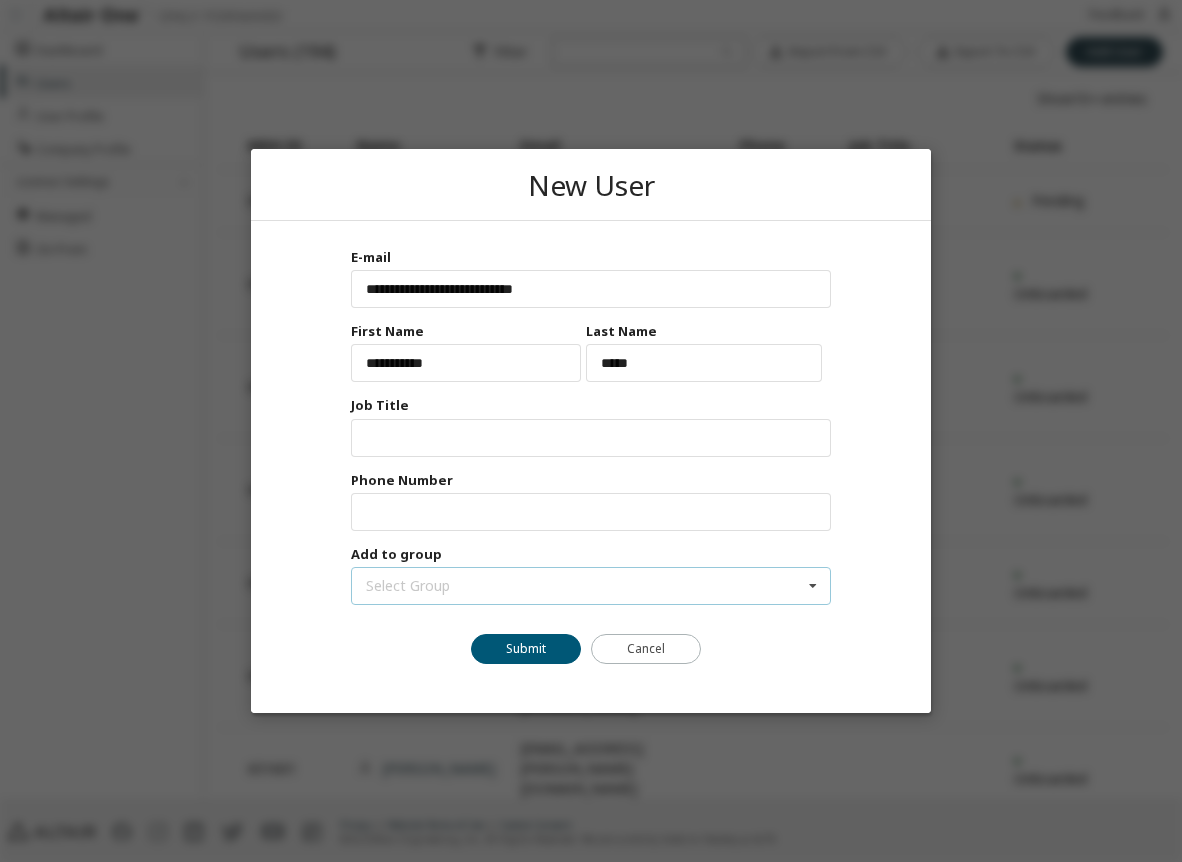 click on "Select Group (No Group) 18349 - EDA  18350 - MENDIX  18351 - PLM  18352 - STS  18356 - Supply Frame" at bounding box center [591, 586] 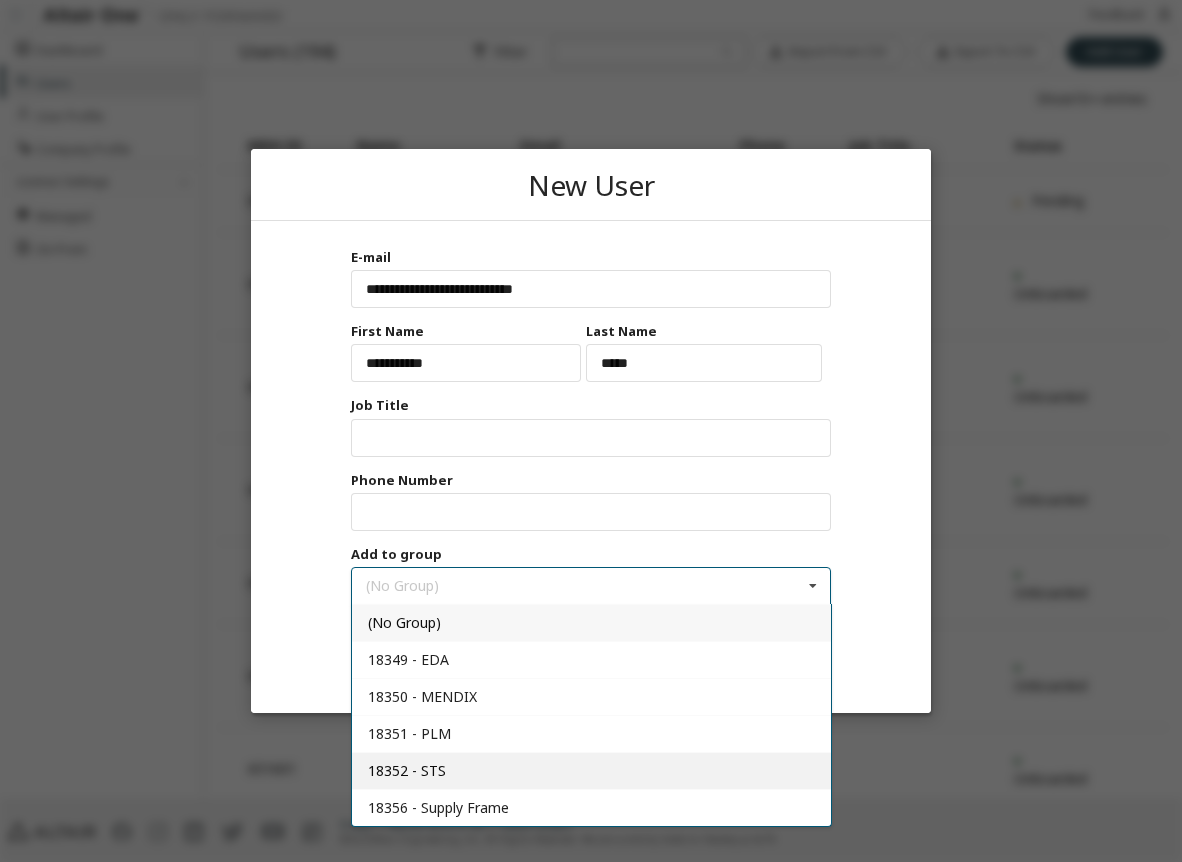 click on "18352 - STS" at bounding box center (407, 770) 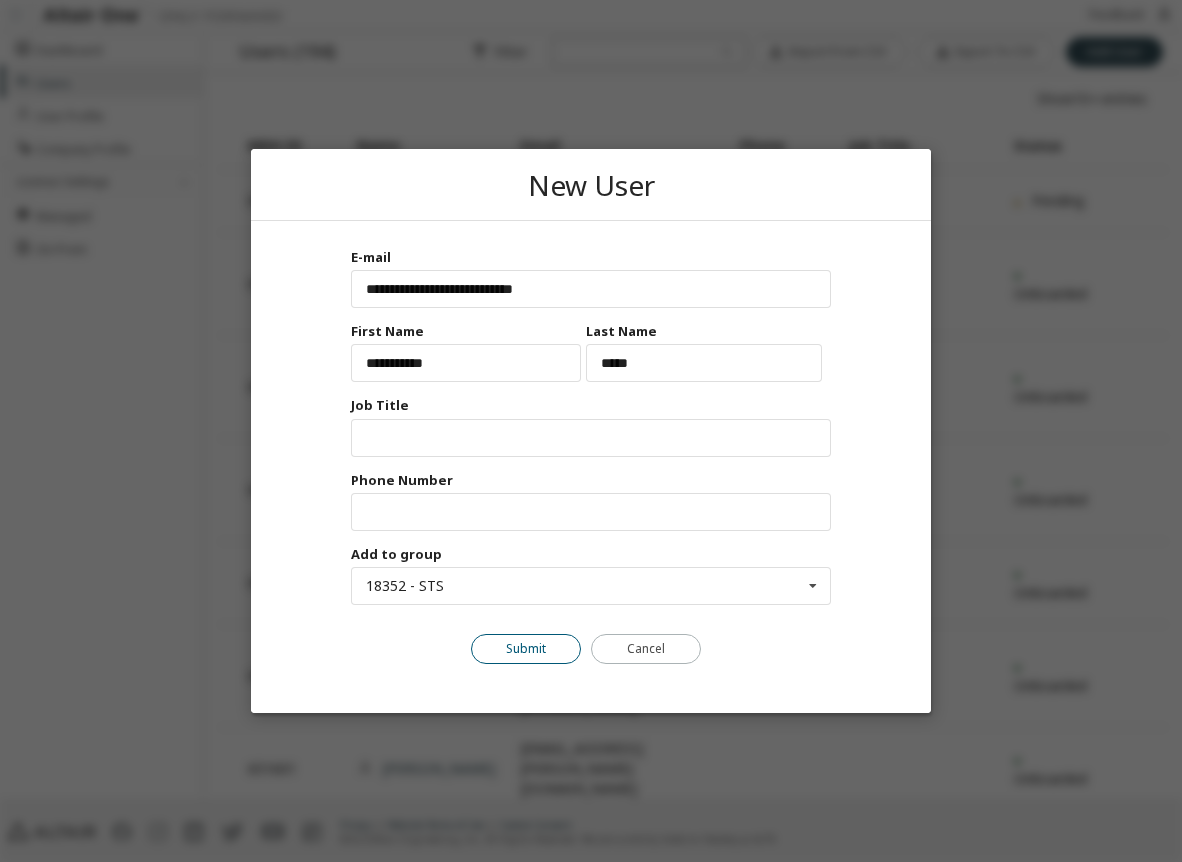 click on "Submit" at bounding box center [526, 649] 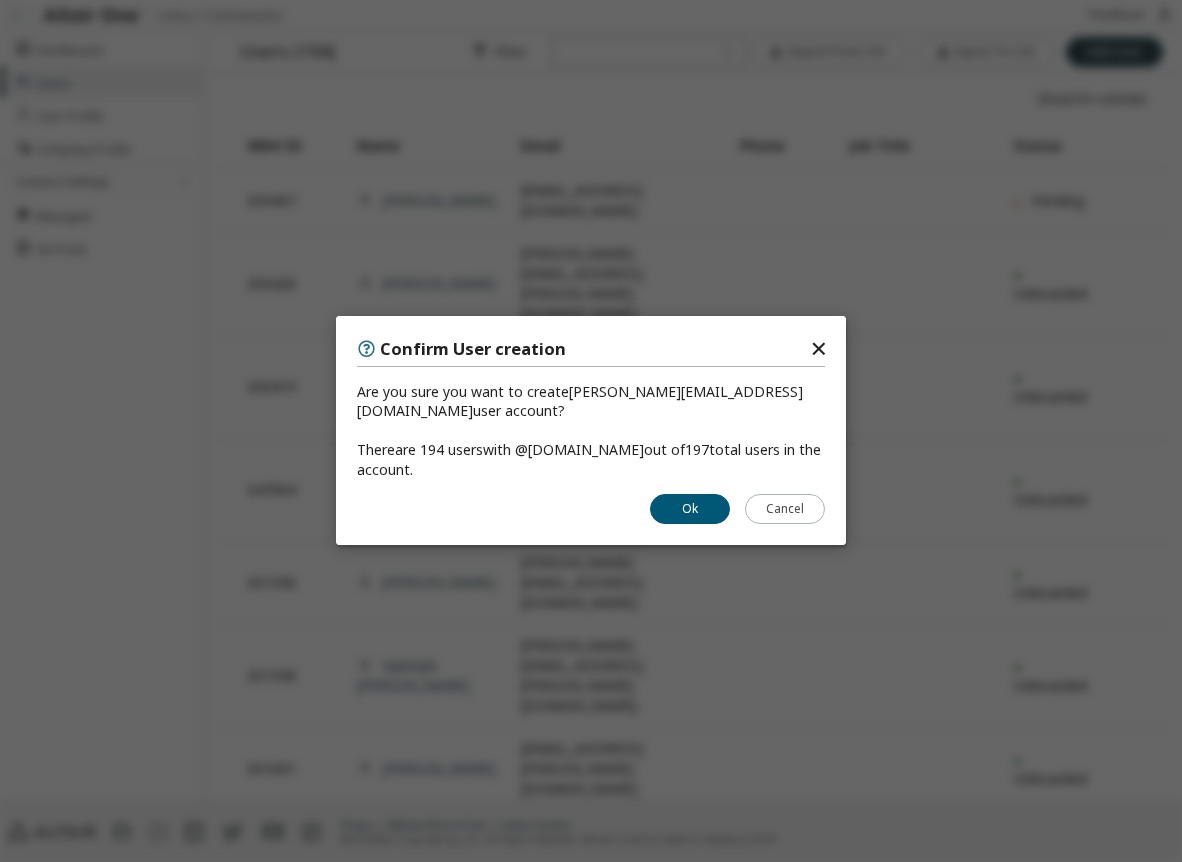 click on "Ok" at bounding box center [690, 510] 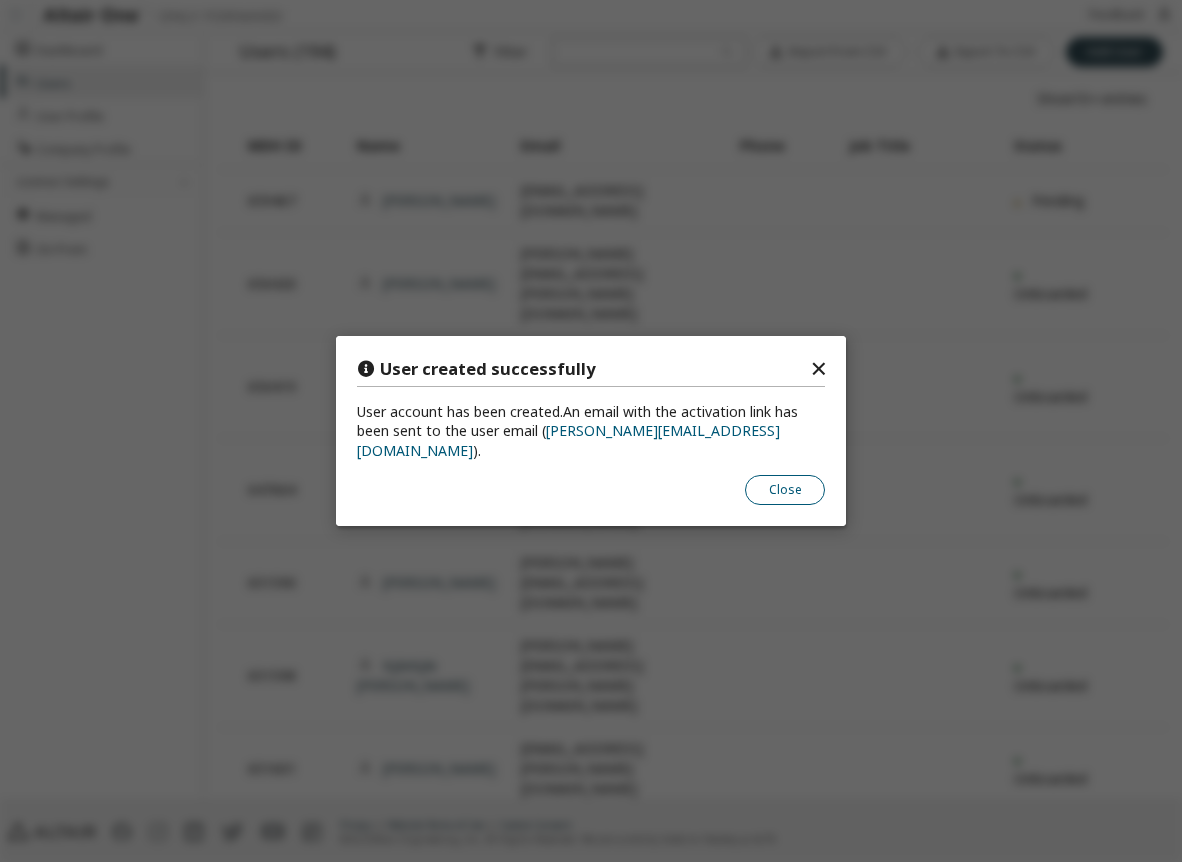 click on "Close" at bounding box center (785, 490) 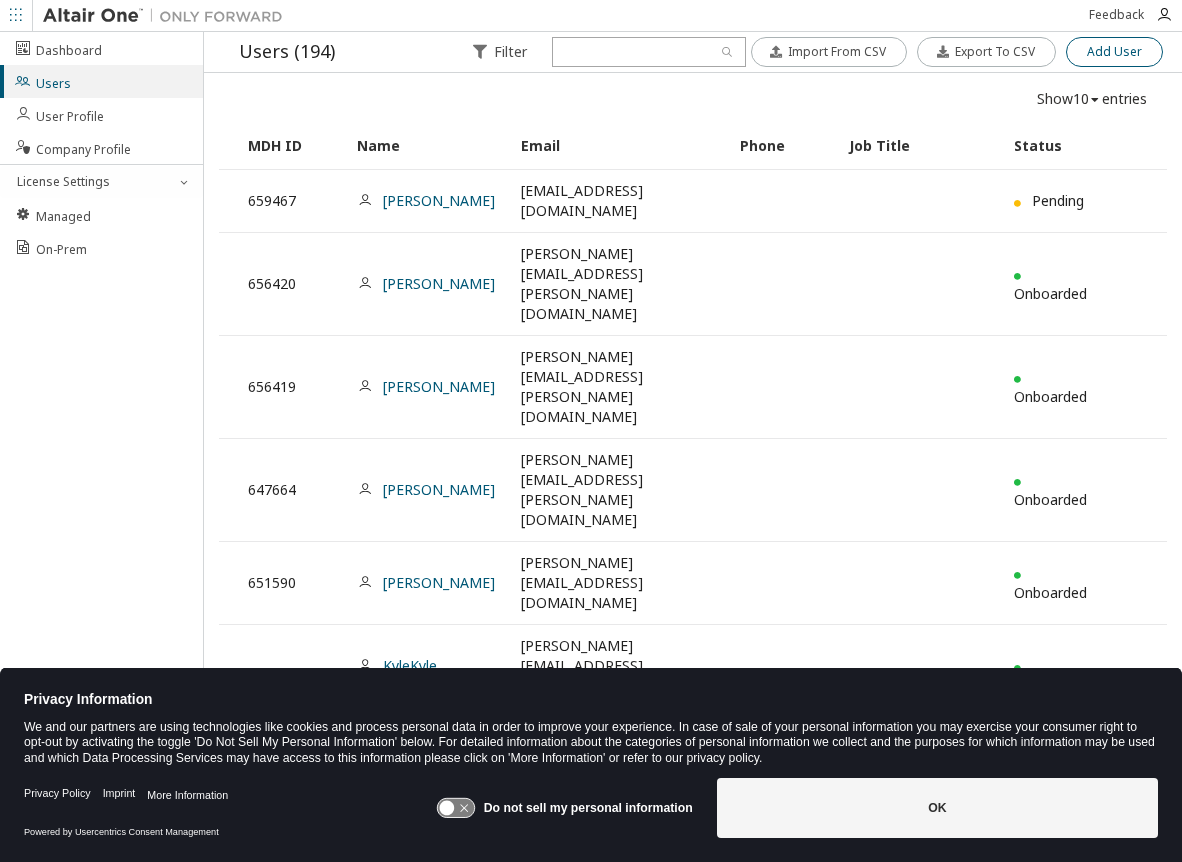 click on "Add User" at bounding box center (1114, 52) 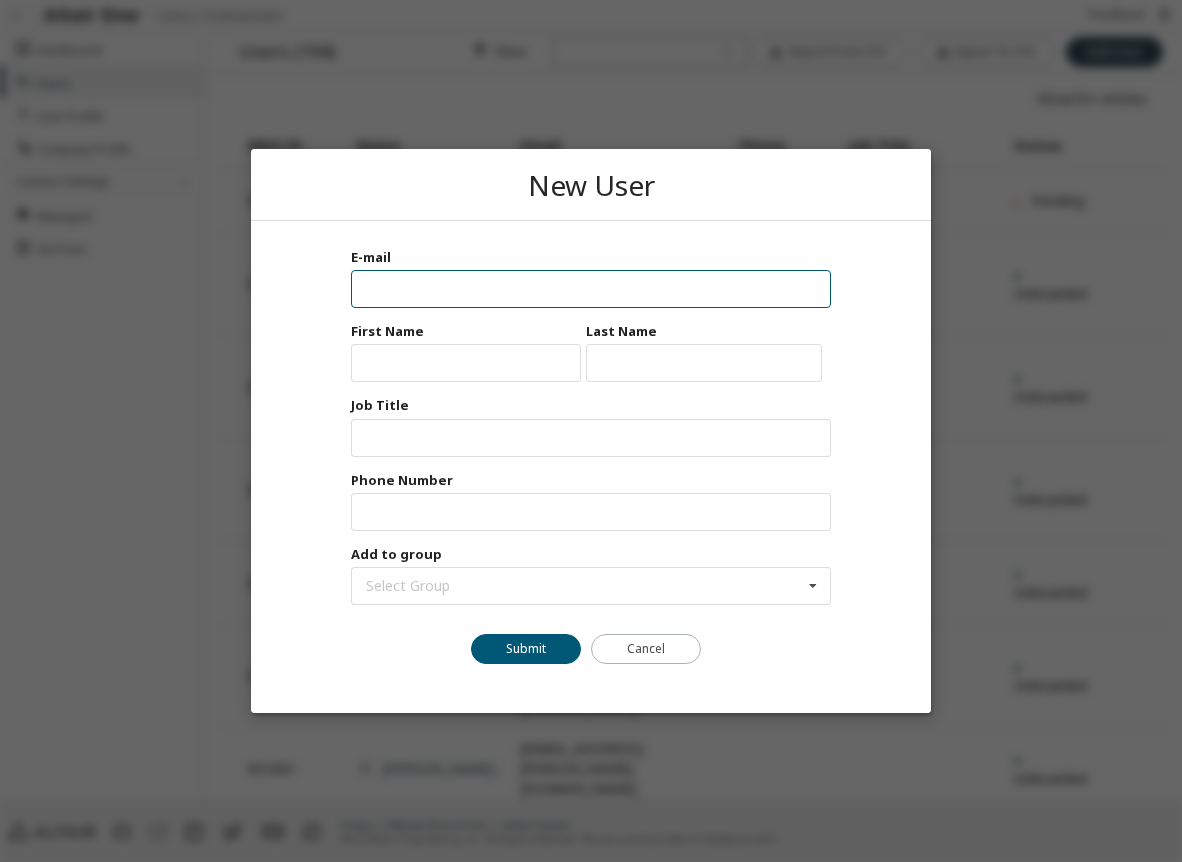 click at bounding box center (591, 289) 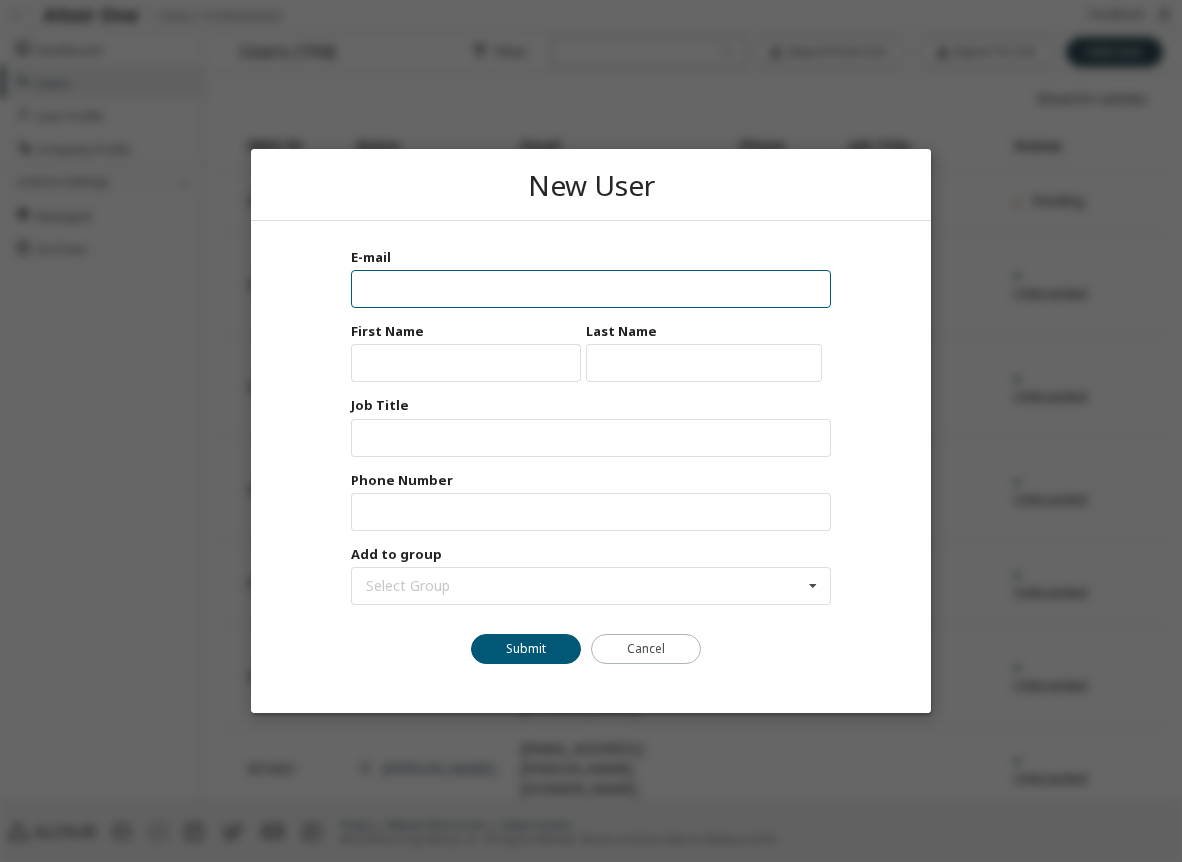 paste on "**********" 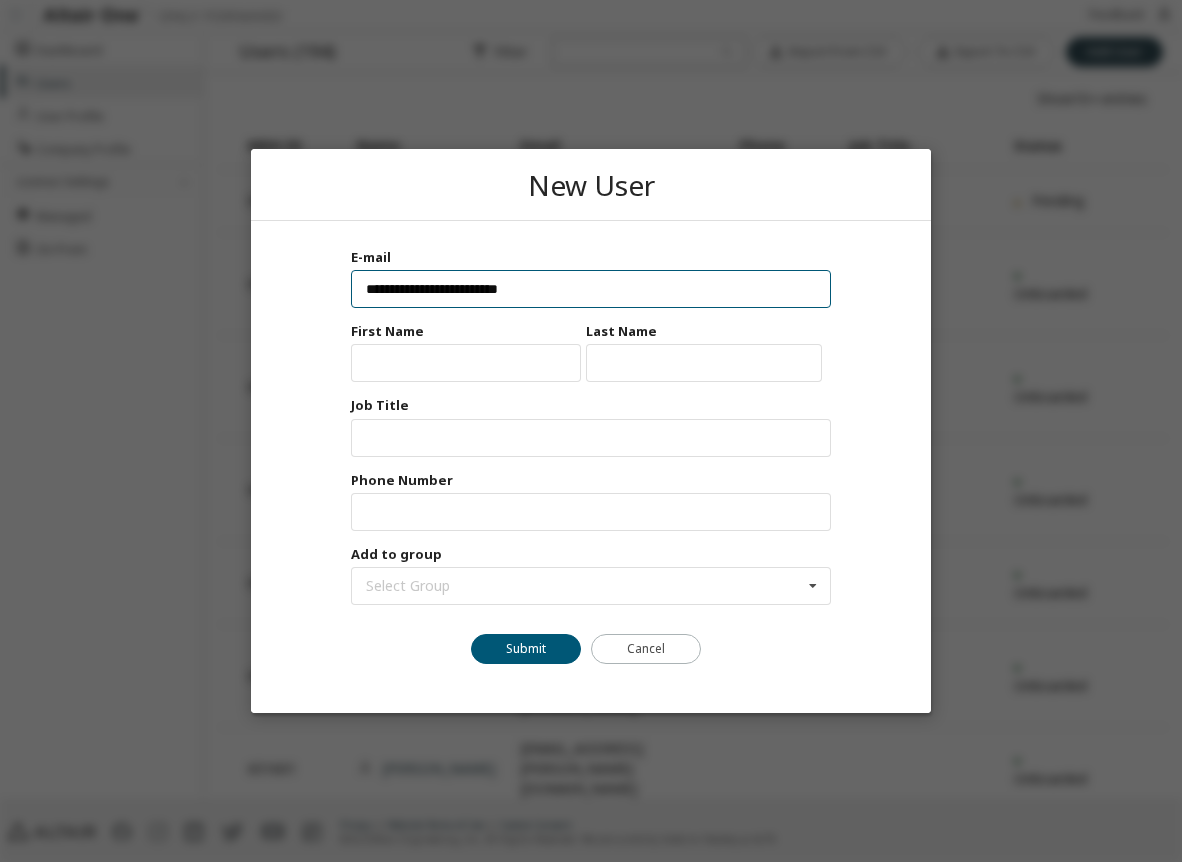 type on "**********" 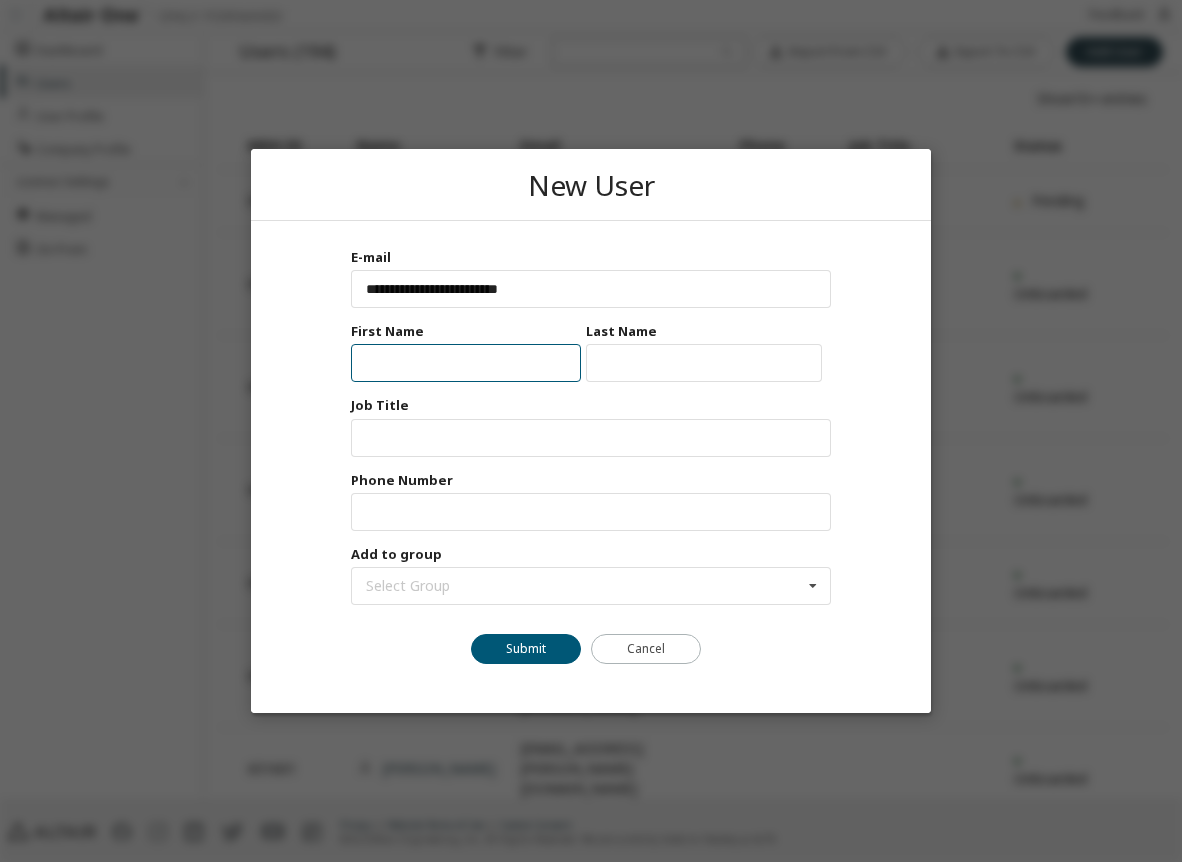 click at bounding box center [466, 363] 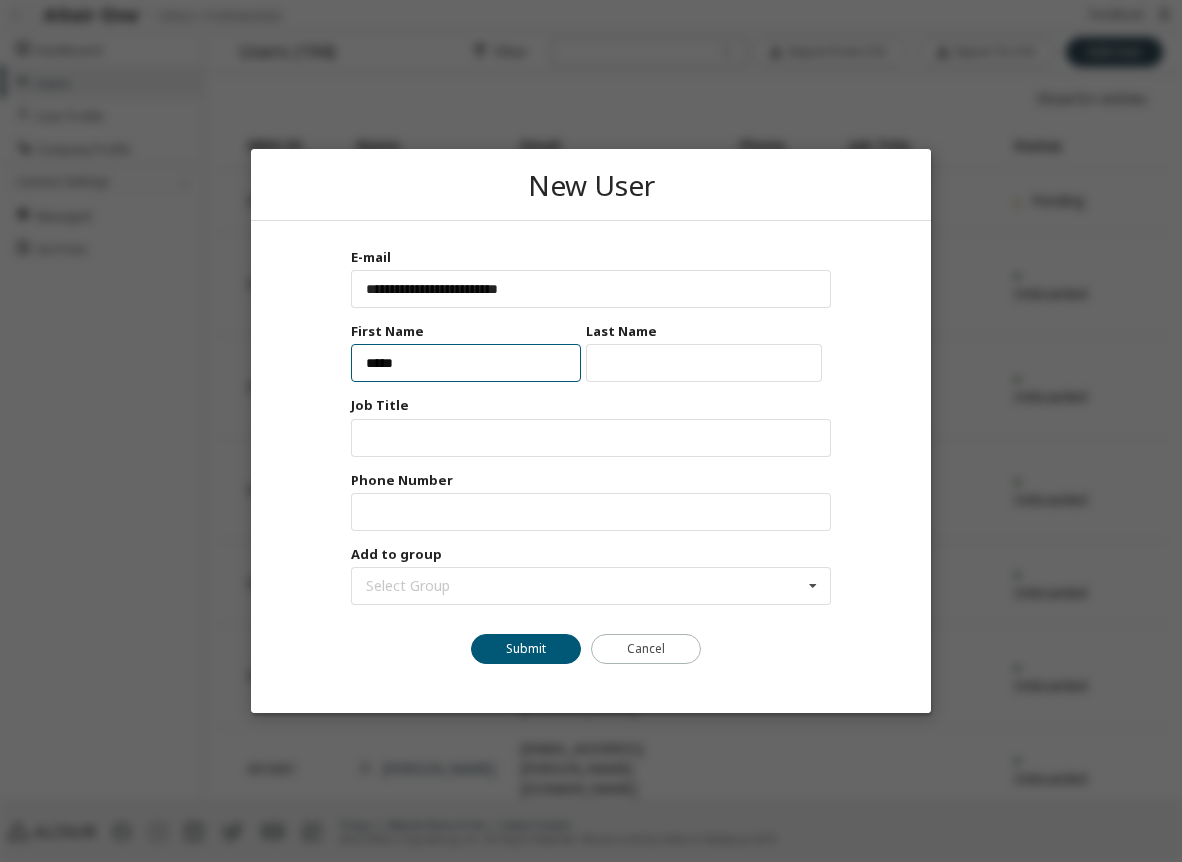 type on "*****" 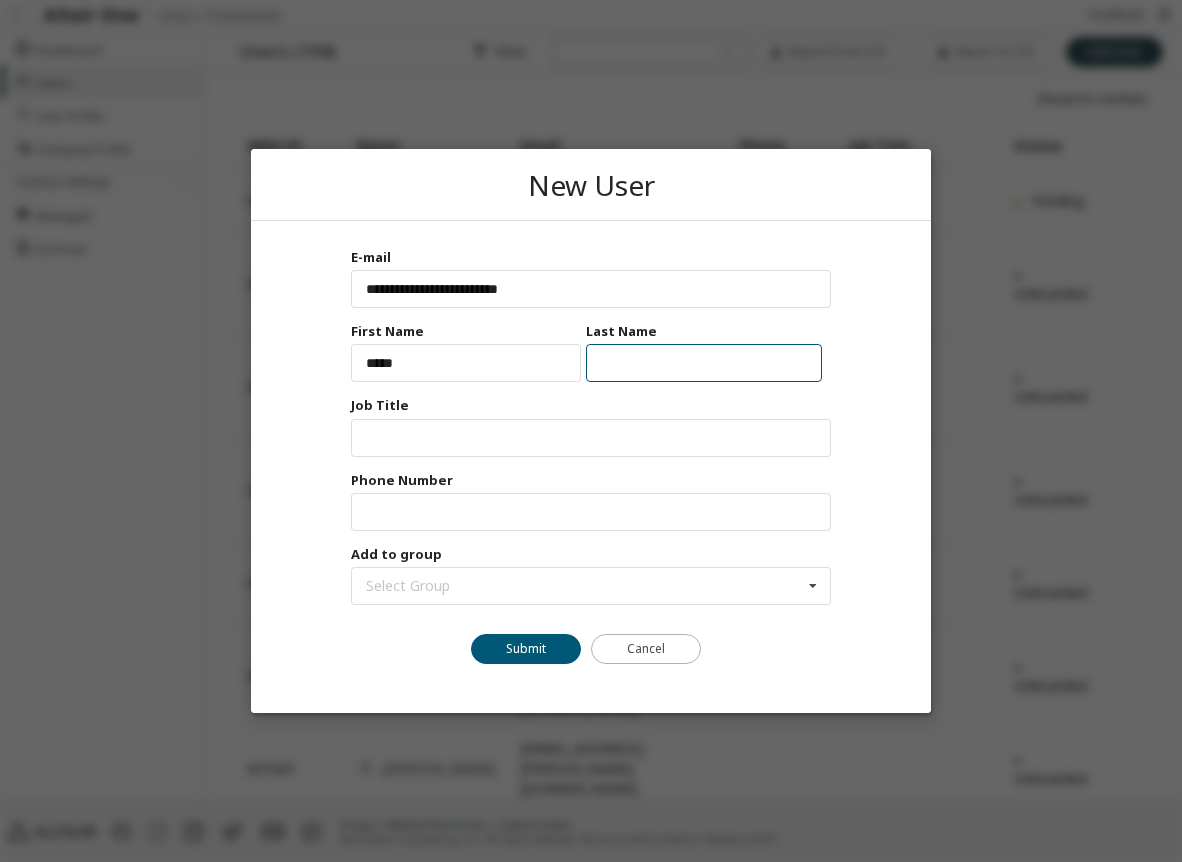 click at bounding box center [704, 363] 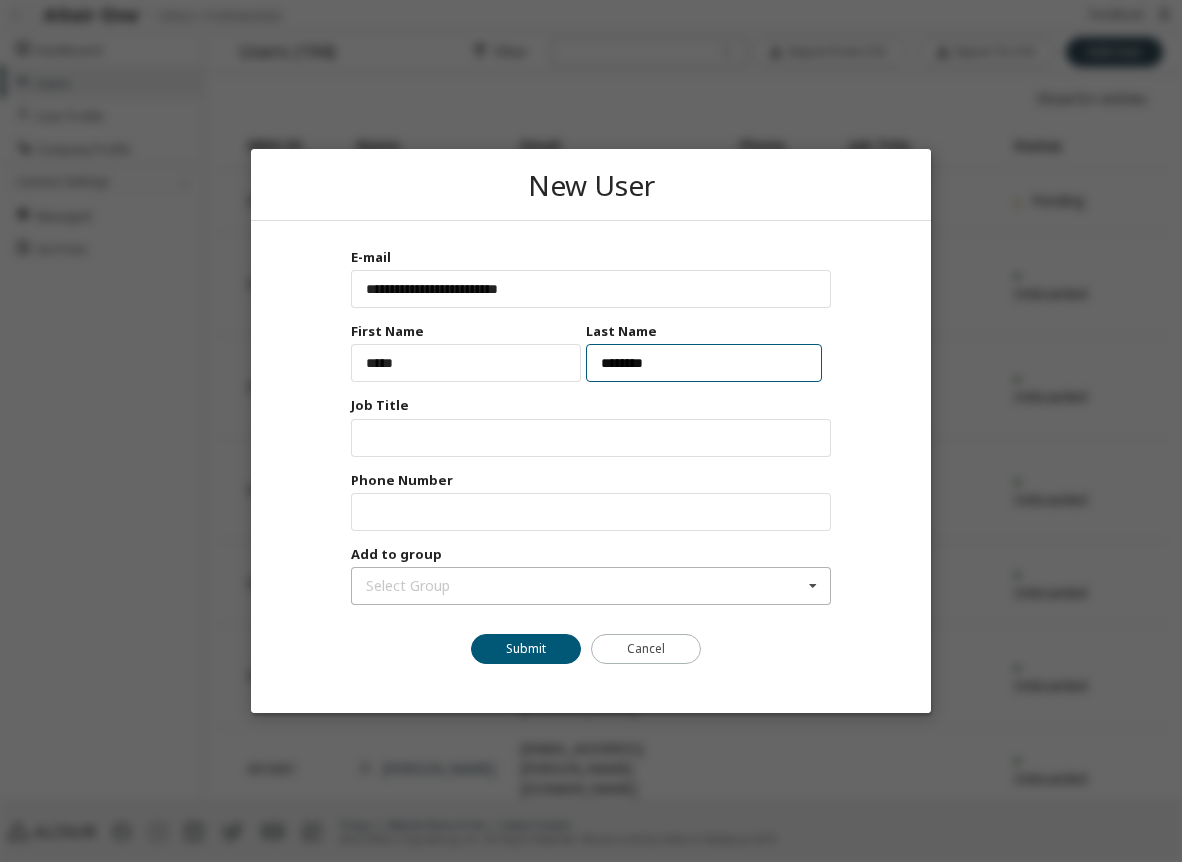 type on "********" 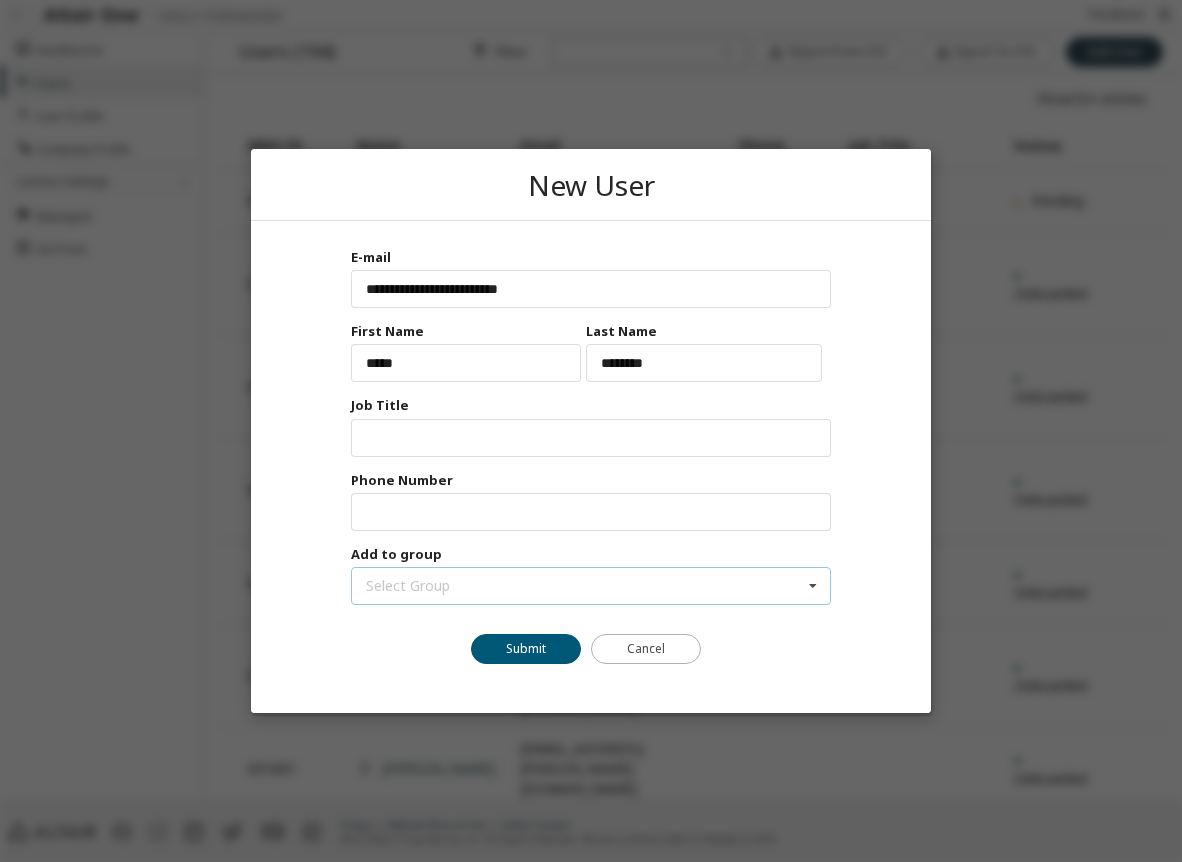 click on "Select Group (No Group) 18349 - EDA  18350 - MENDIX  18351 - PLM  18352 - STS  18356 - Supply Frame" at bounding box center [591, 586] 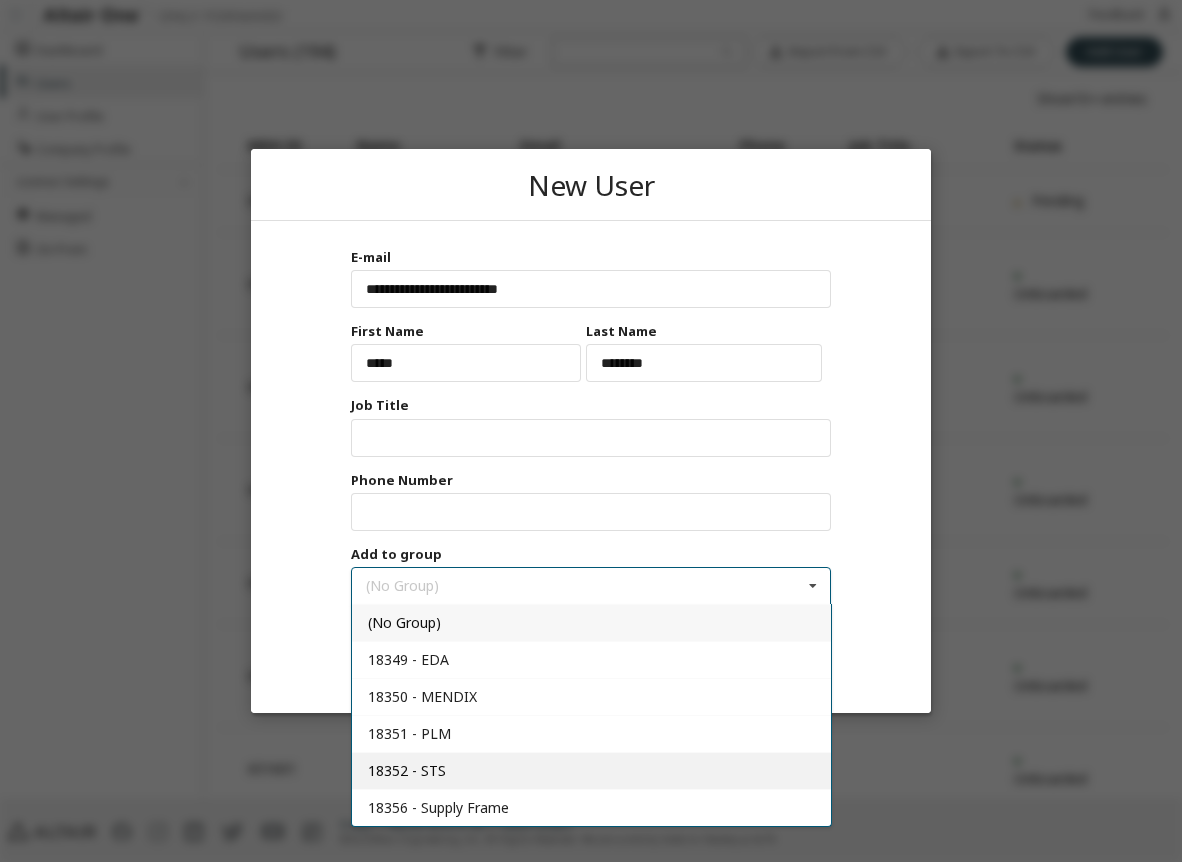 click on "18352 - STS" at bounding box center [407, 770] 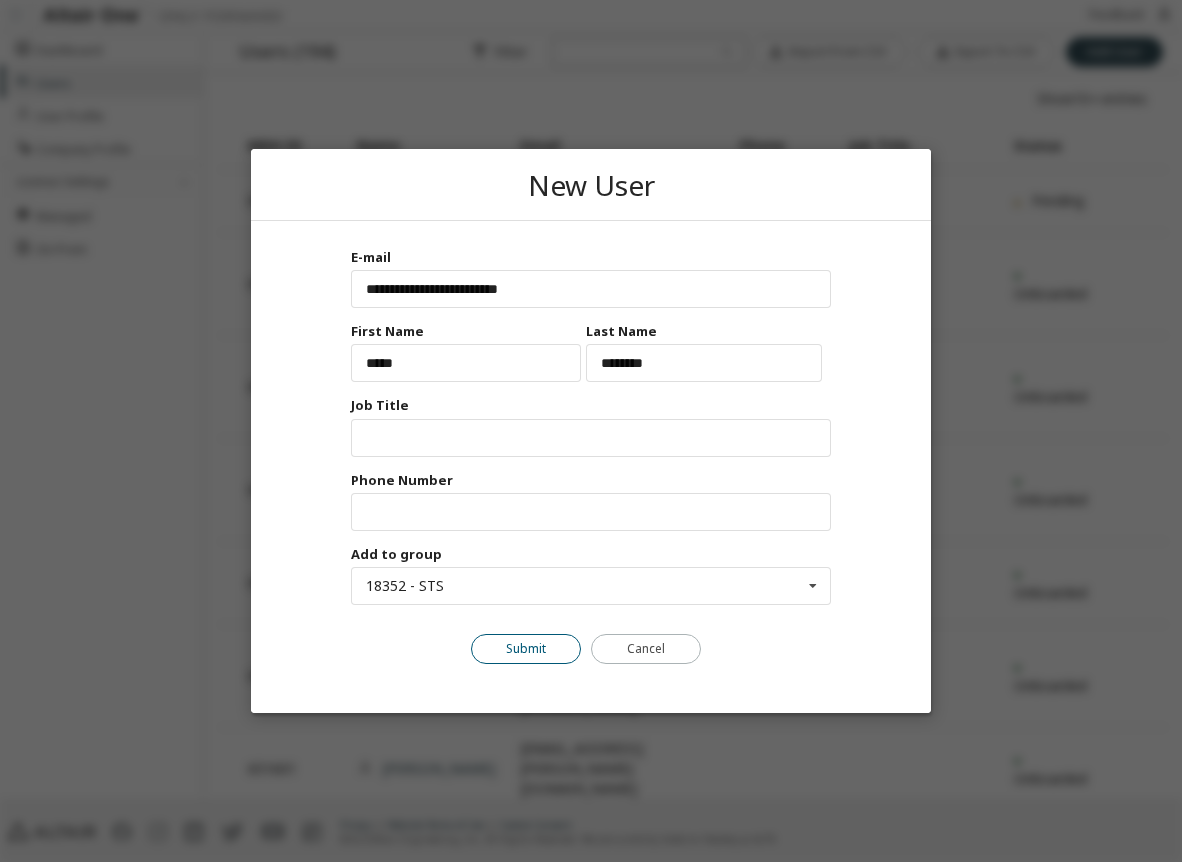 click on "Submit" at bounding box center [526, 649] 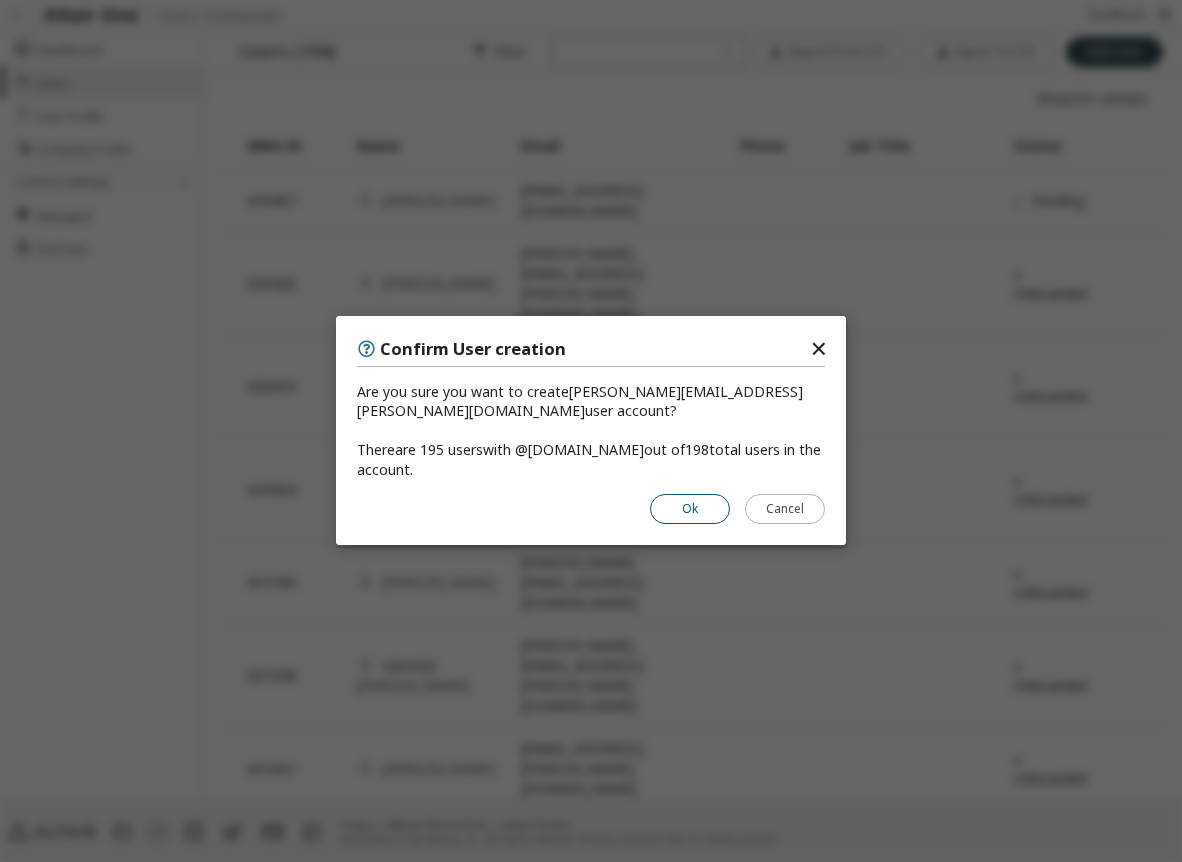 click on "Ok" at bounding box center (690, 510) 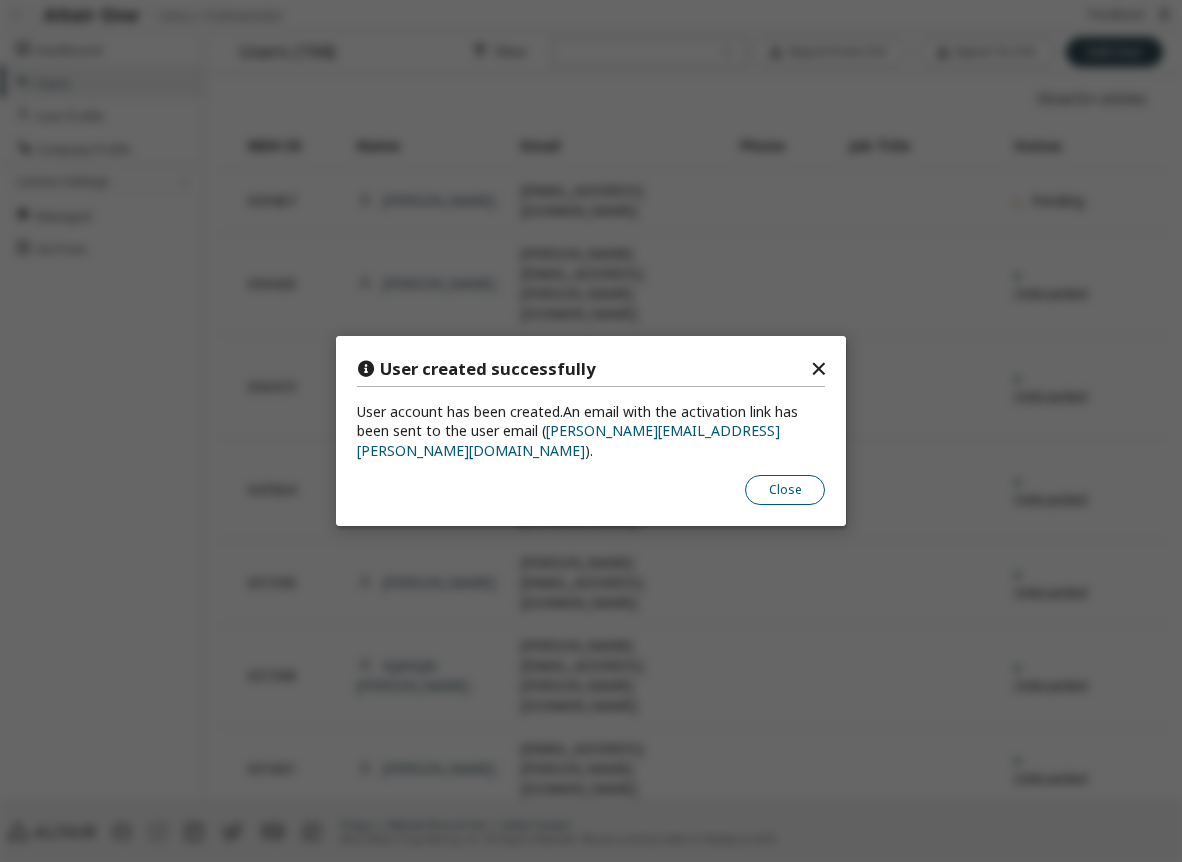 click on "Close" at bounding box center (785, 490) 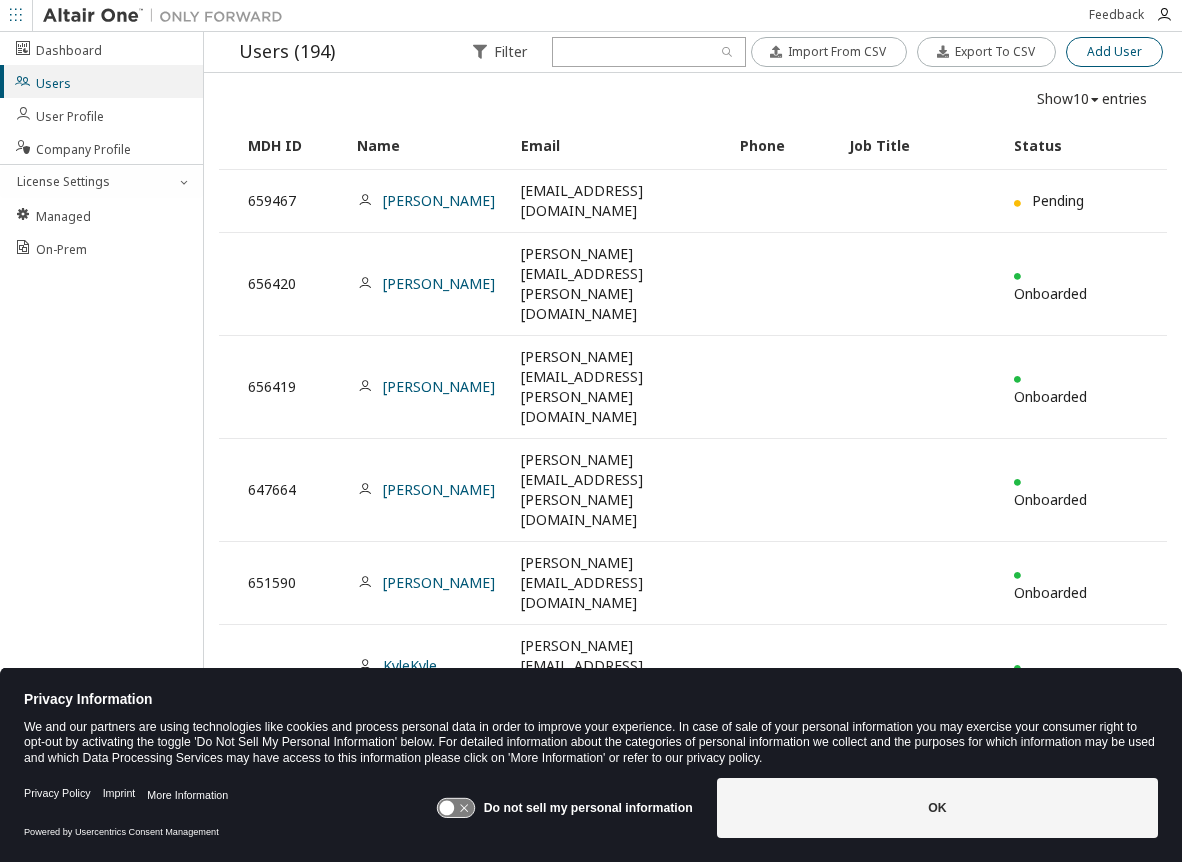 click on "Add User" at bounding box center (1114, 52) 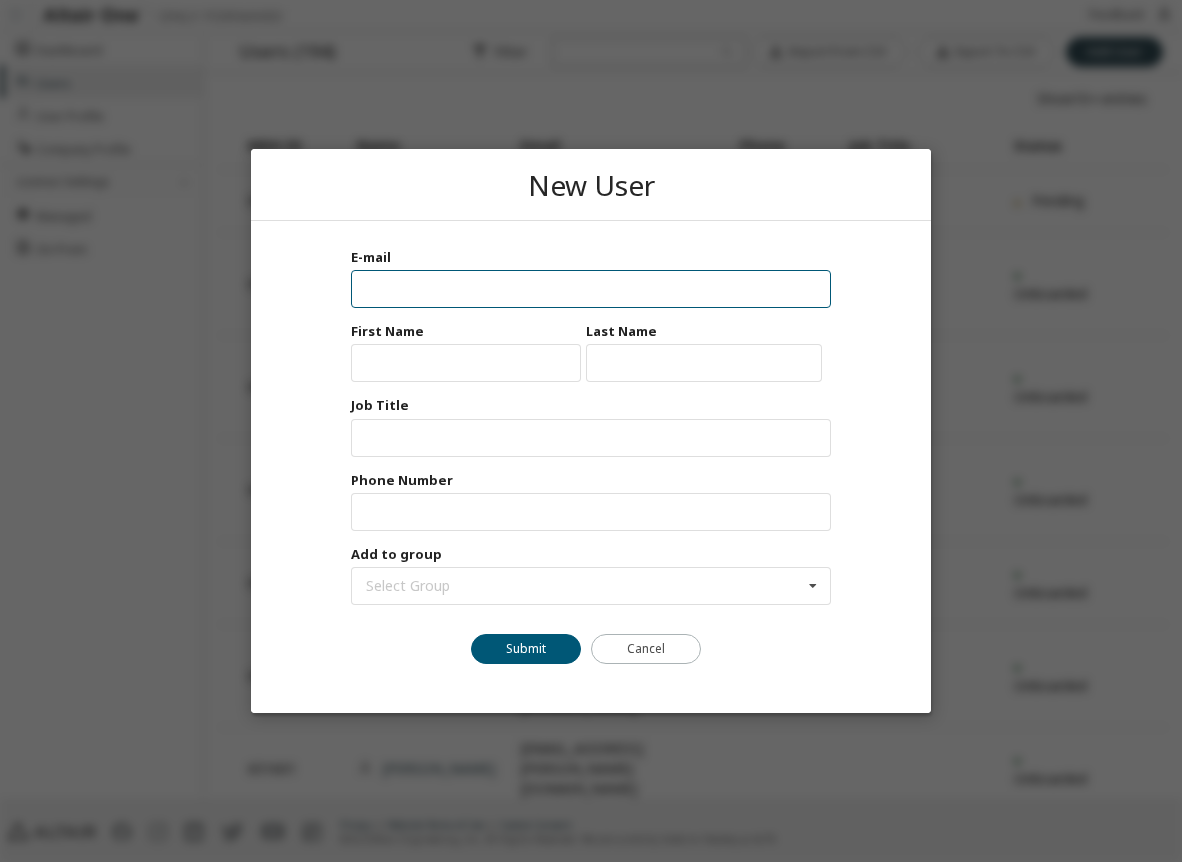 click at bounding box center [591, 289] 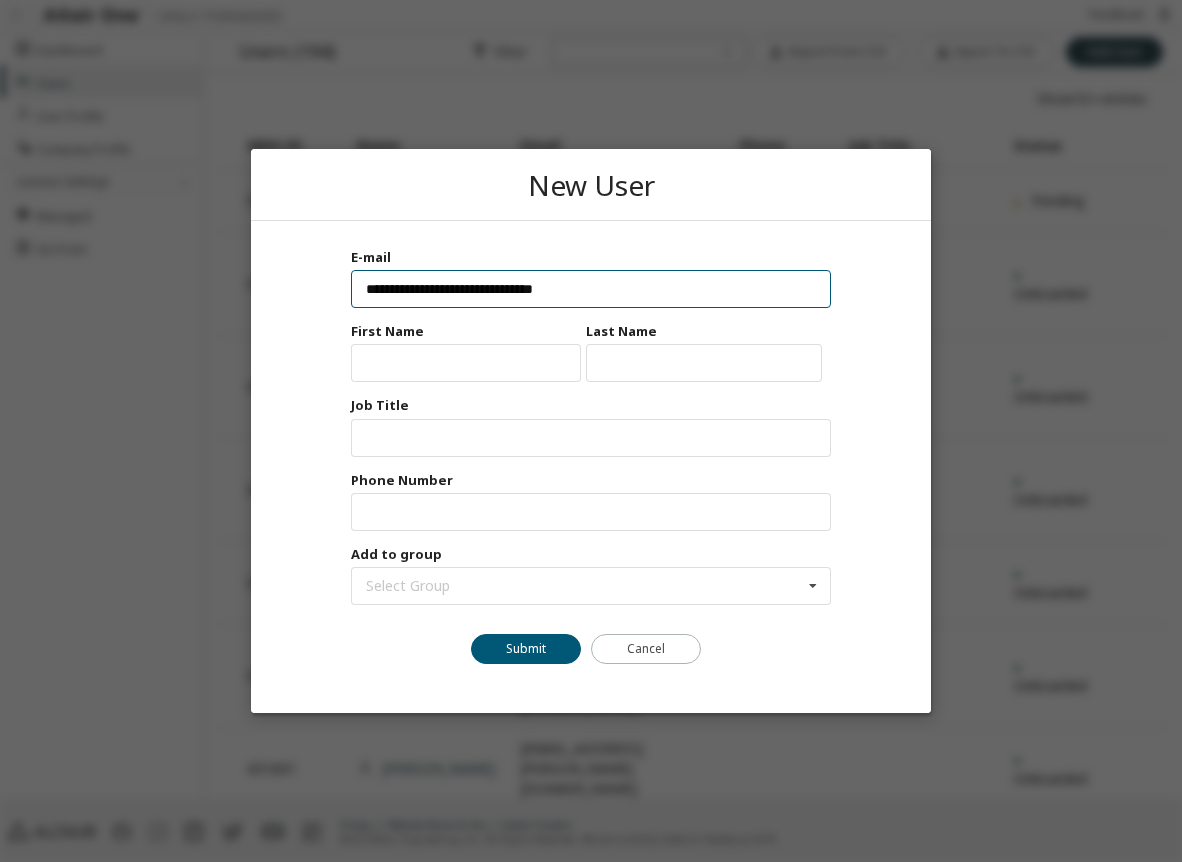 type on "**********" 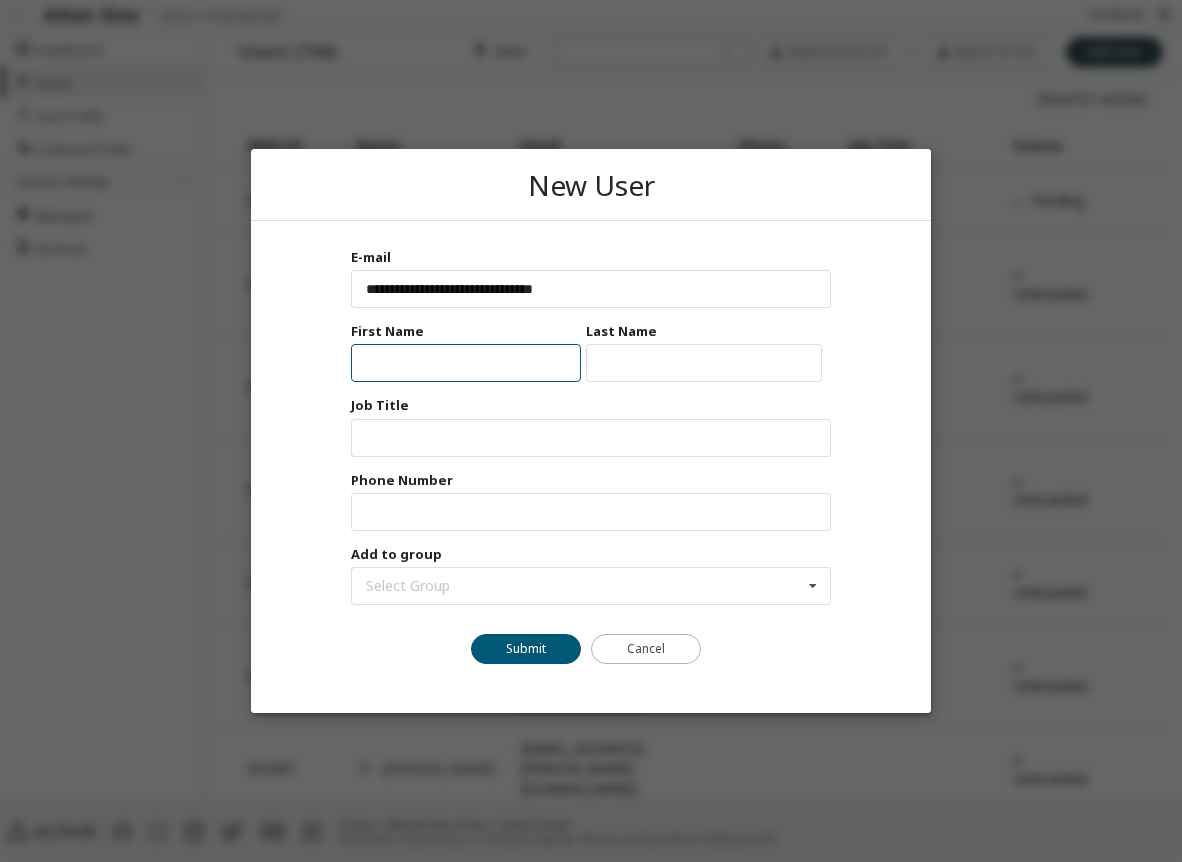 click at bounding box center (466, 363) 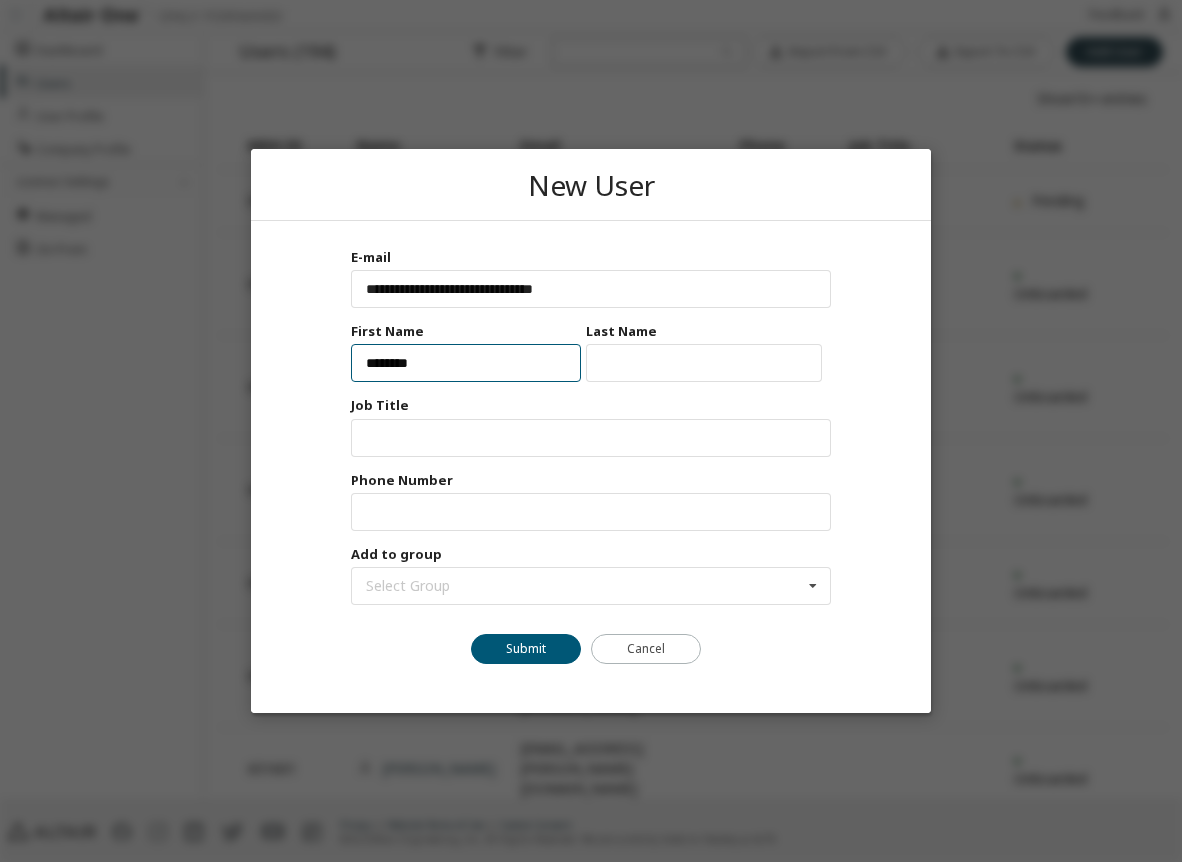 type on "********" 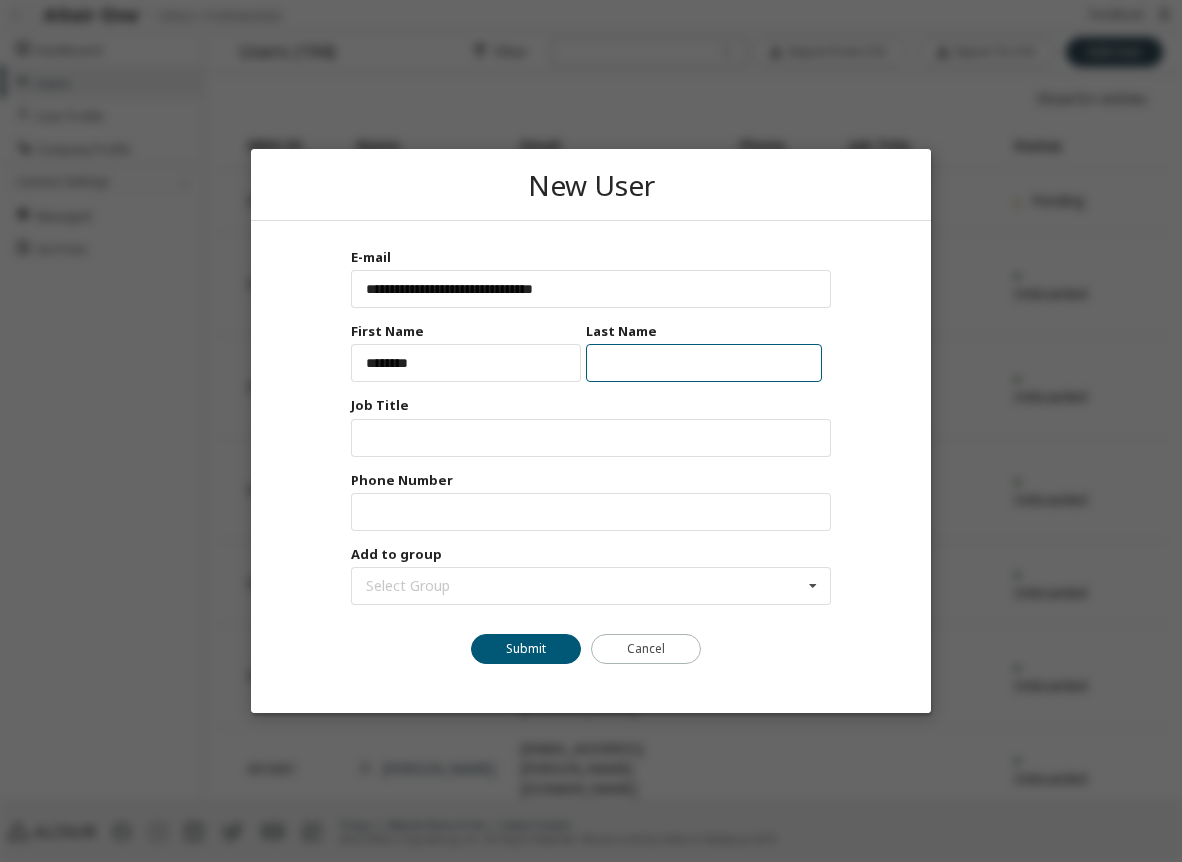 click at bounding box center (704, 363) 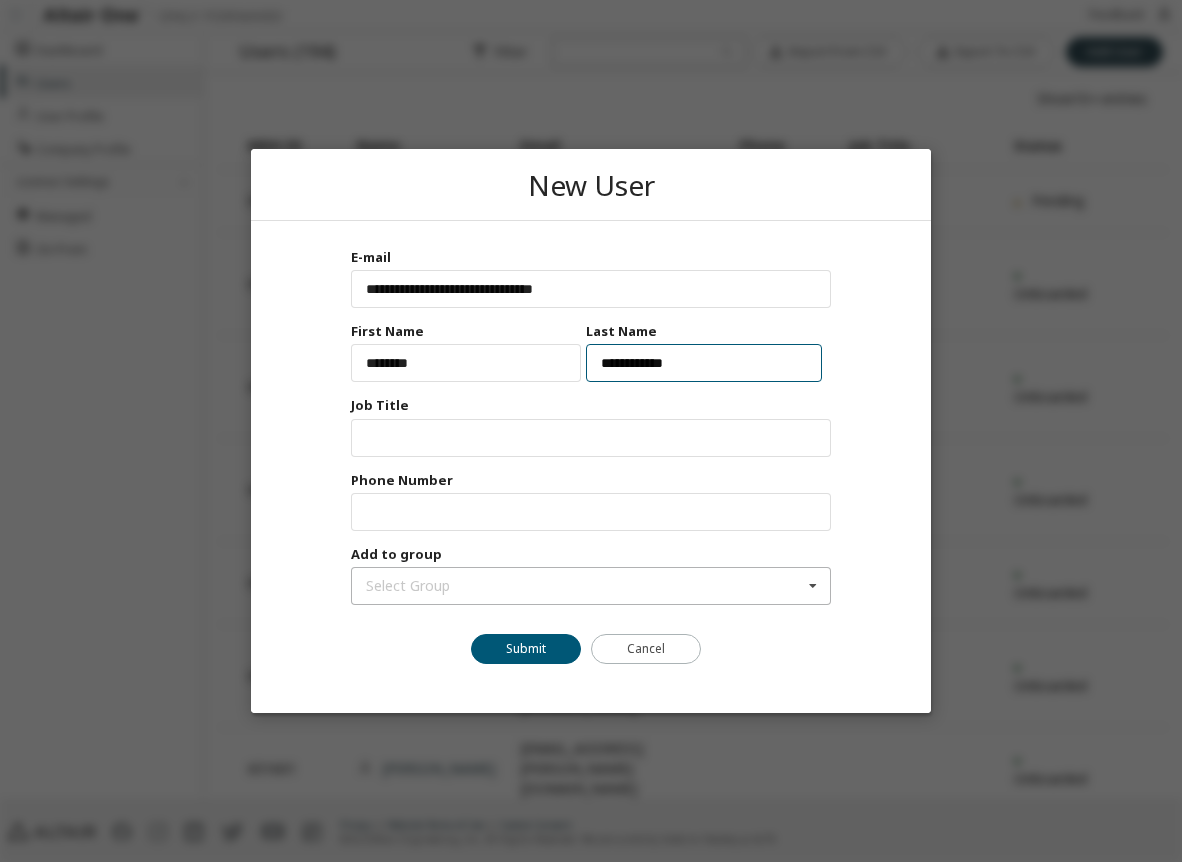 type on "**********" 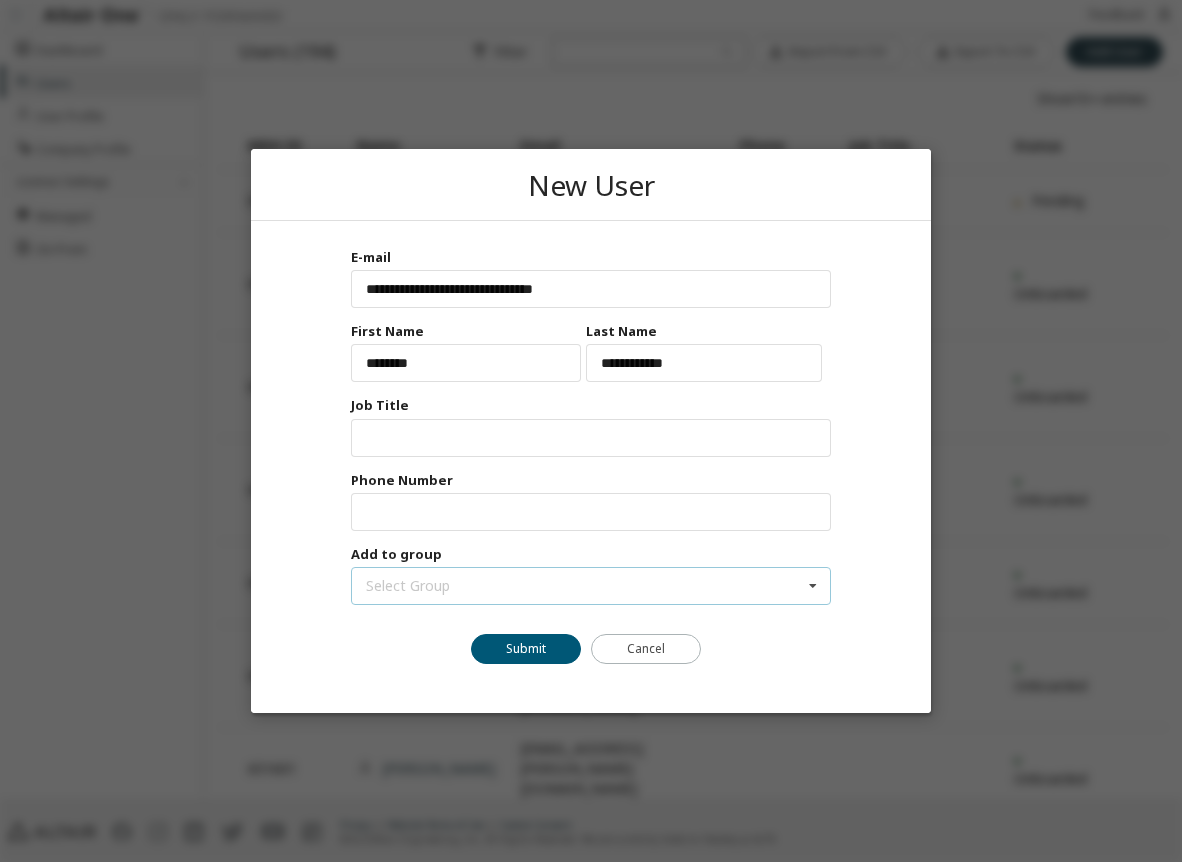 click on "Select Group (No Group) 18349 - EDA  18350 - MENDIX  18351 - PLM  18352 - STS  18356 - Supply Frame" at bounding box center (591, 586) 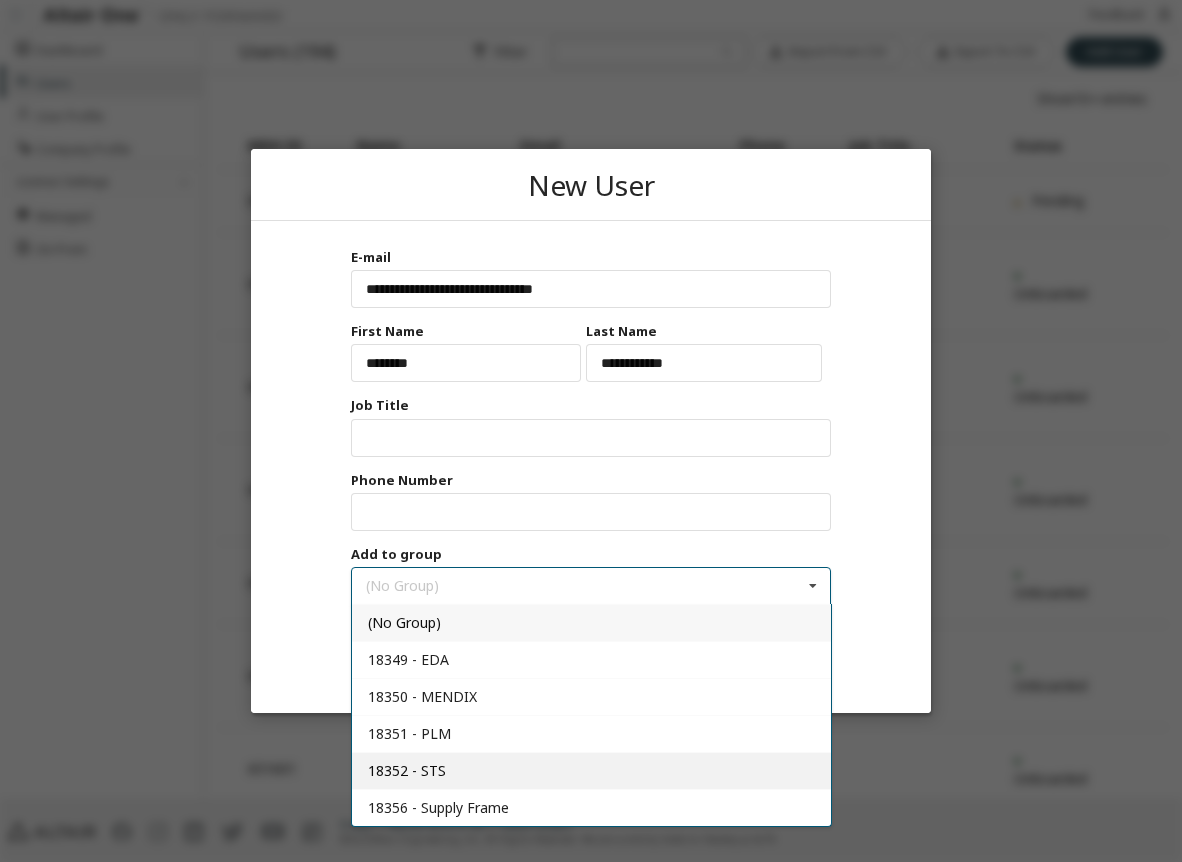 click on "18352 - STS" at bounding box center (407, 770) 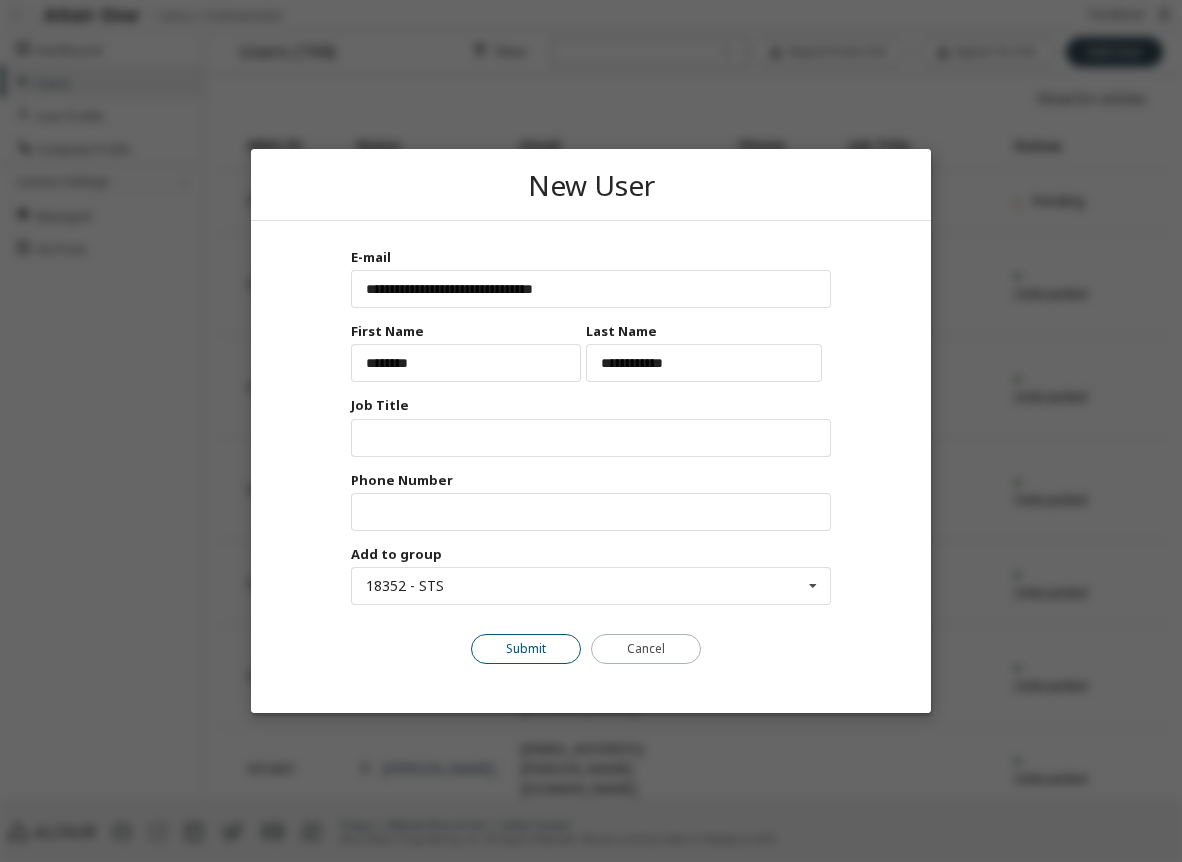 click on "Submit" at bounding box center (526, 649) 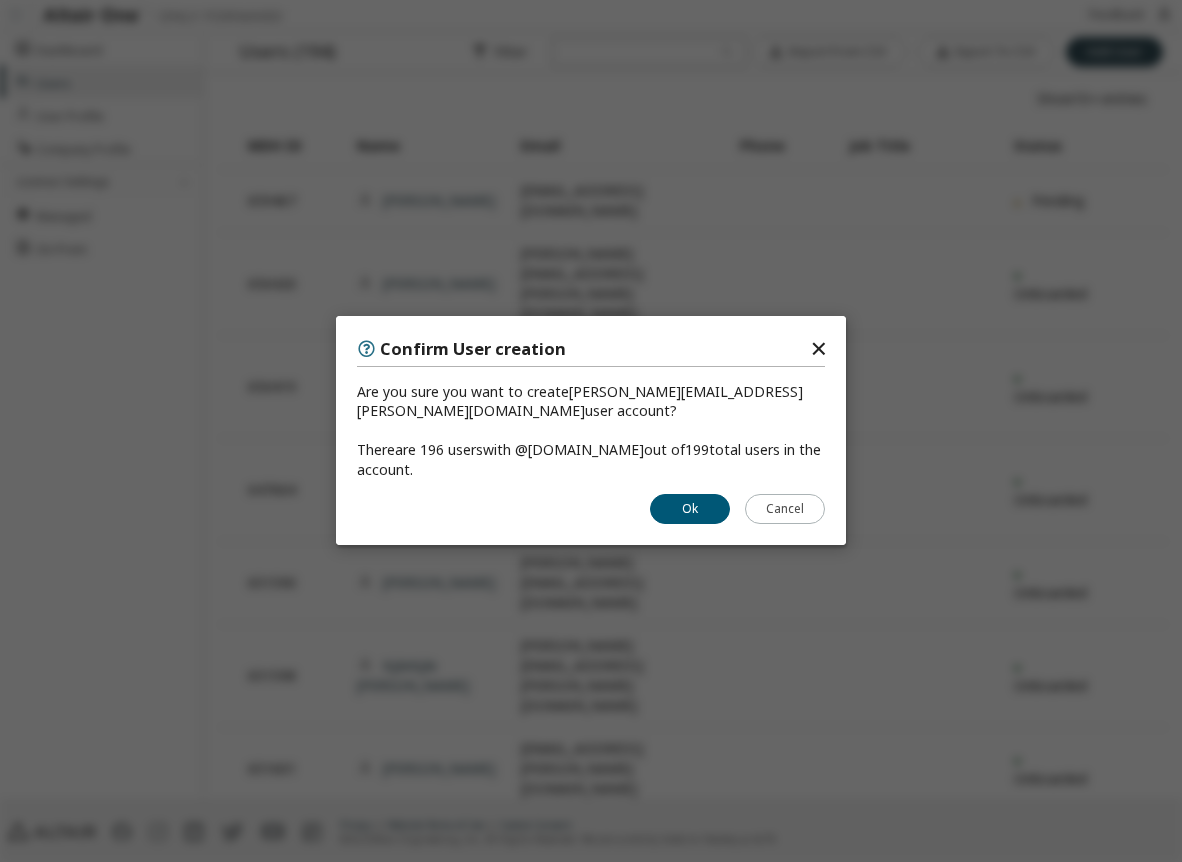 click on "Ok" at bounding box center (690, 510) 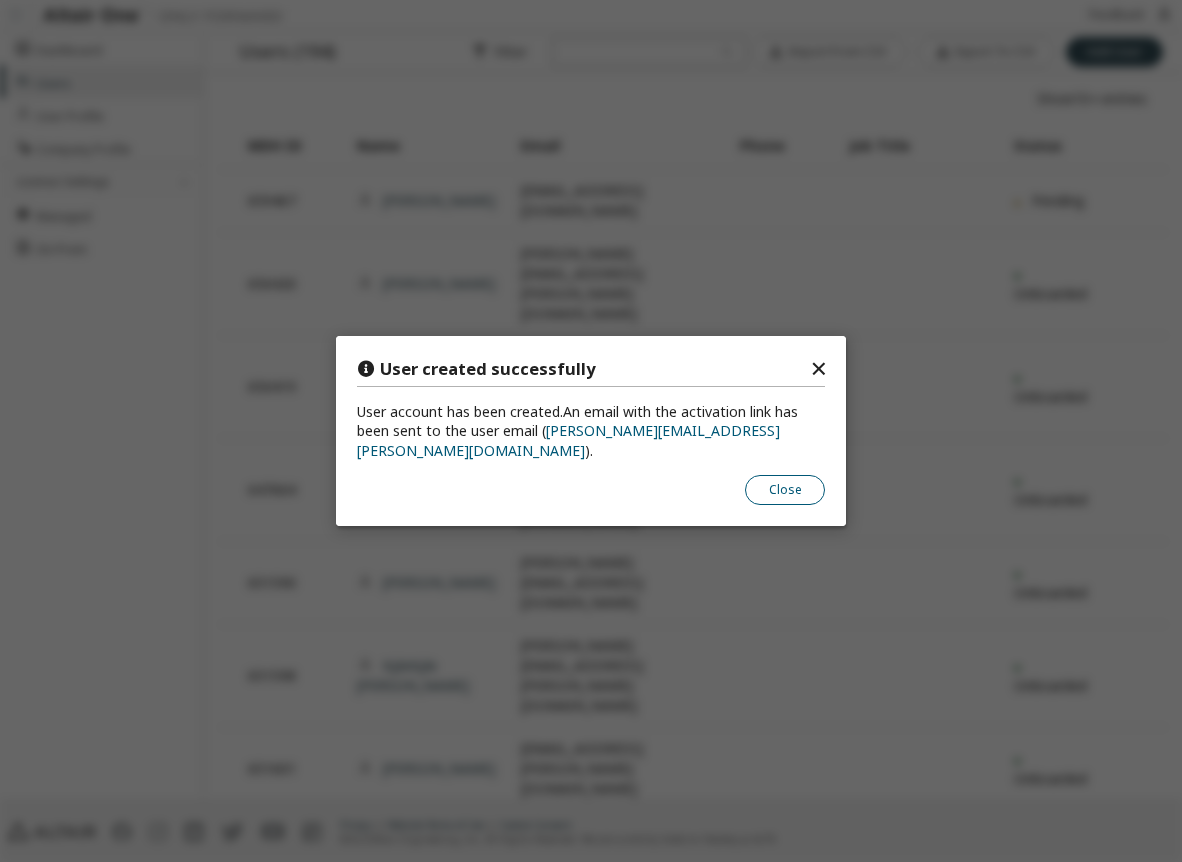 click on "Close" at bounding box center [785, 490] 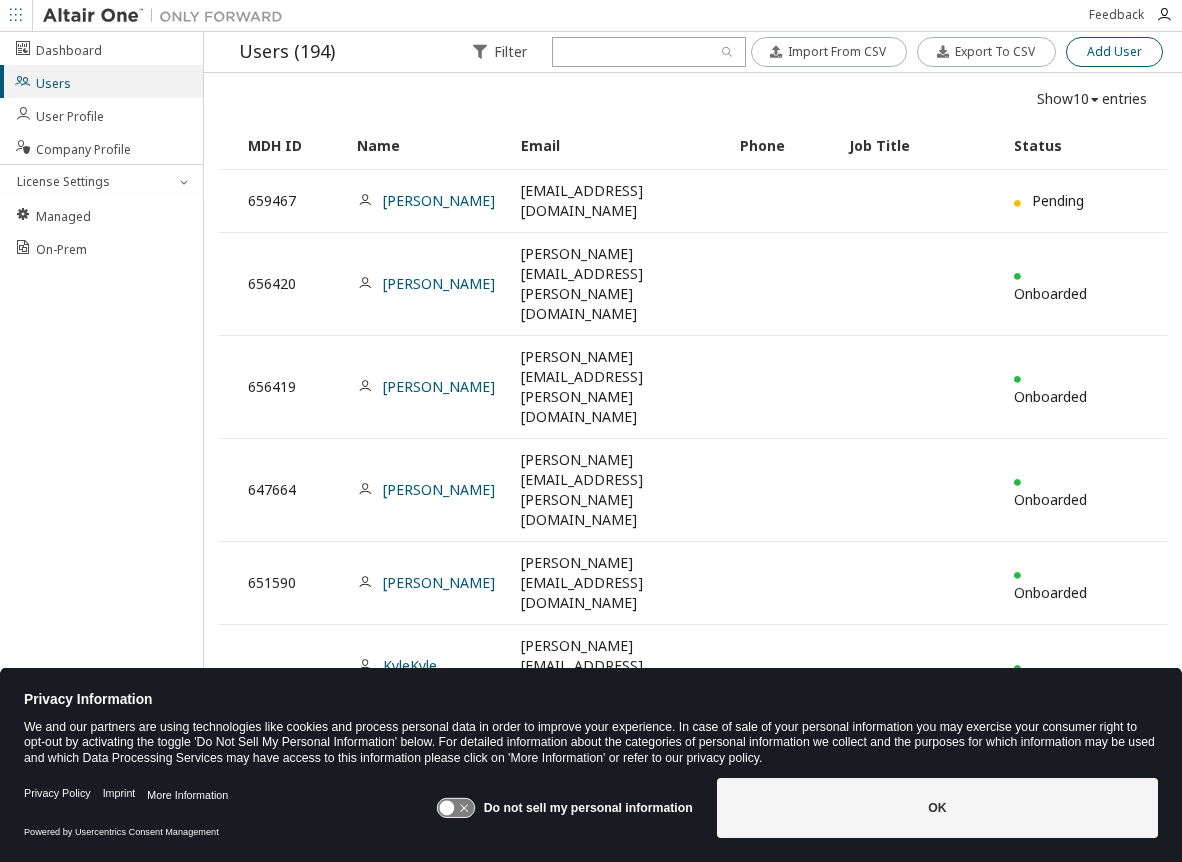 click on "Add User" at bounding box center (1114, 52) 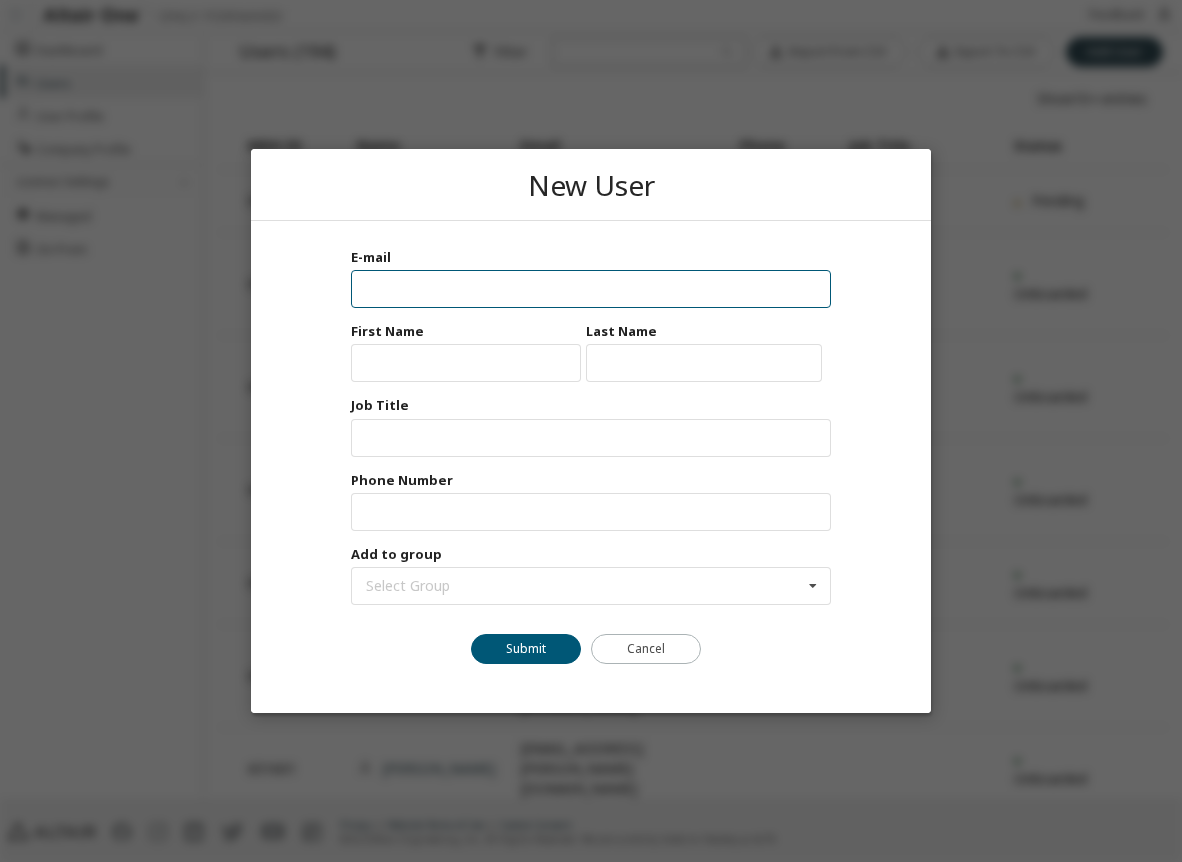 click at bounding box center [591, 289] 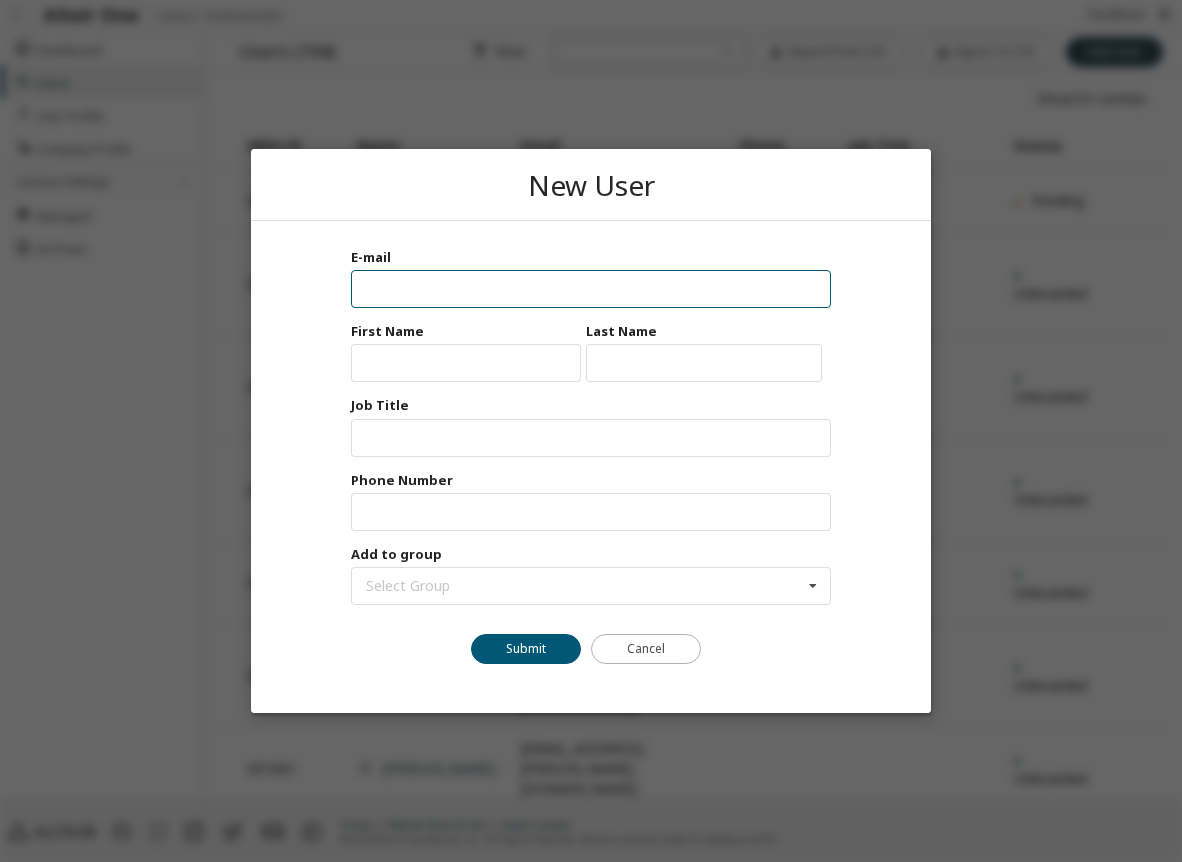 paste on "**********" 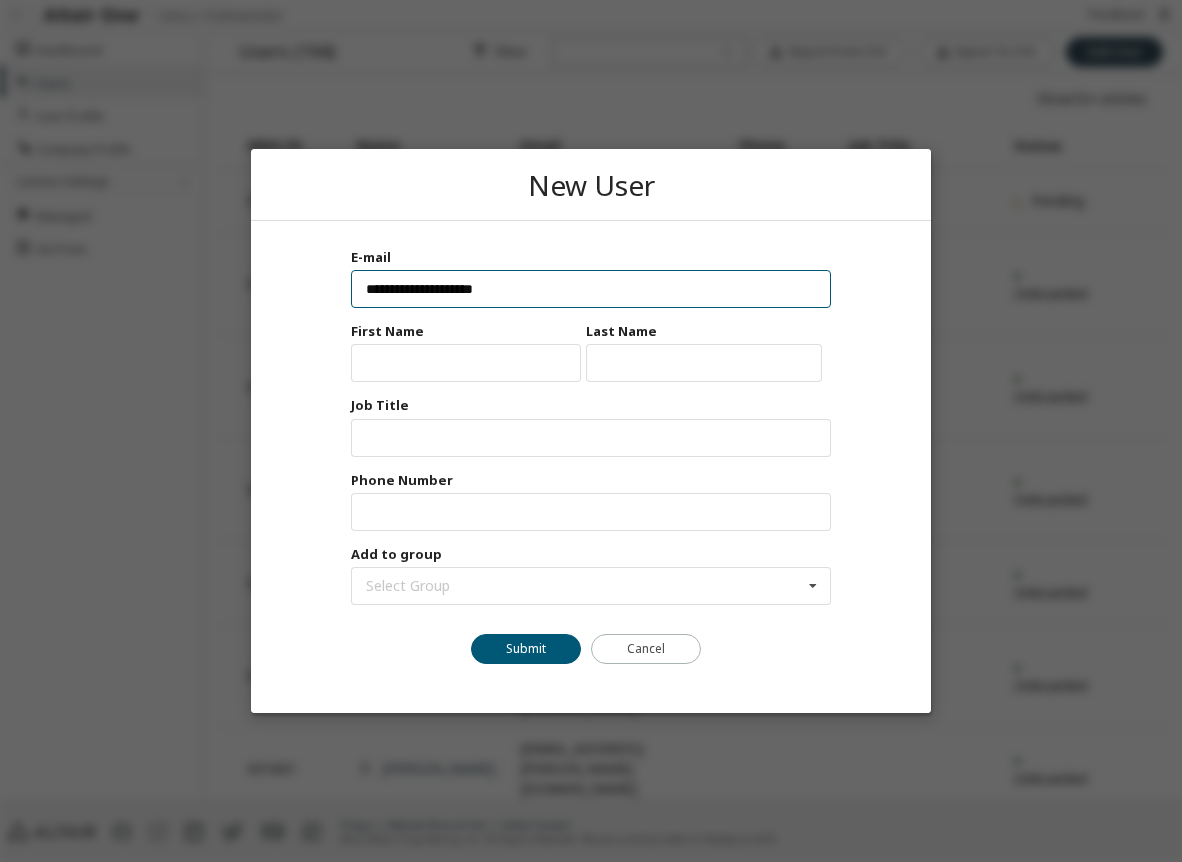 type on "**********" 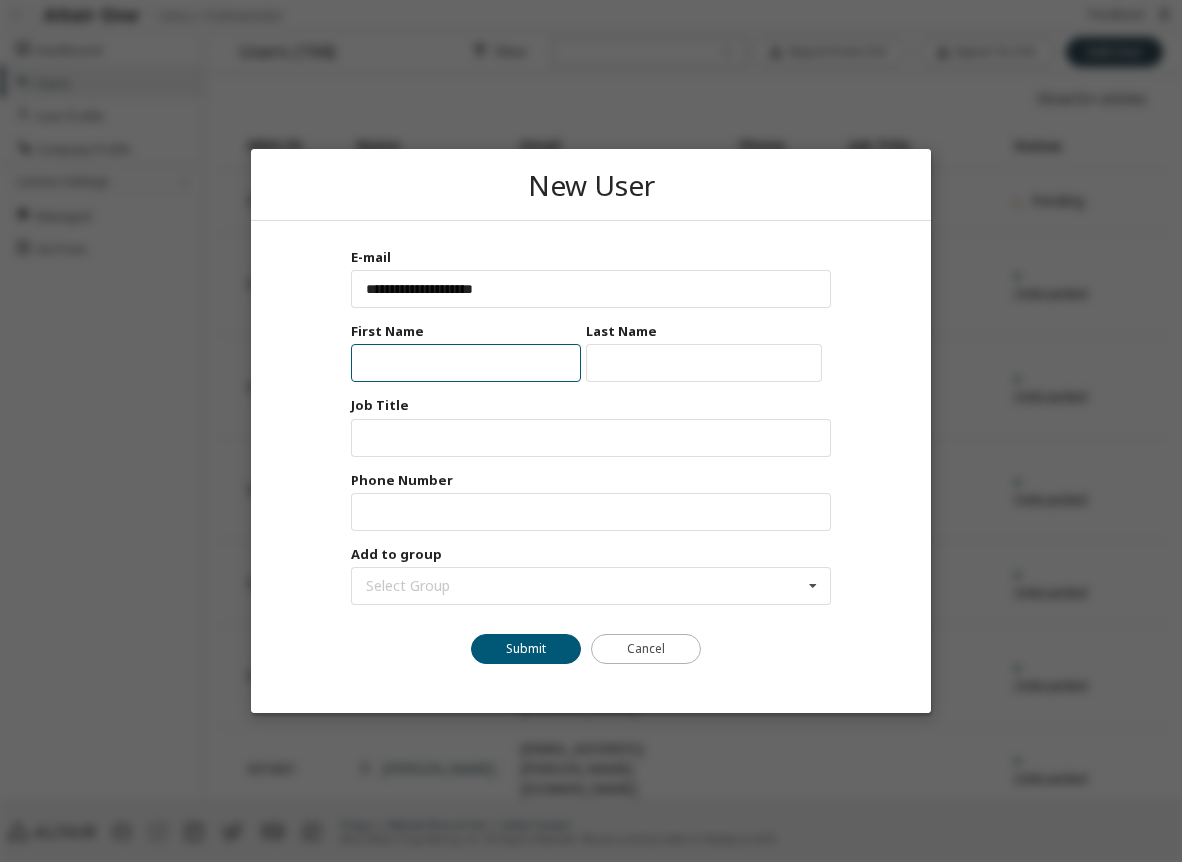 click at bounding box center (466, 363) 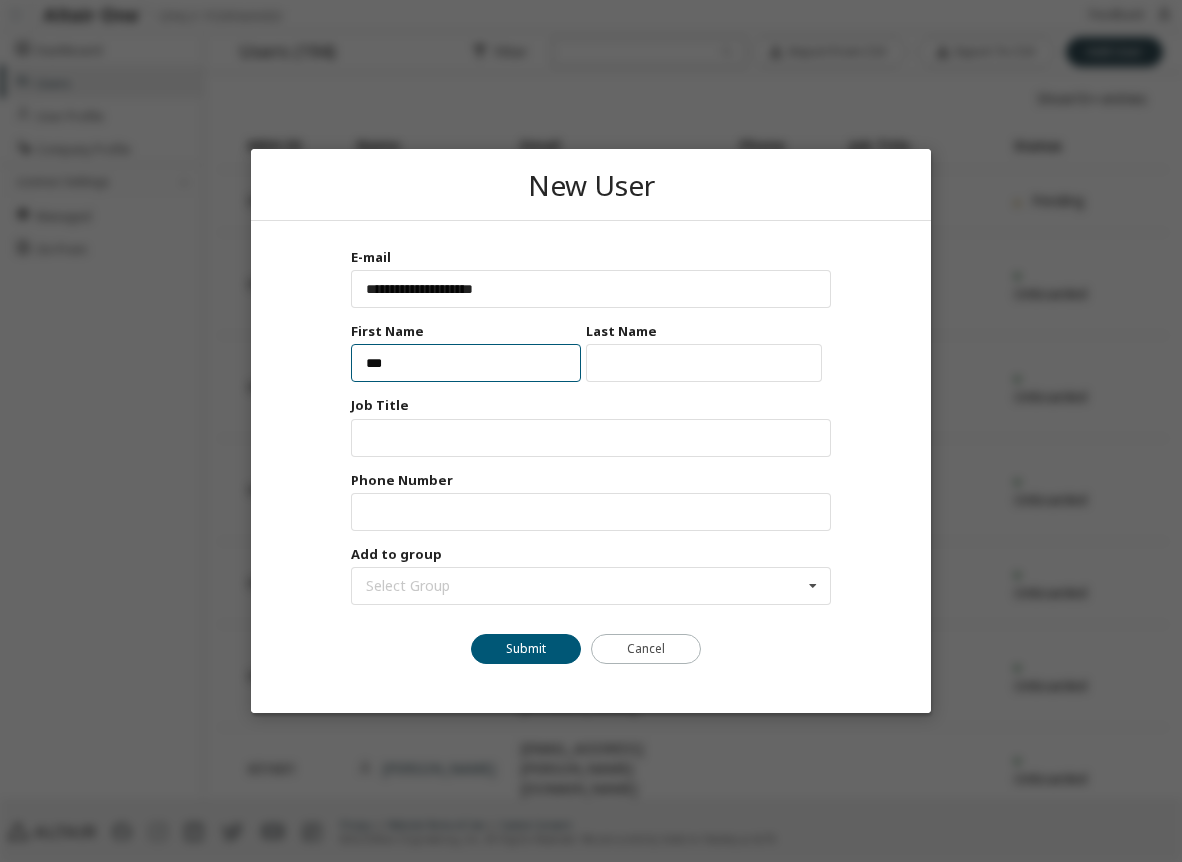 type on "***" 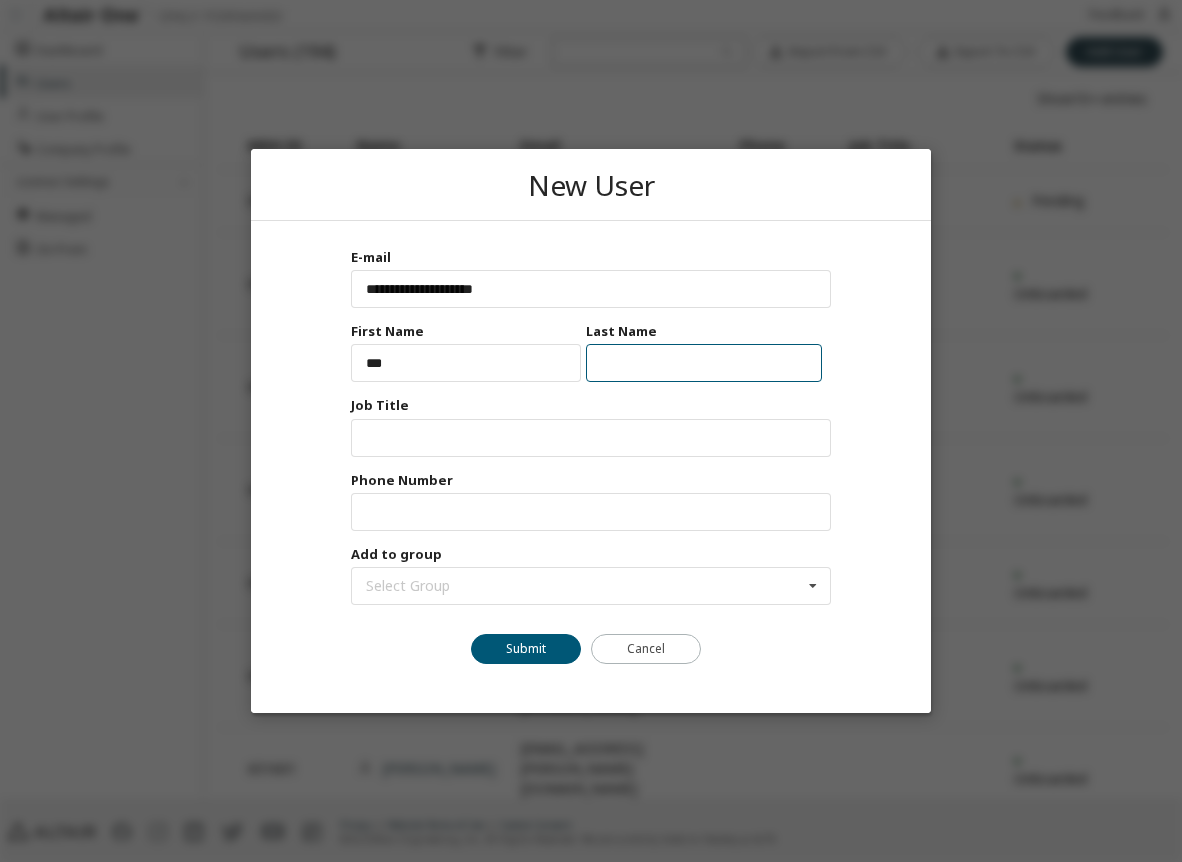 click at bounding box center (704, 363) 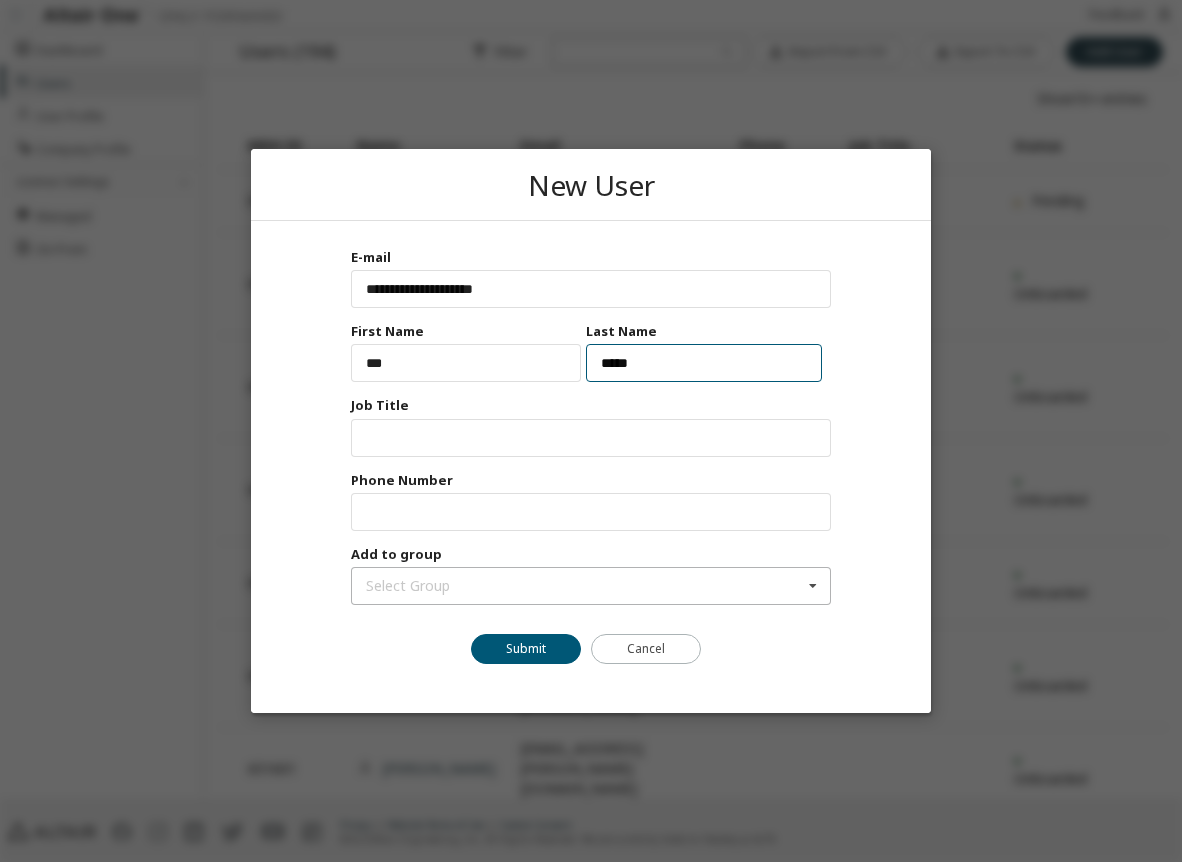 type on "*****" 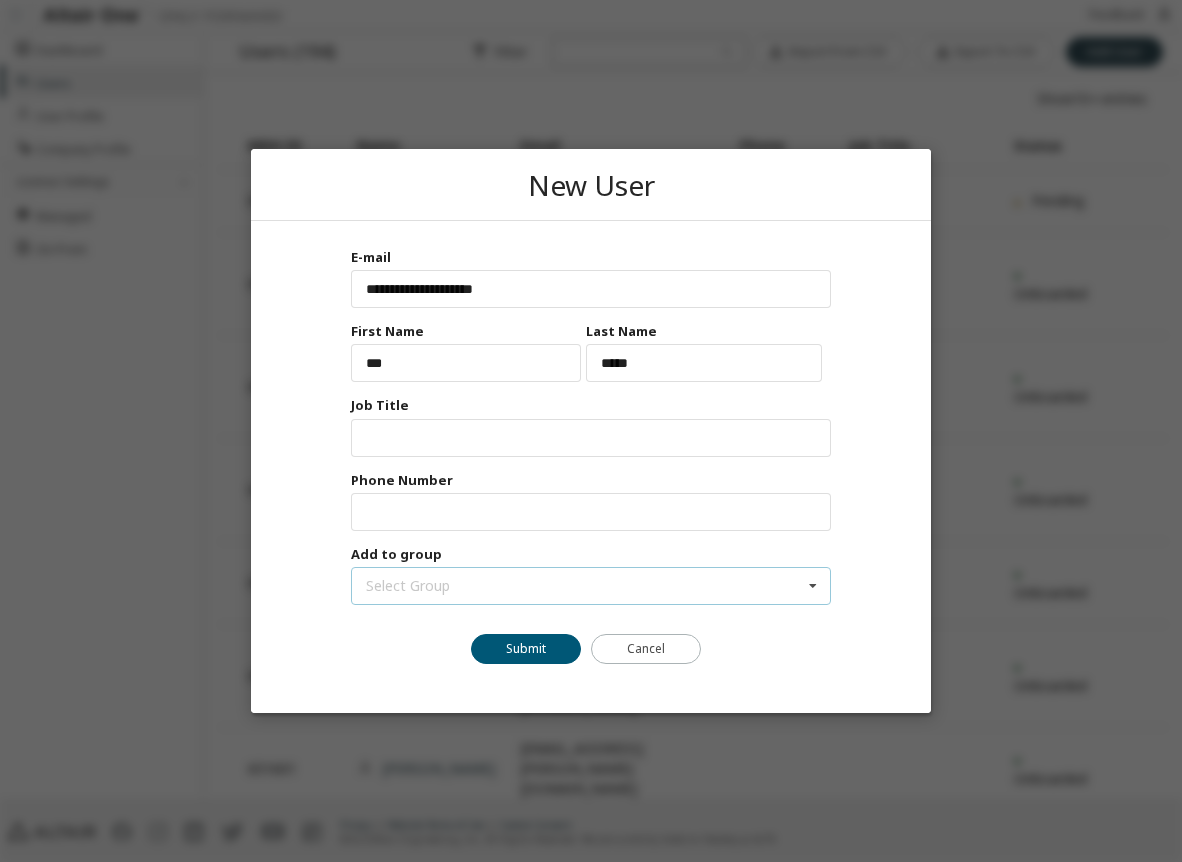 click on "Select Group (No Group) 18349 - EDA  18350 - MENDIX  18351 - PLM  18352 - STS  18356 - Supply Frame" at bounding box center [591, 586] 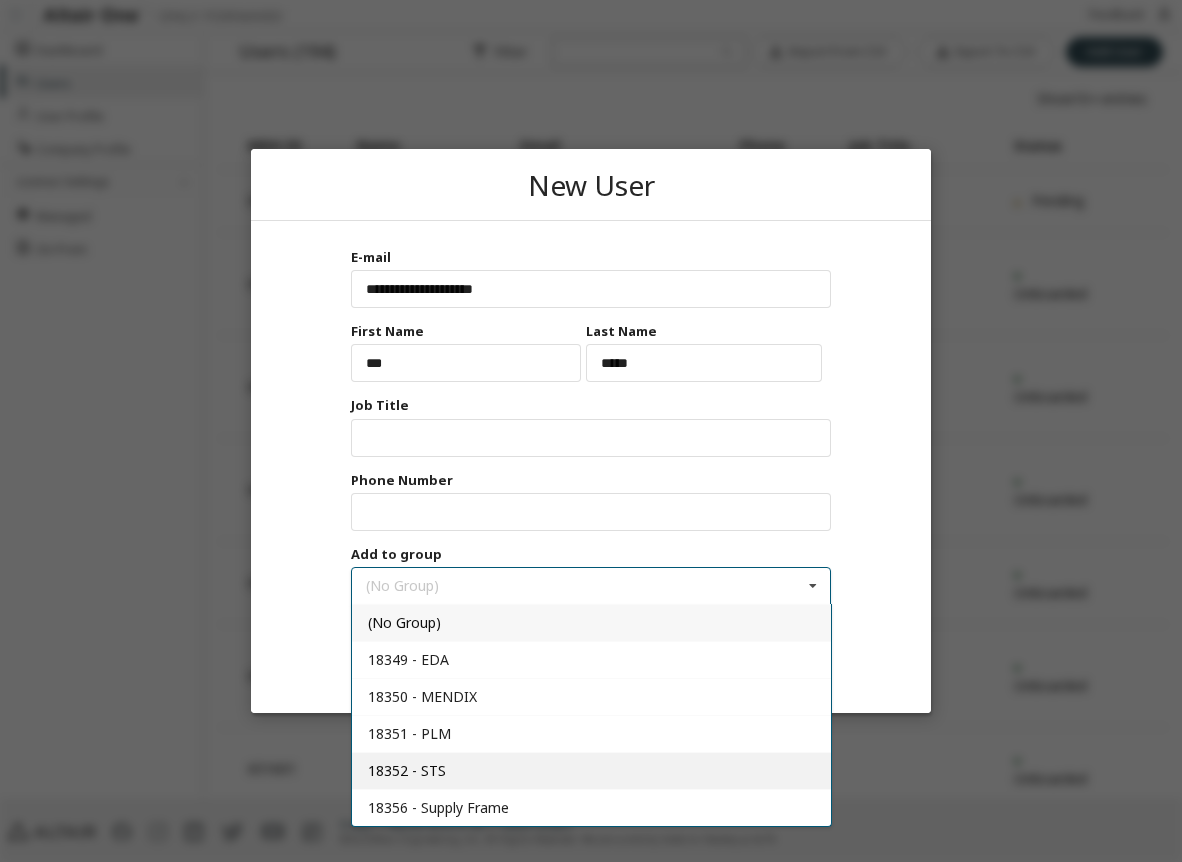 click on "18352 - STS" at bounding box center [407, 770] 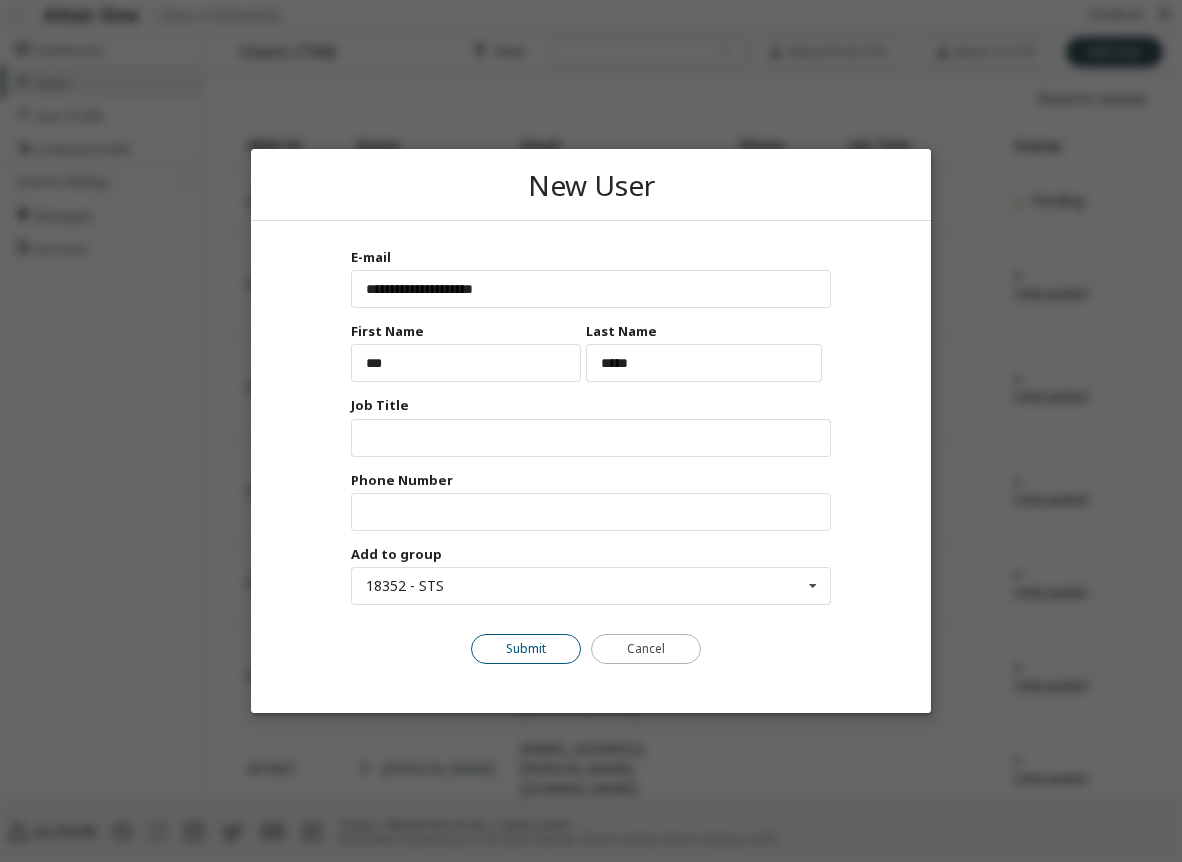 click on "Submit" at bounding box center (526, 649) 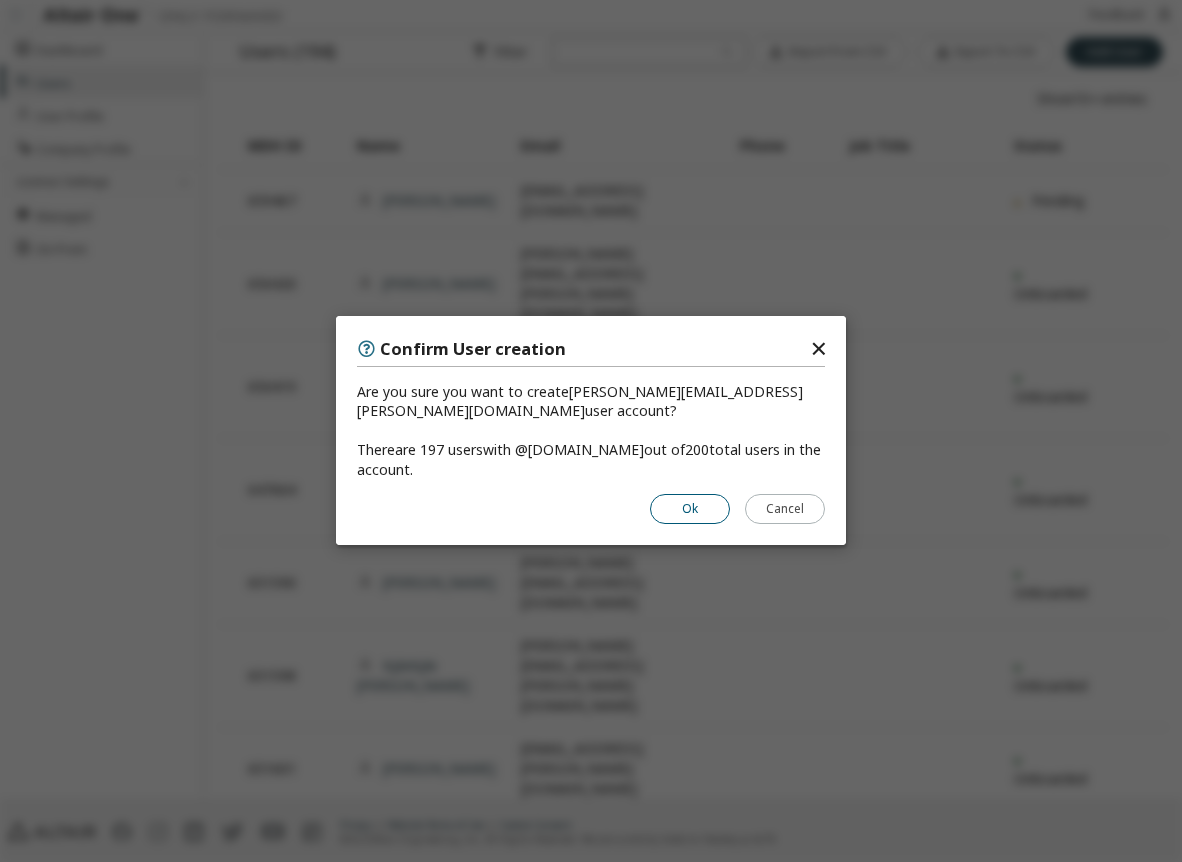 click on "Ok" at bounding box center (690, 510) 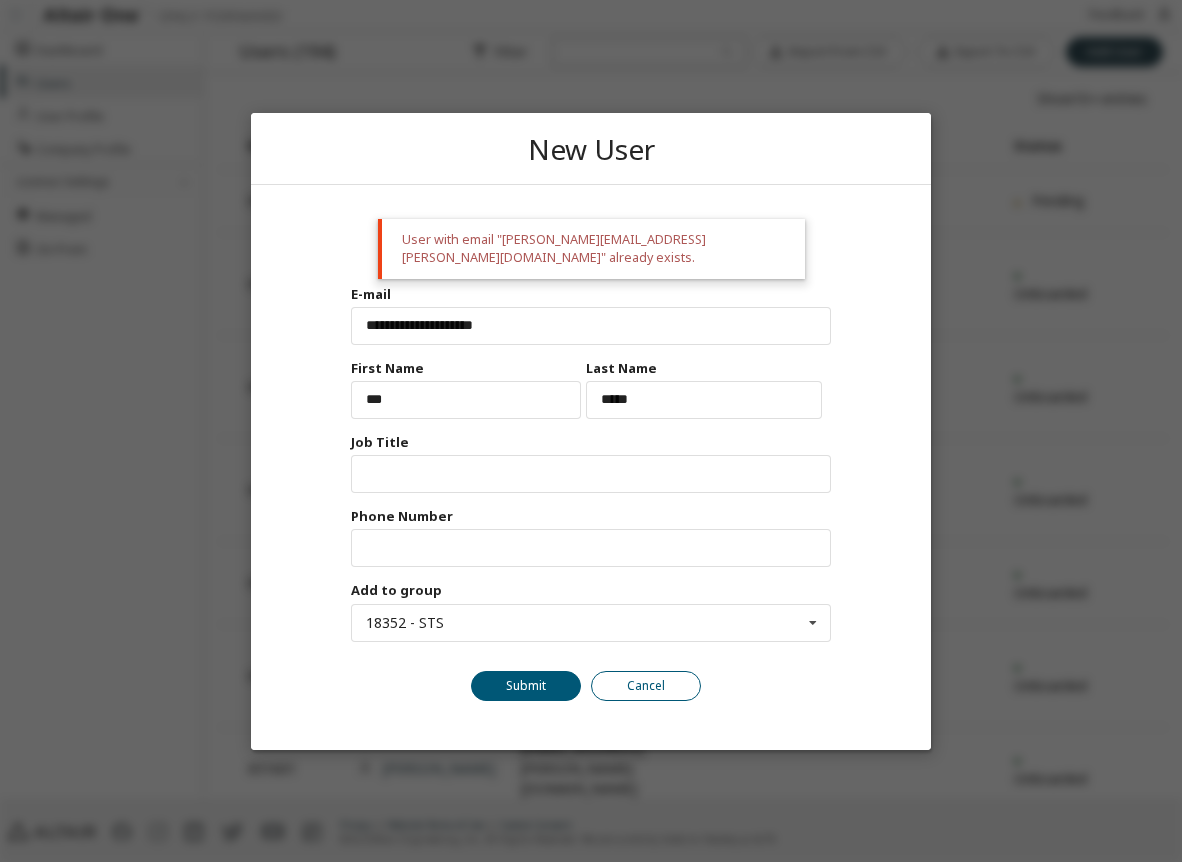 click on "Cancel" at bounding box center [646, 685] 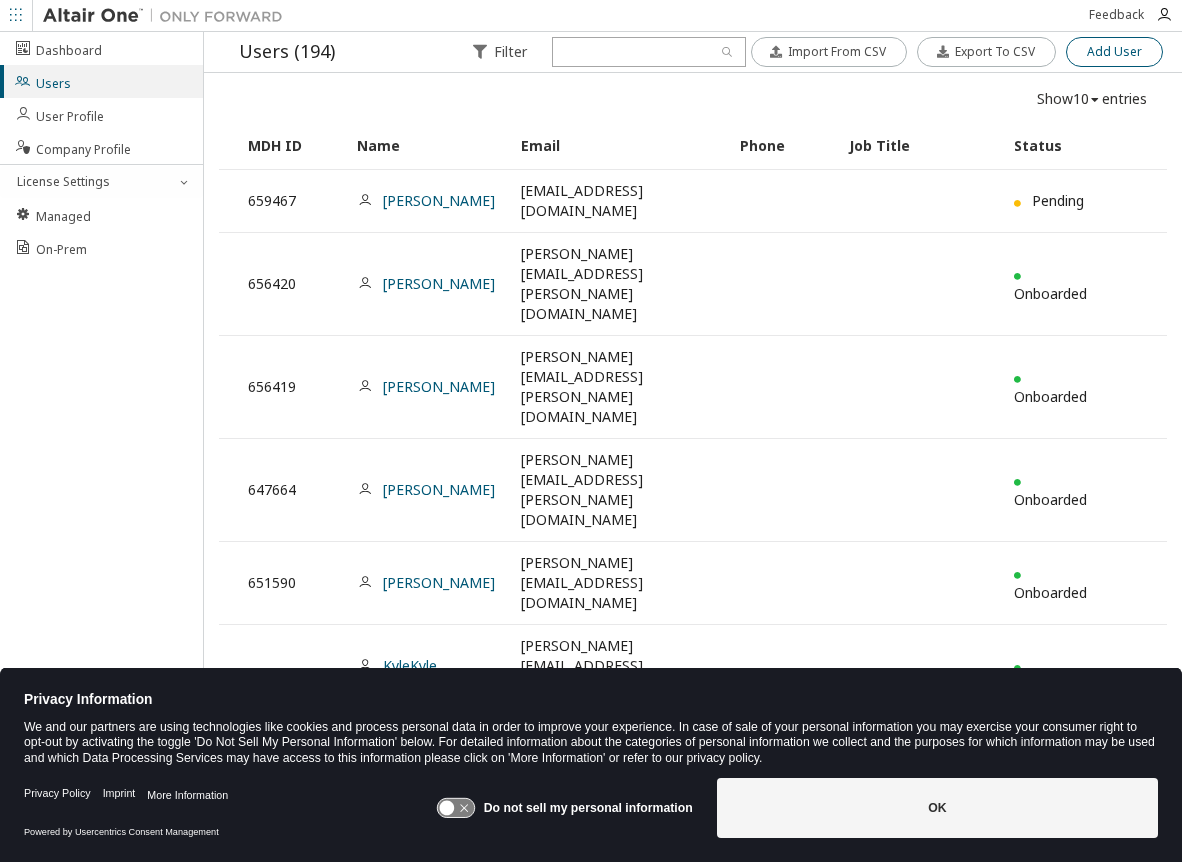 click on "Add User" at bounding box center (1114, 52) 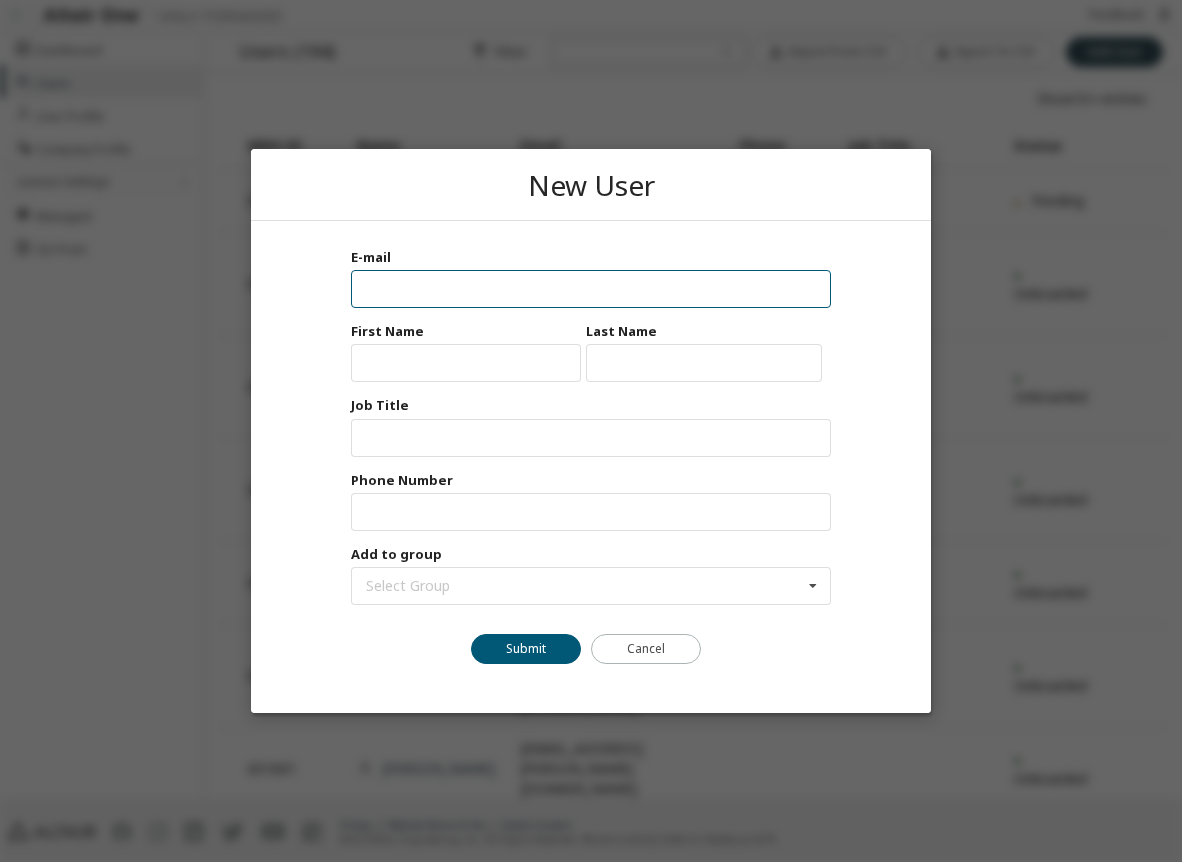 click at bounding box center (591, 289) 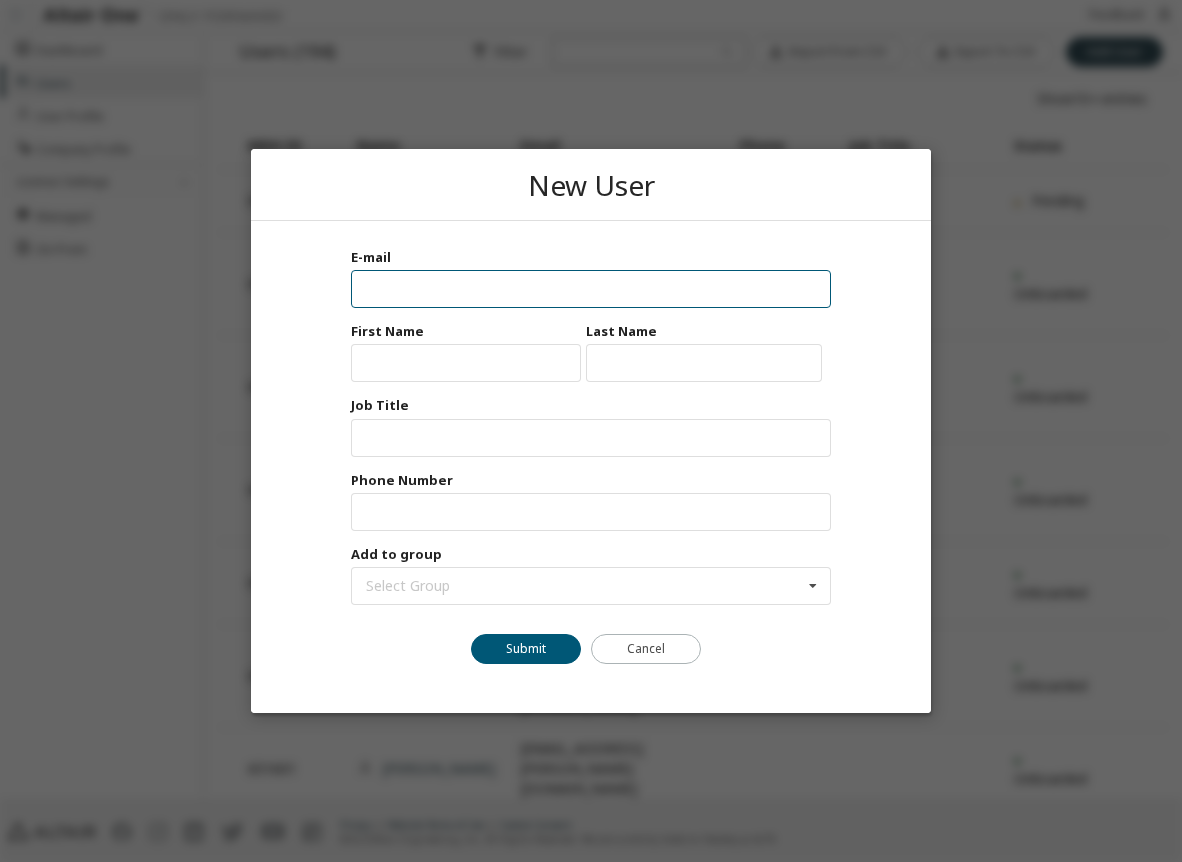 paste on "**********" 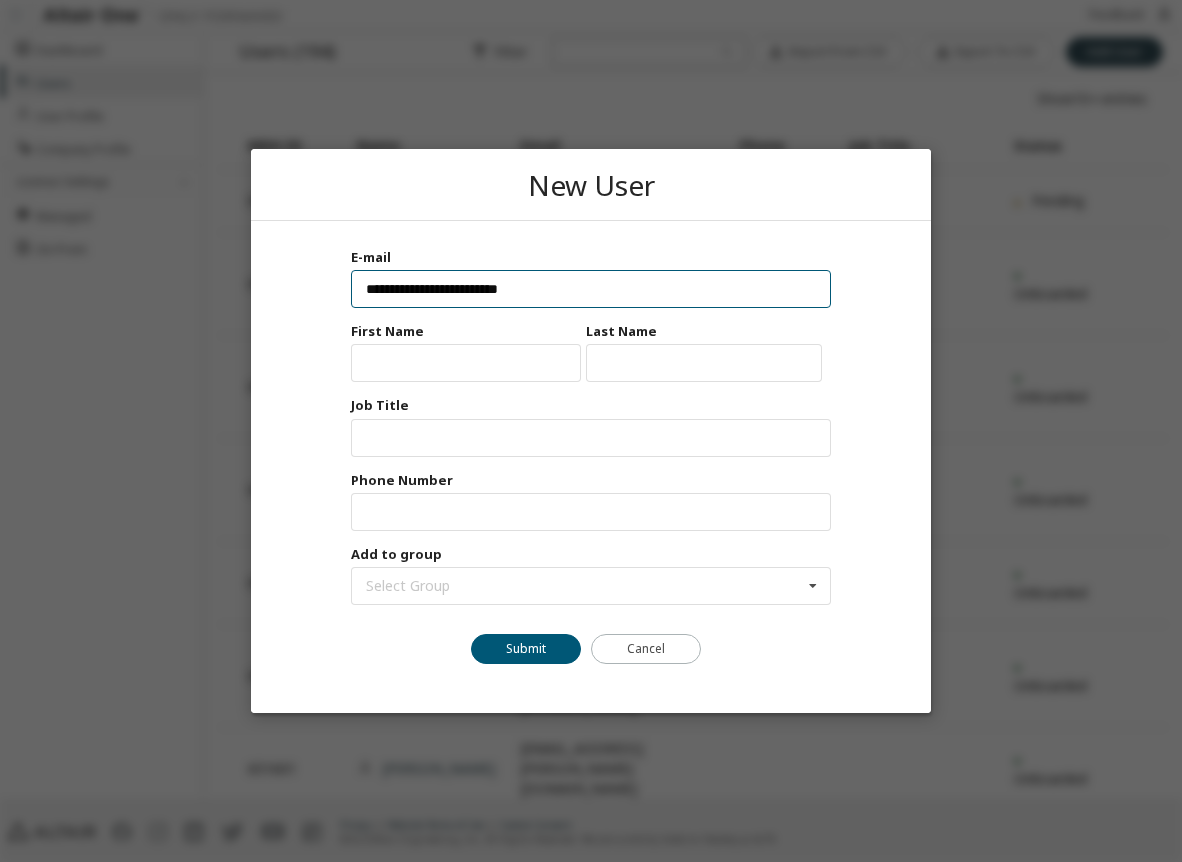 type on "**********" 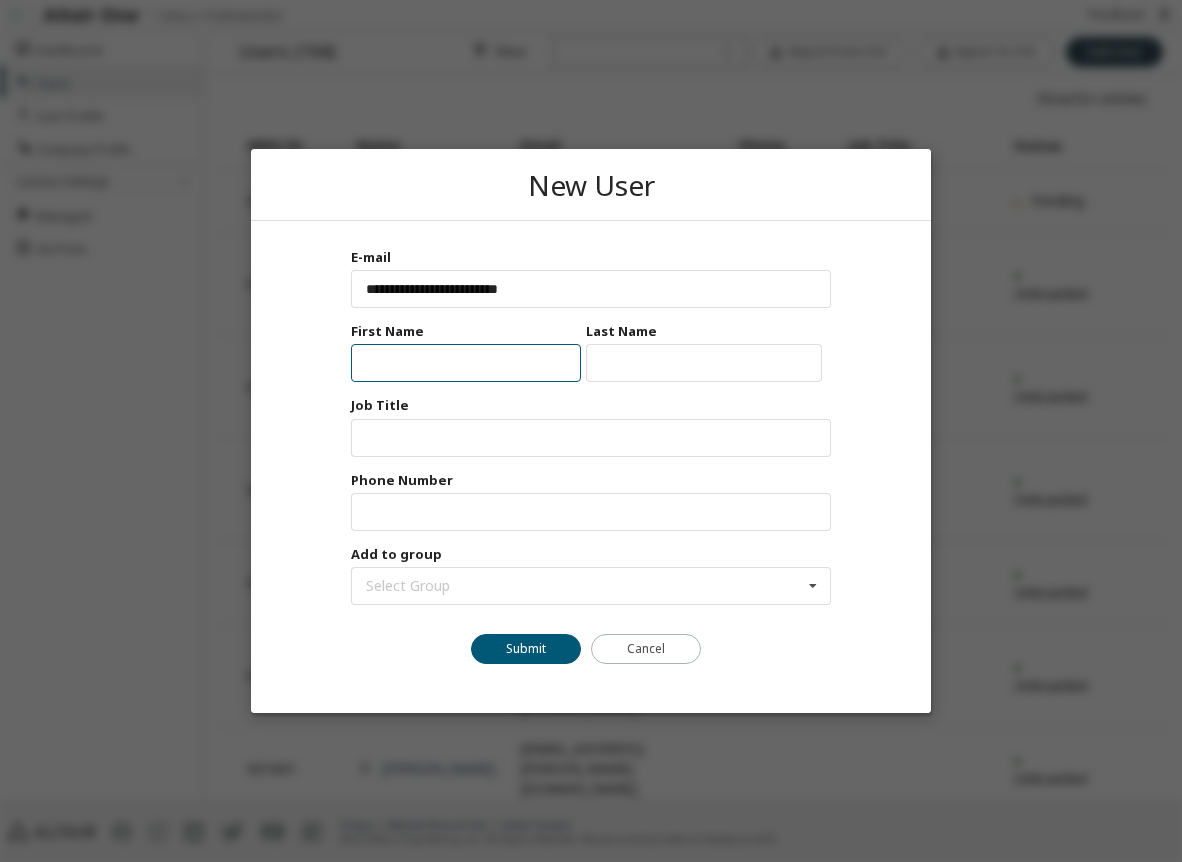 click at bounding box center [466, 363] 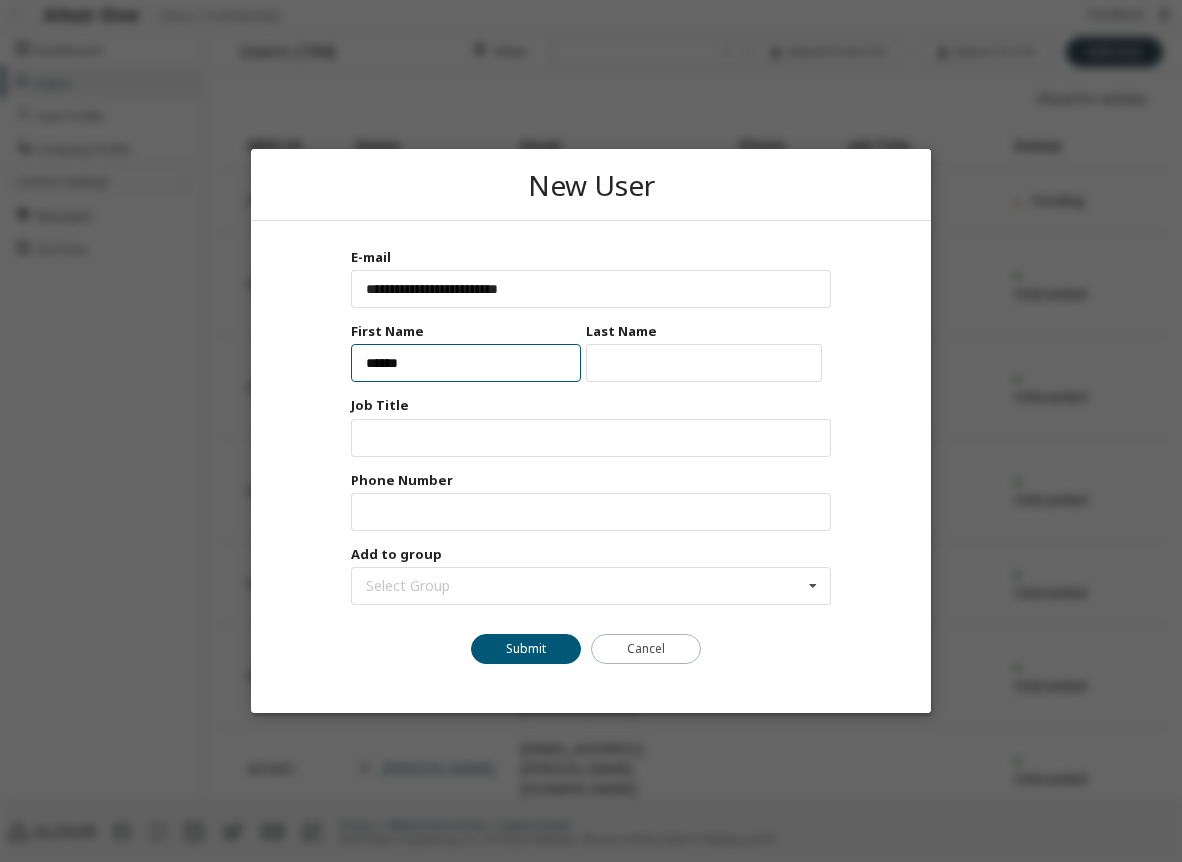 type on "******" 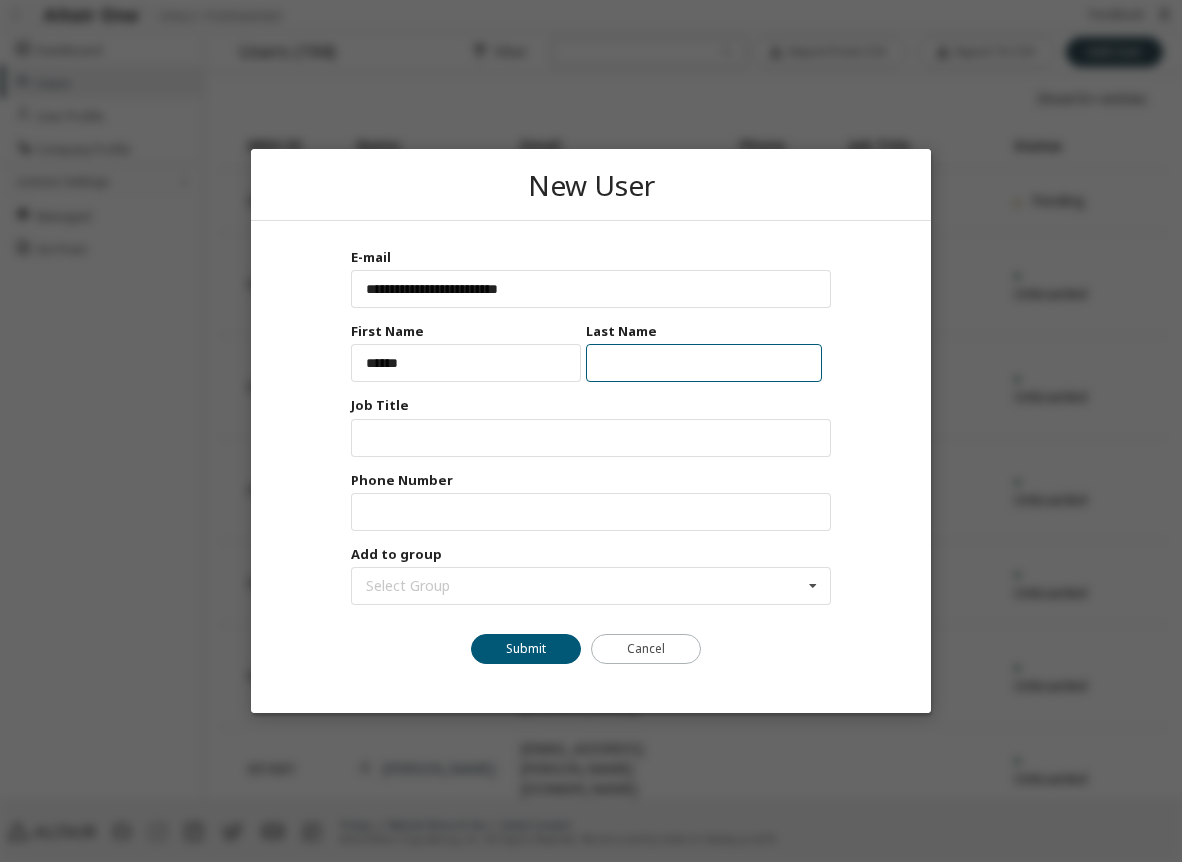 click at bounding box center (704, 363) 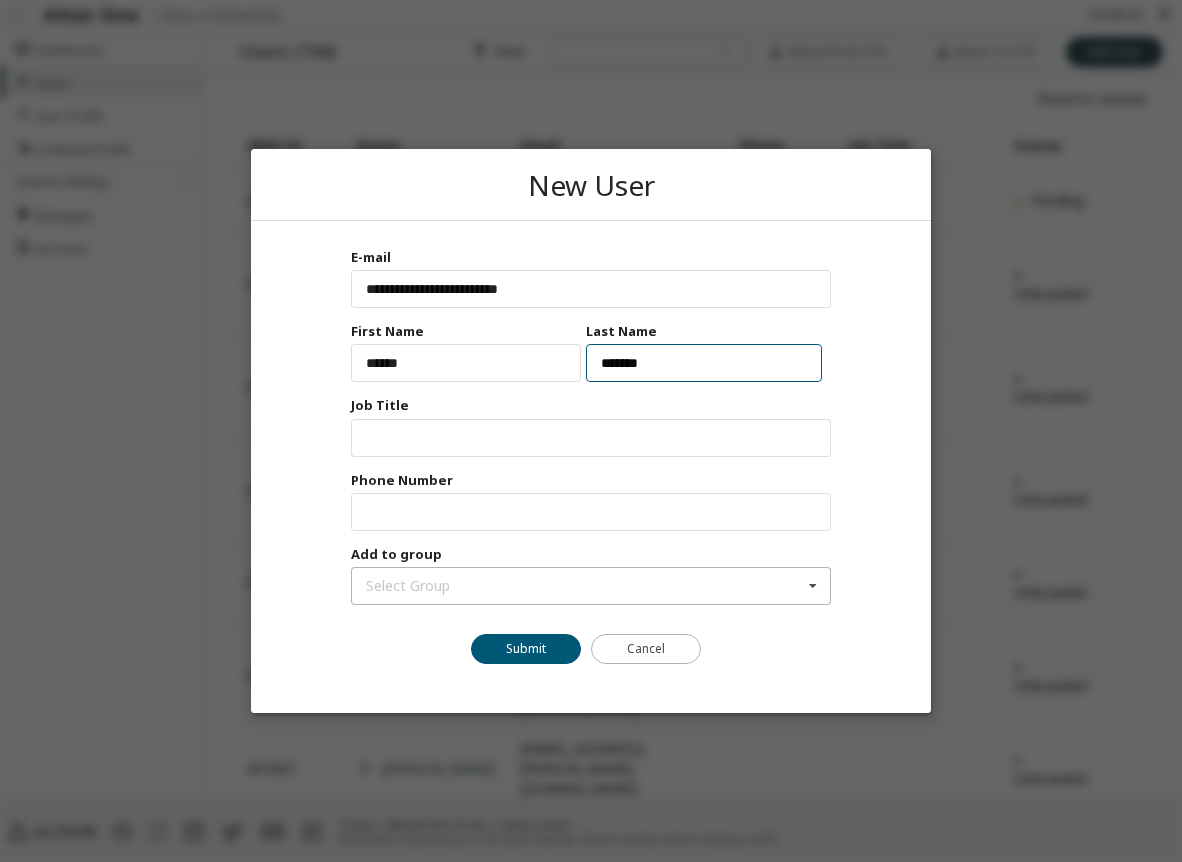 type on "*******" 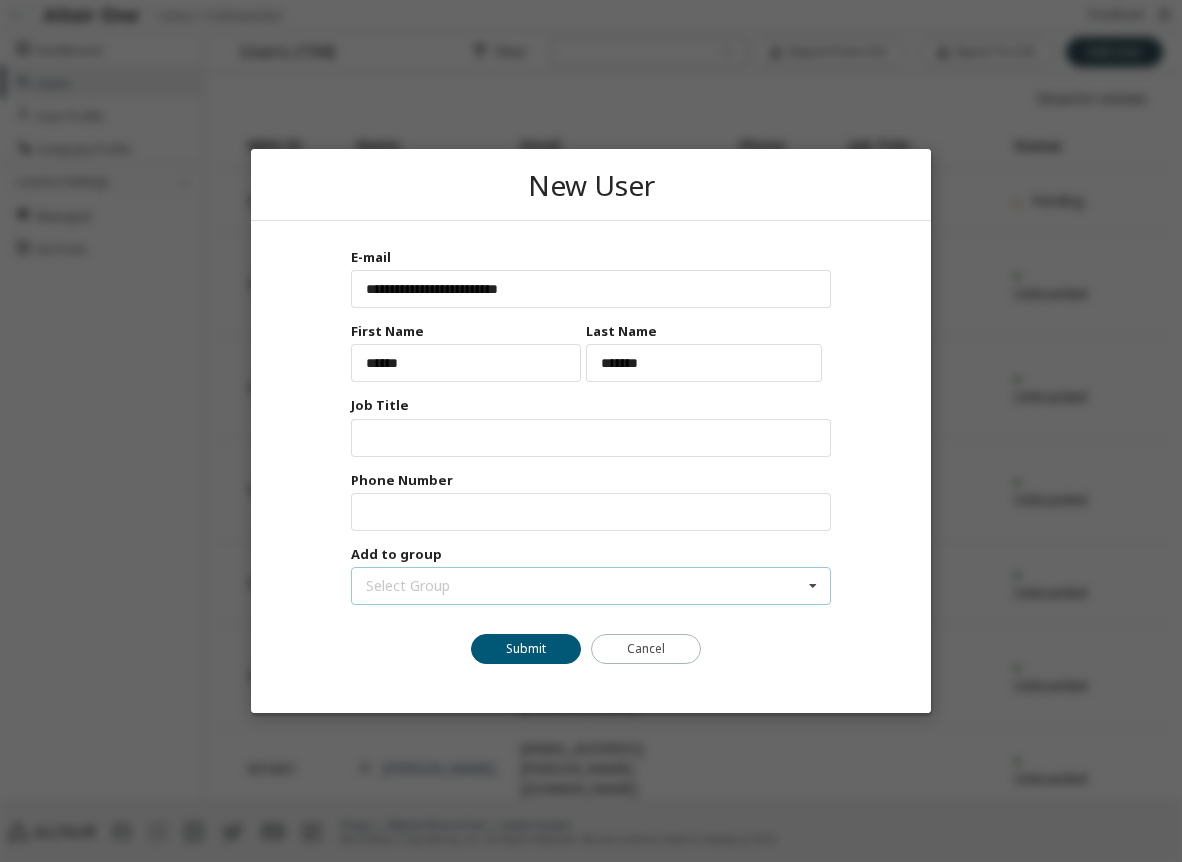 click on "Select Group (No Group) 18349 - EDA  18350 - MENDIX  18351 - PLM  18352 - STS  18356 - Supply Frame" at bounding box center (591, 586) 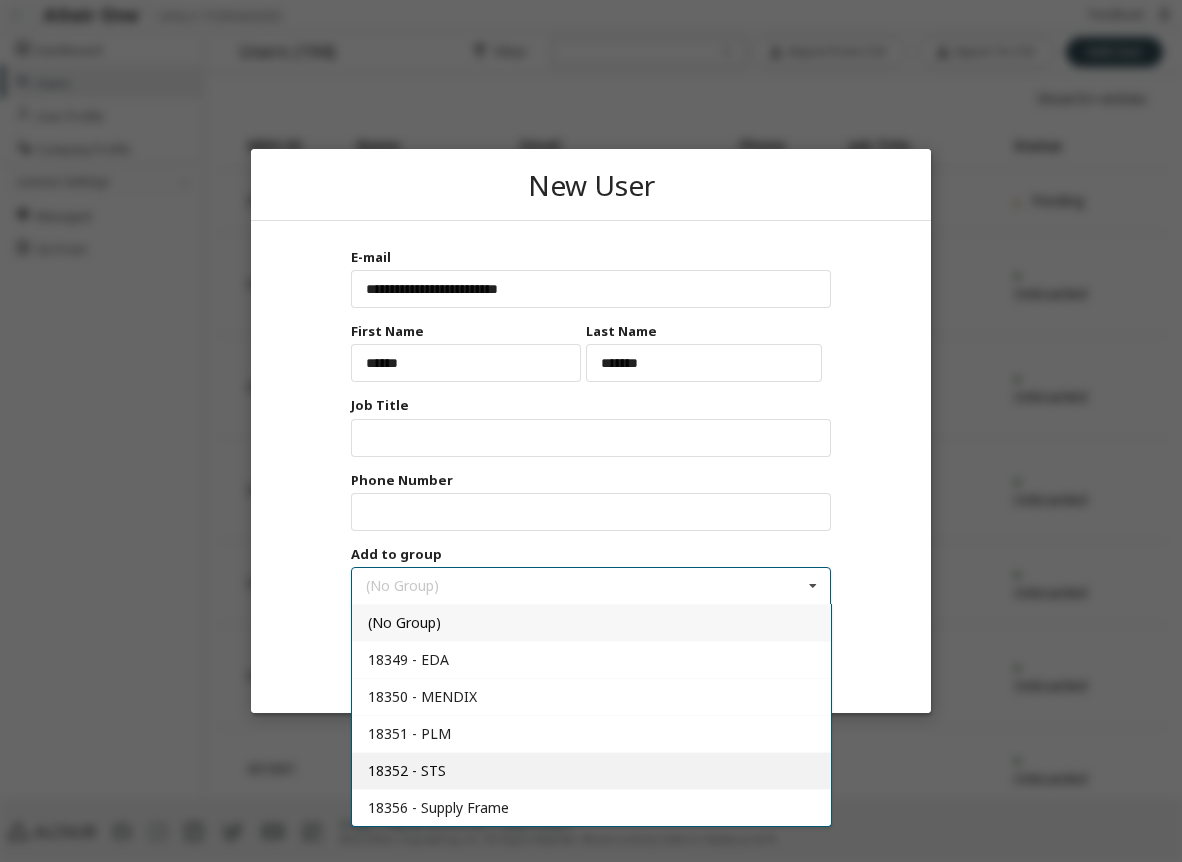 click on "18352 - STS" at bounding box center (407, 770) 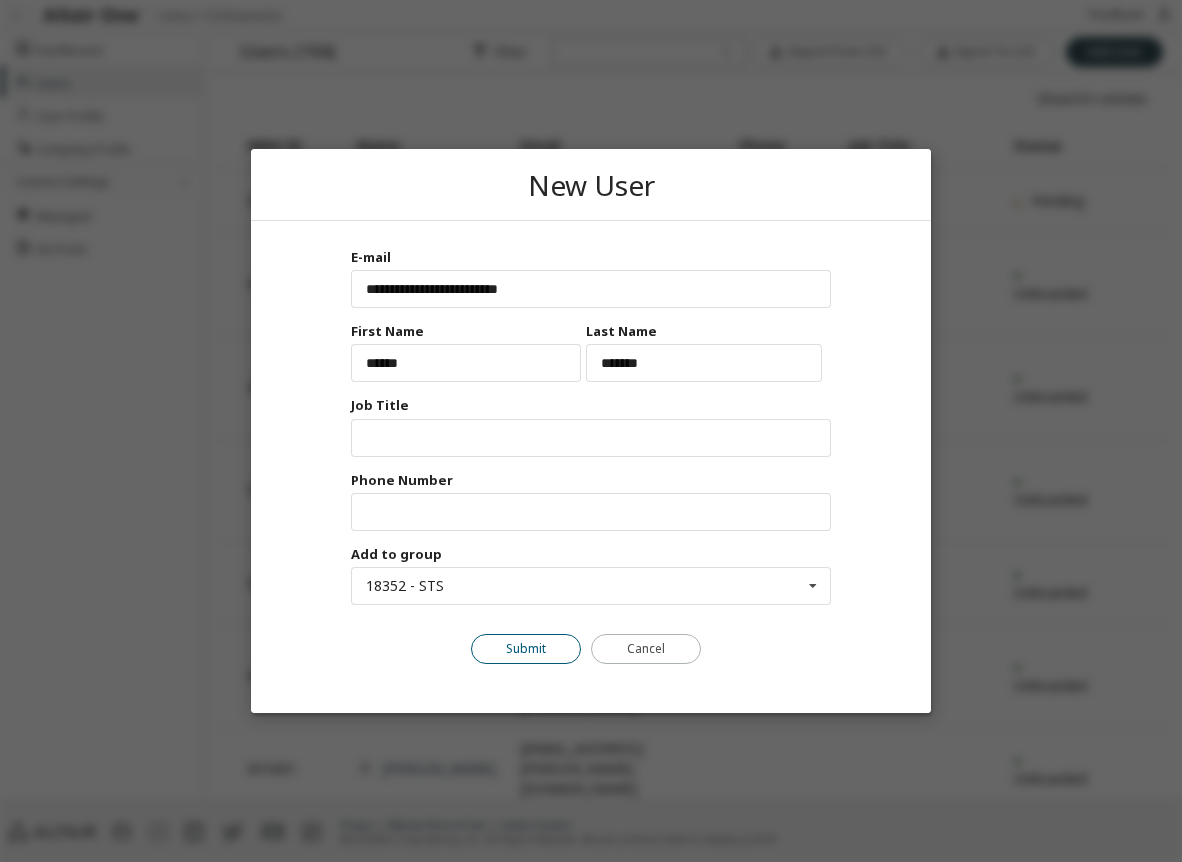 click on "Submit" at bounding box center [526, 649] 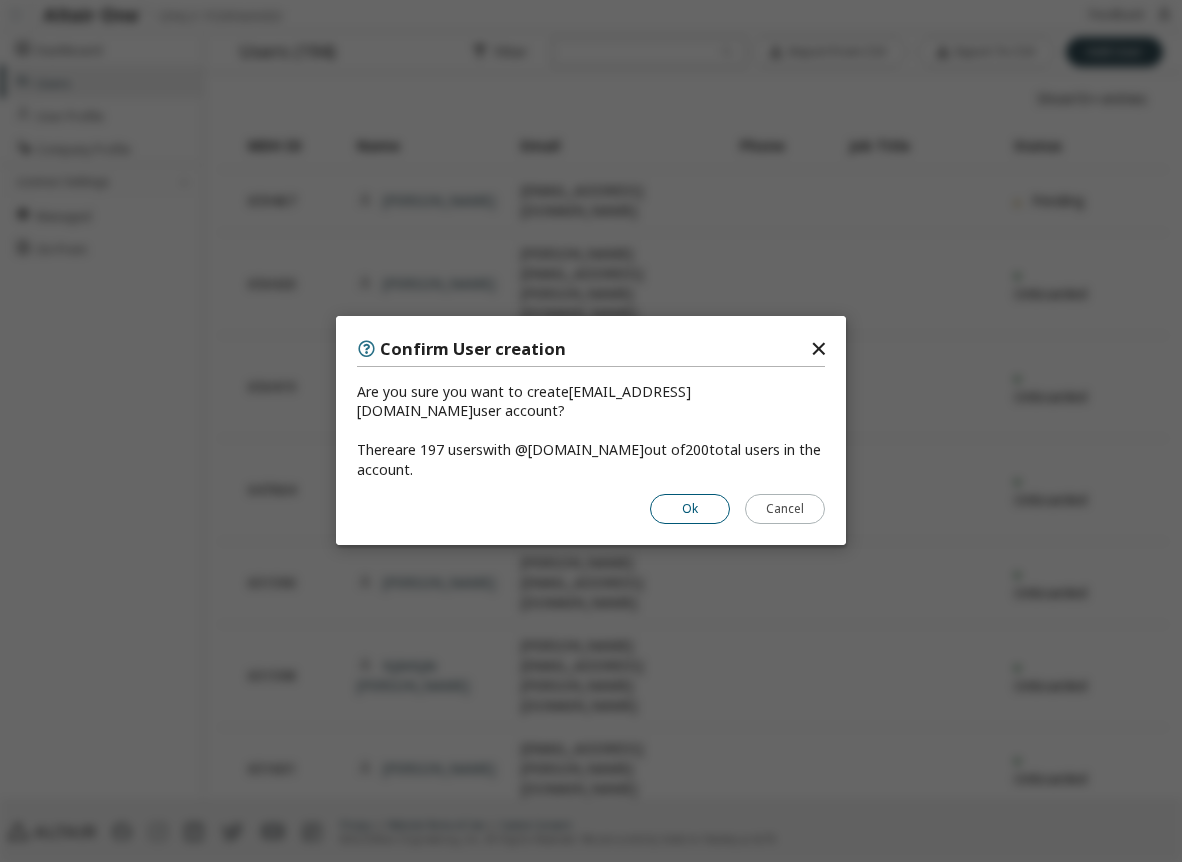 click on "Ok" at bounding box center (690, 510) 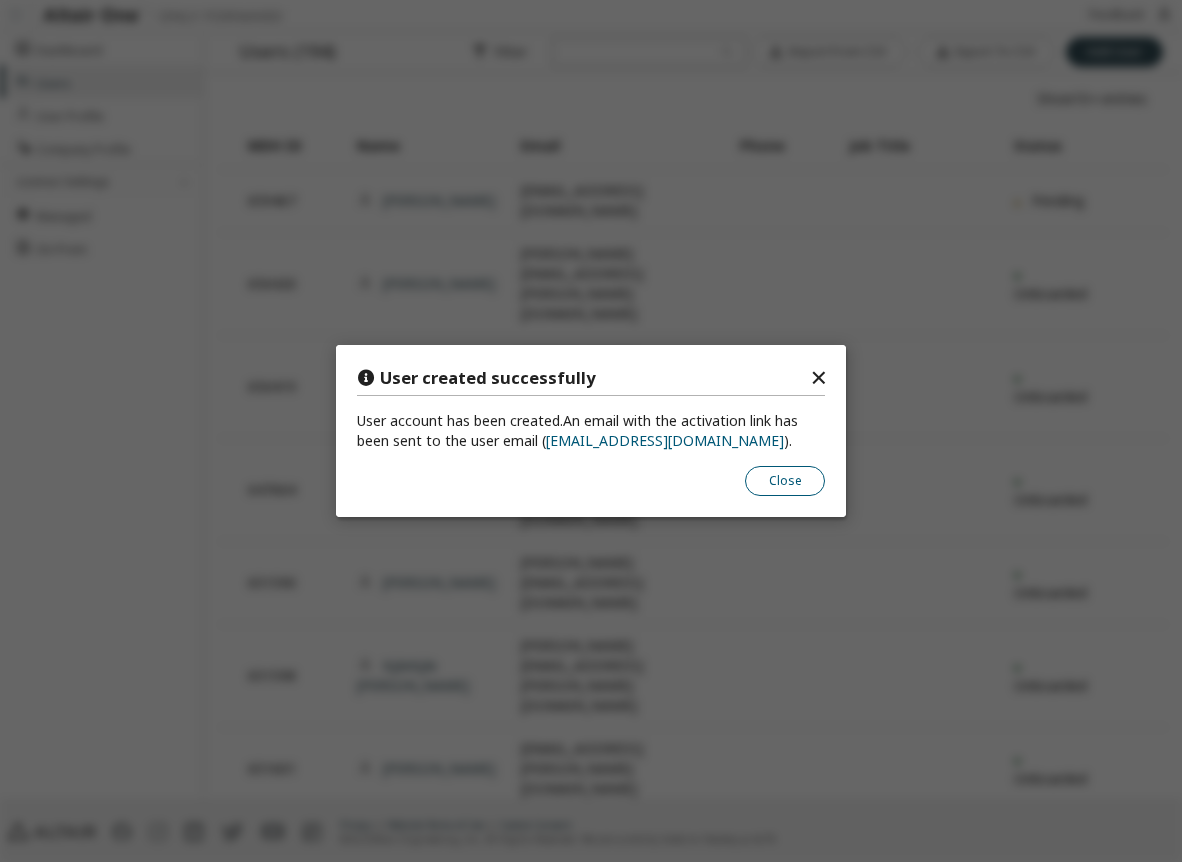 click on "Close" at bounding box center [785, 481] 